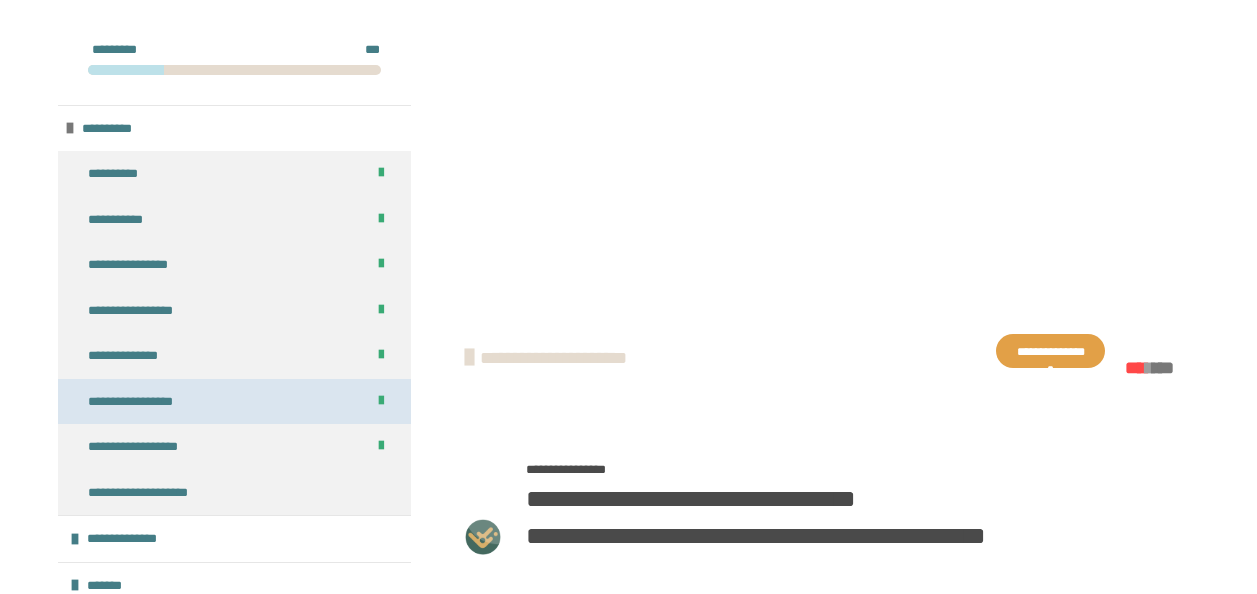 scroll, scrollTop: 340, scrollLeft: 0, axis: vertical 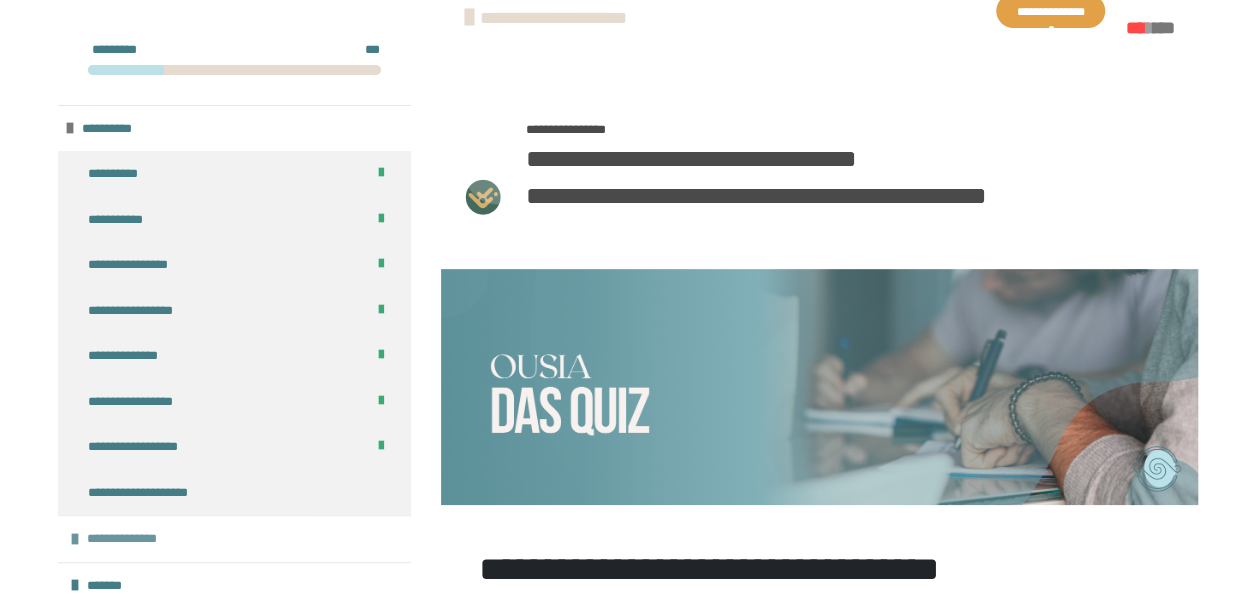 click on "**********" at bounding box center [129, 539] 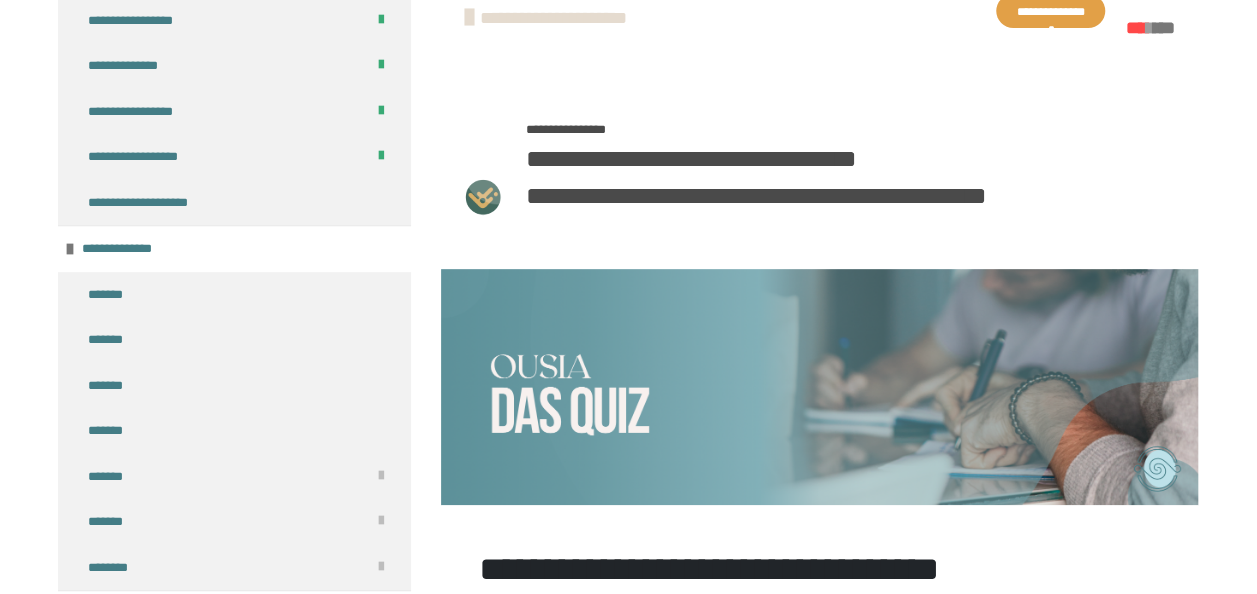 scroll, scrollTop: 320, scrollLeft: 0, axis: vertical 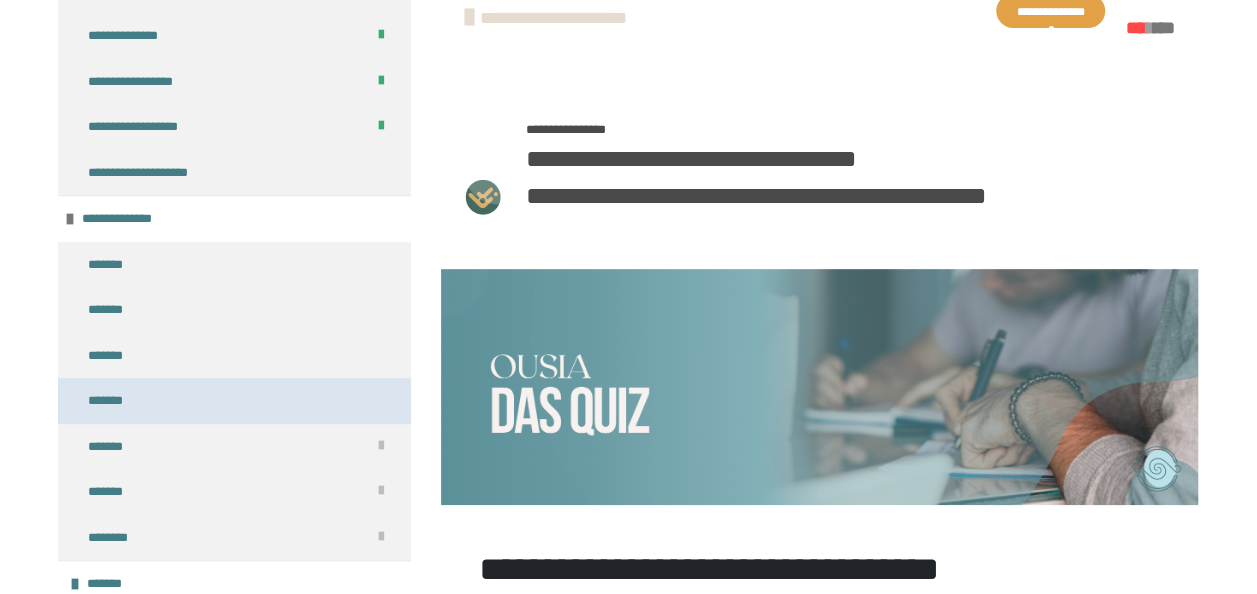 click on "*******" at bounding box center [234, 401] 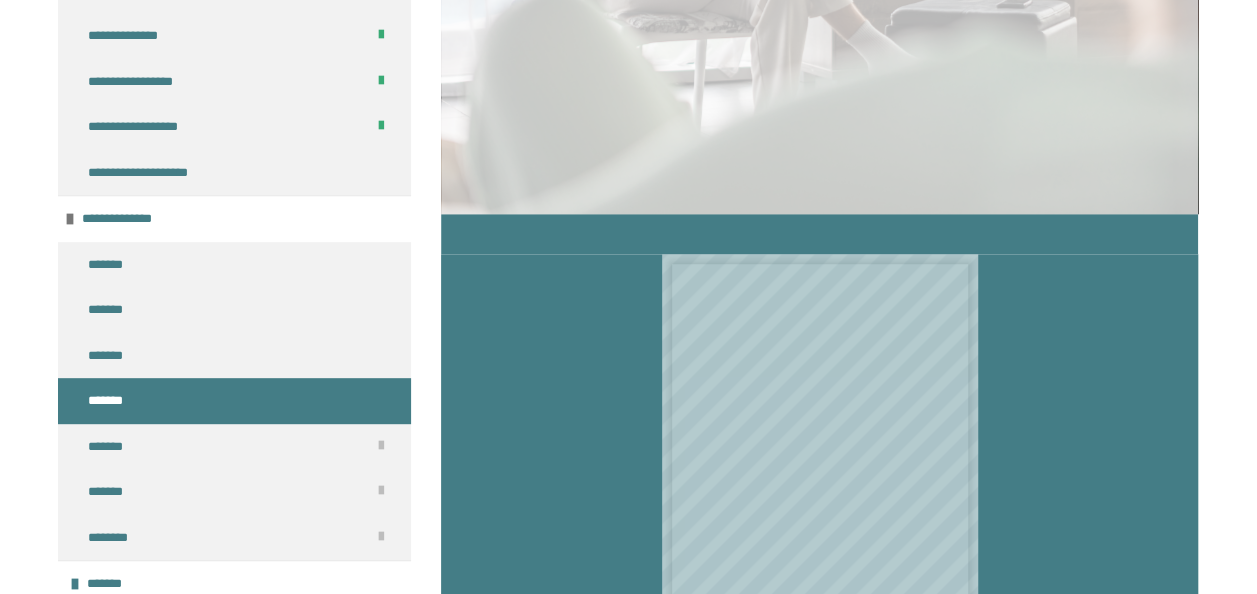 scroll, scrollTop: 816, scrollLeft: 0, axis: vertical 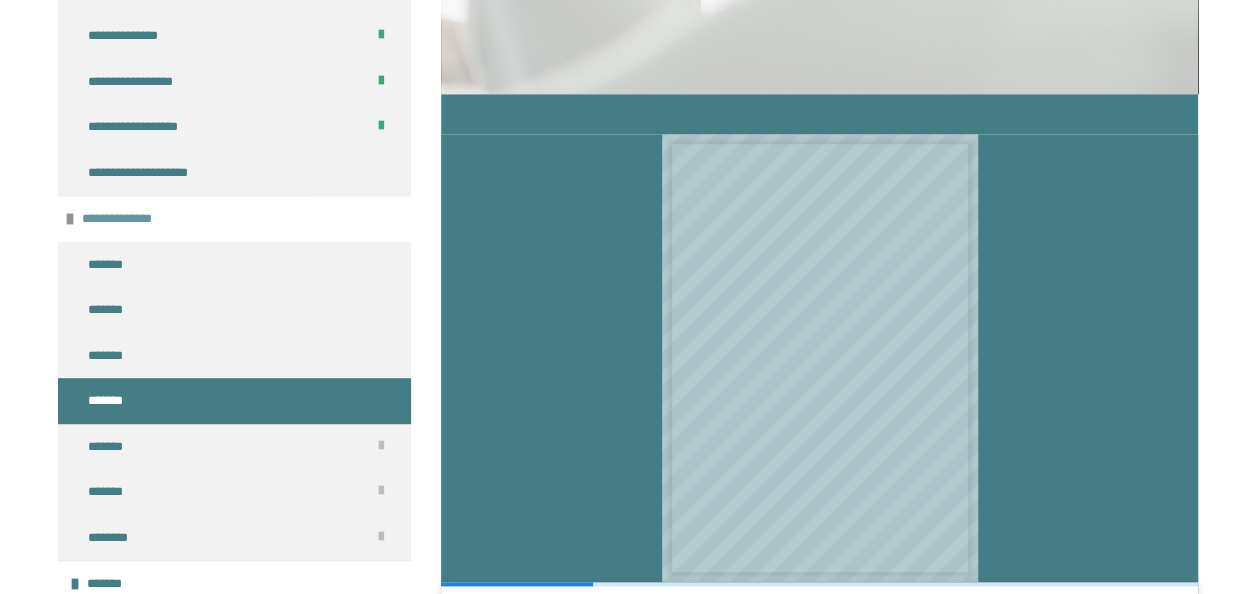 click on "**********" at bounding box center [124, 219] 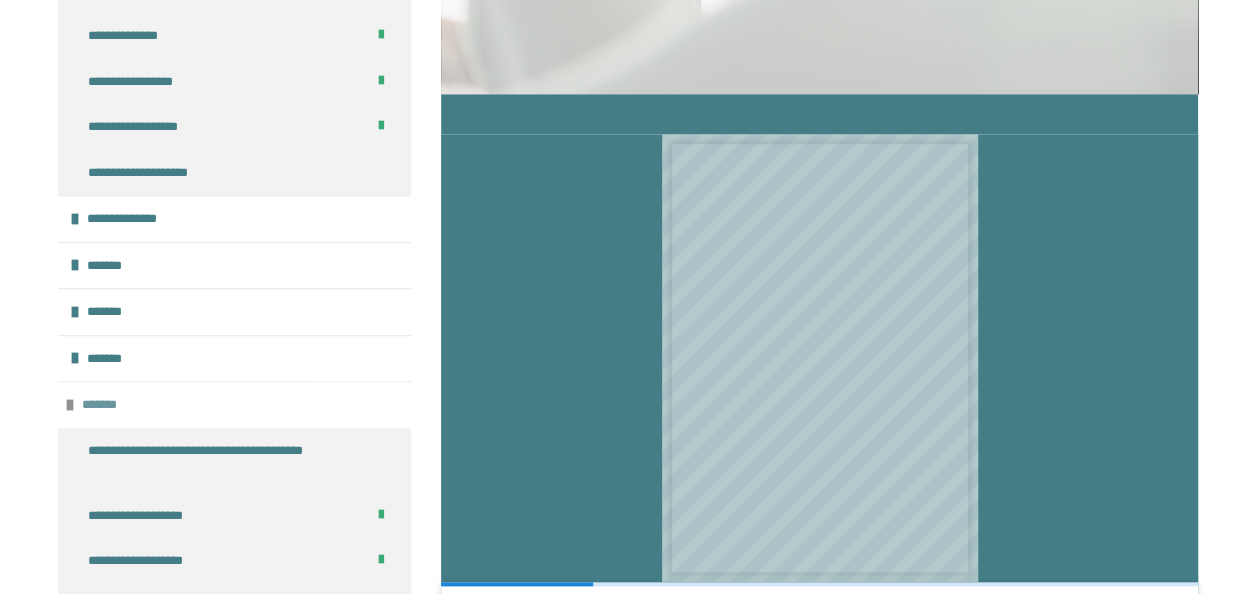 click on "*******" at bounding box center [234, 404] 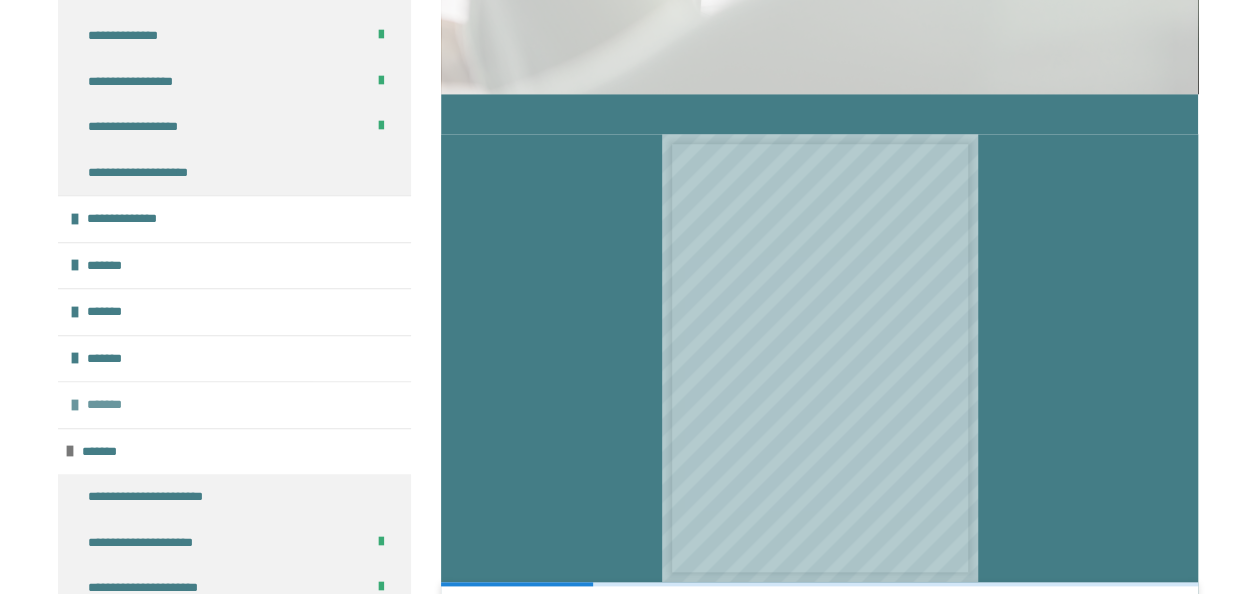 click on "*******" at bounding box center (234, 404) 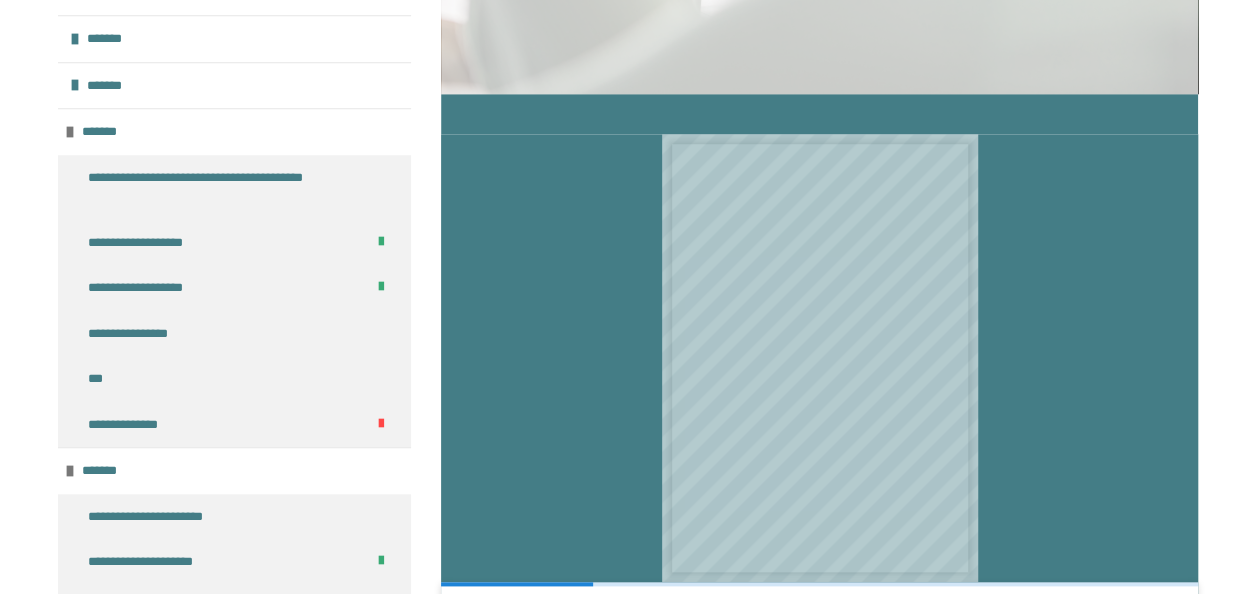 scroll, scrollTop: 600, scrollLeft: 0, axis: vertical 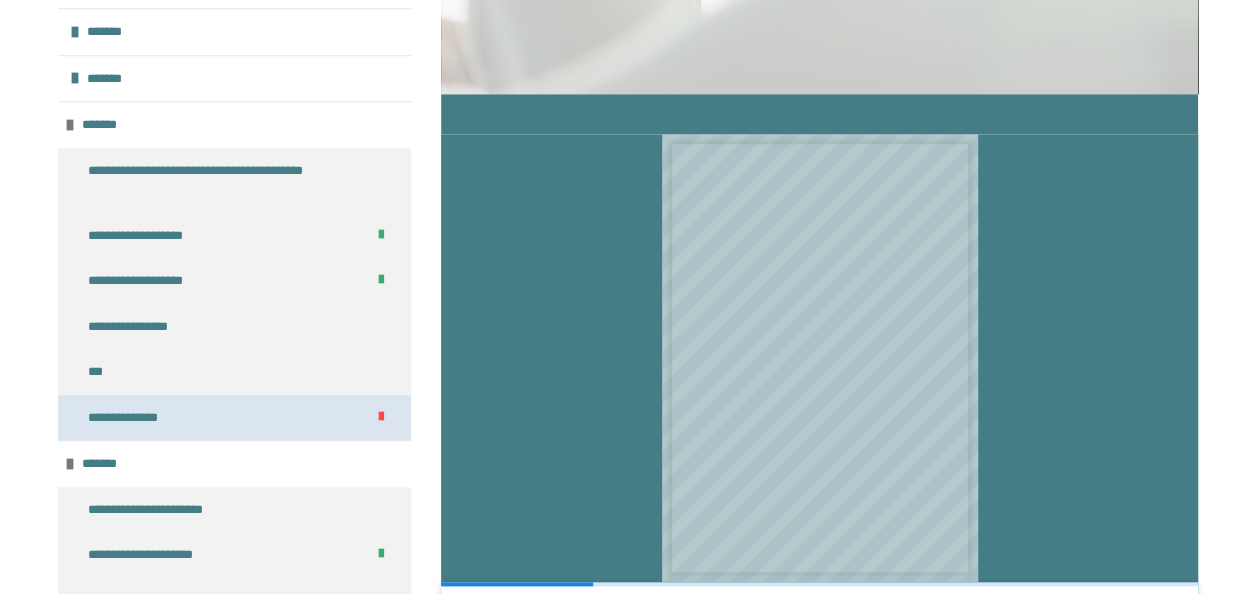 click on "**********" at bounding box center [234, 418] 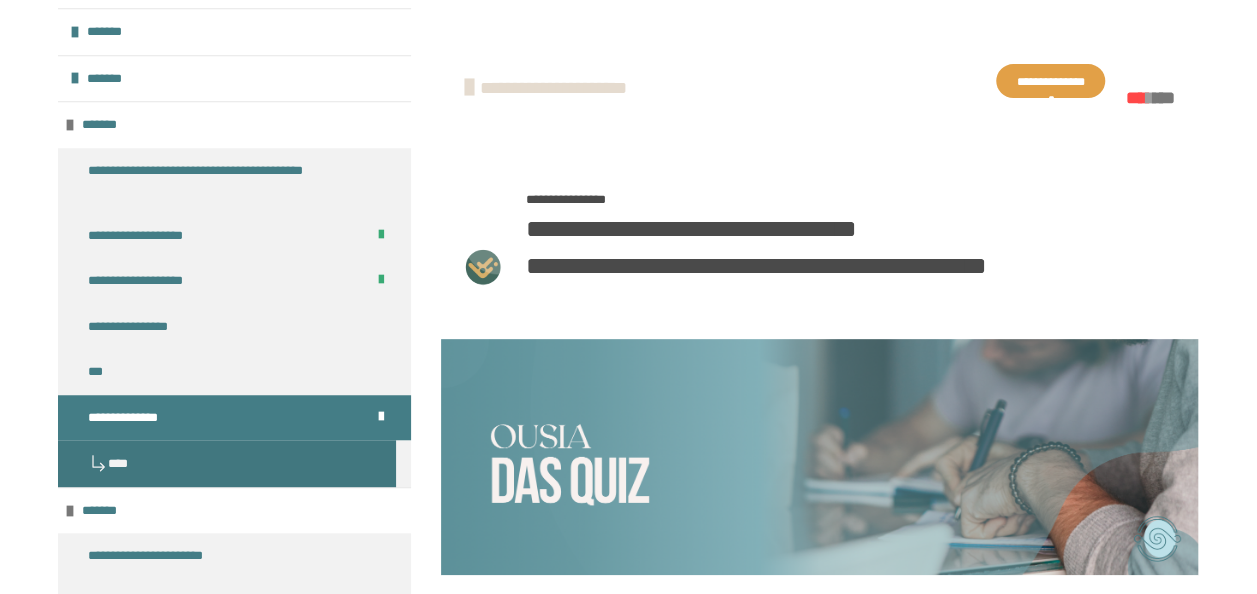 click on "**********" at bounding box center (1050, 81) 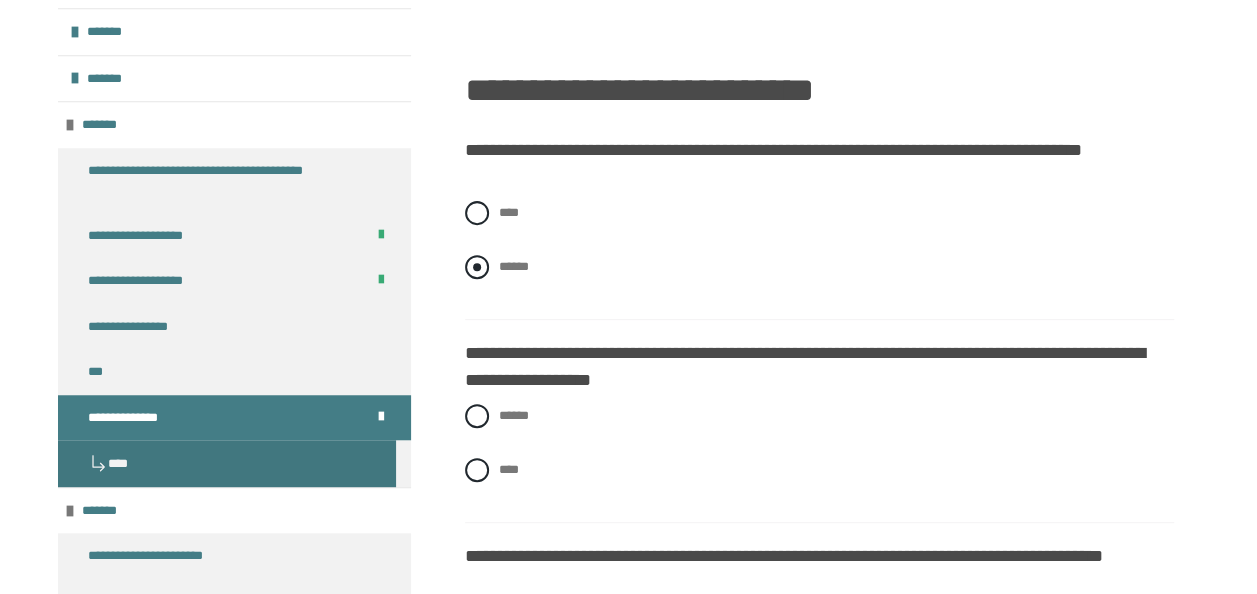 click at bounding box center (477, 267) 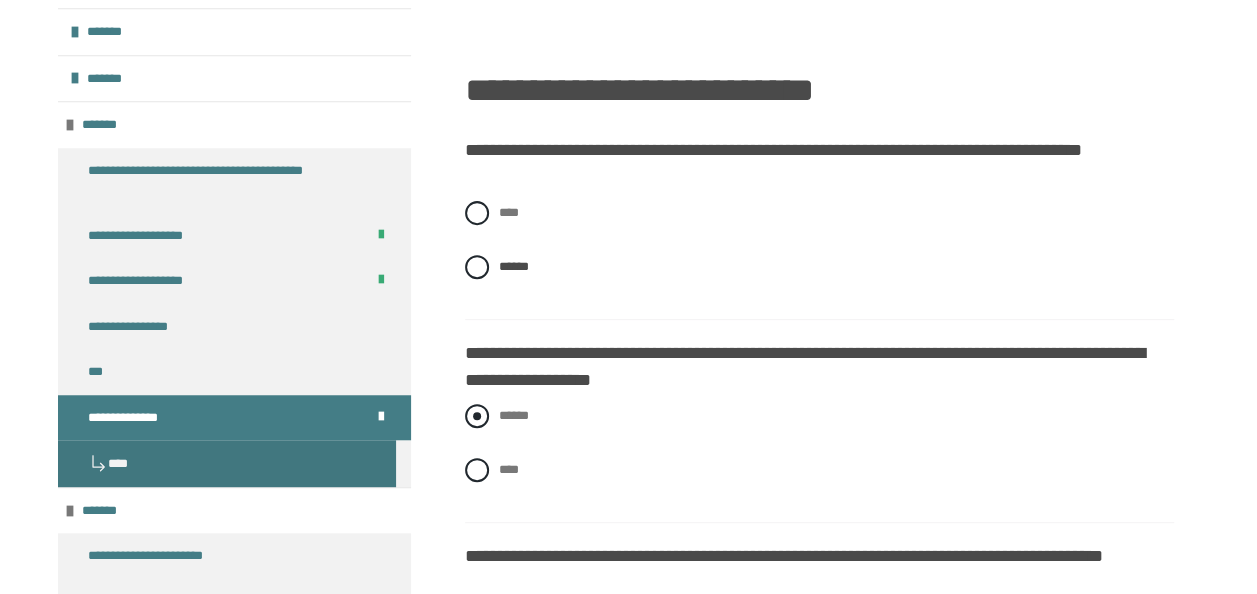 click at bounding box center (477, 416) 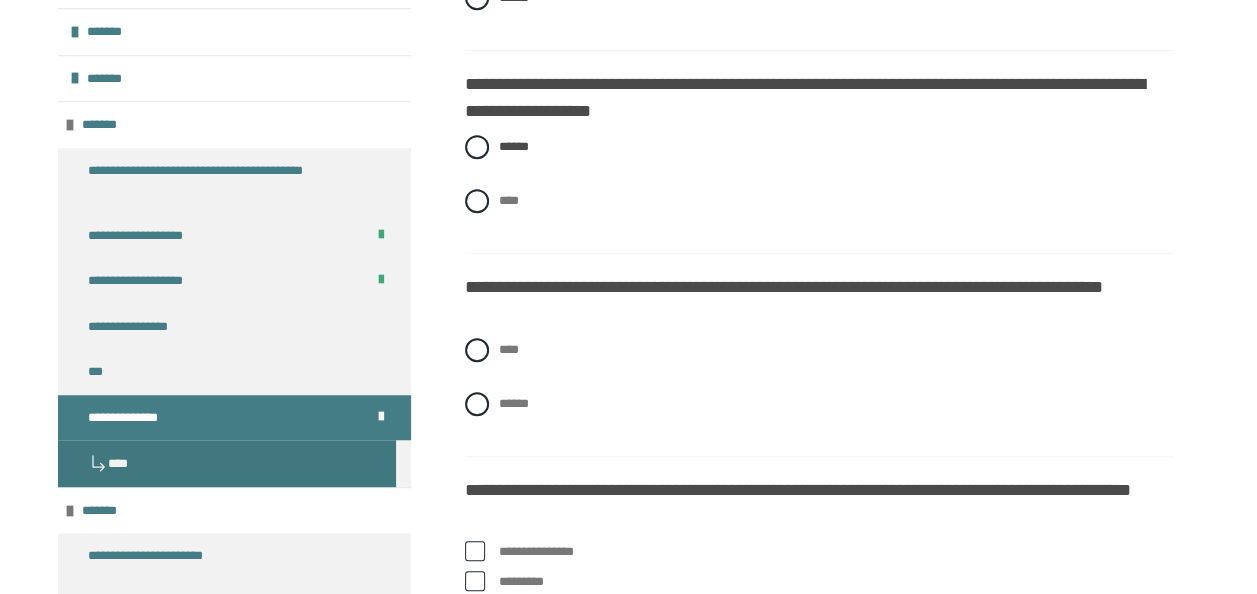 scroll, scrollTop: 550, scrollLeft: 0, axis: vertical 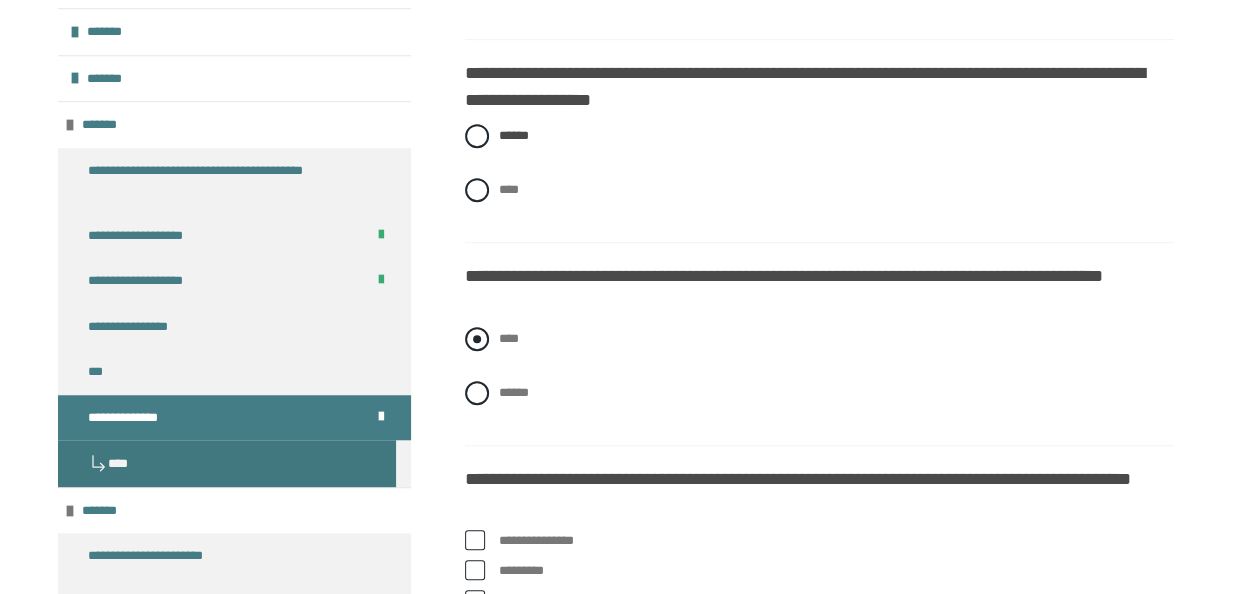 click at bounding box center (477, 339) 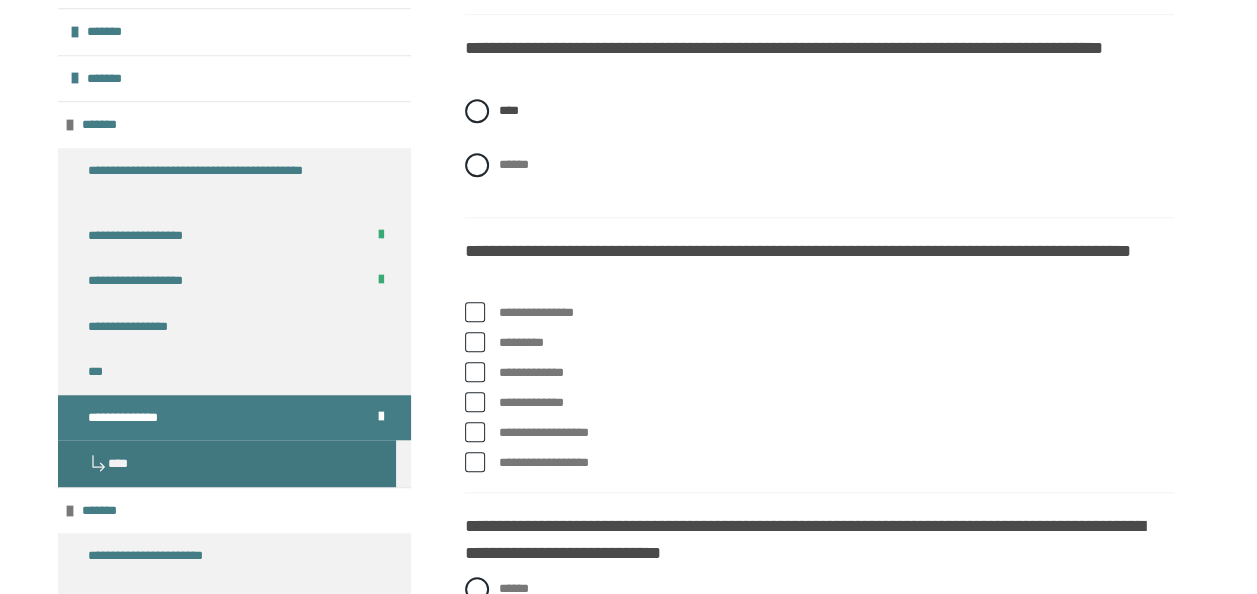 scroll, scrollTop: 790, scrollLeft: 0, axis: vertical 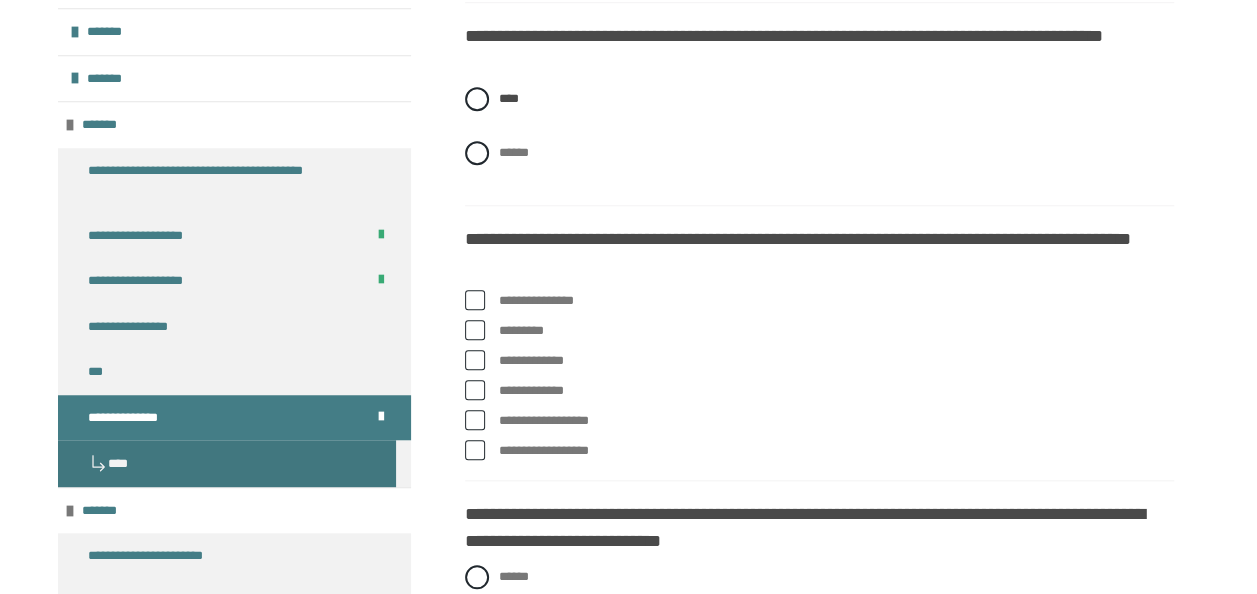 click at bounding box center [475, 330] 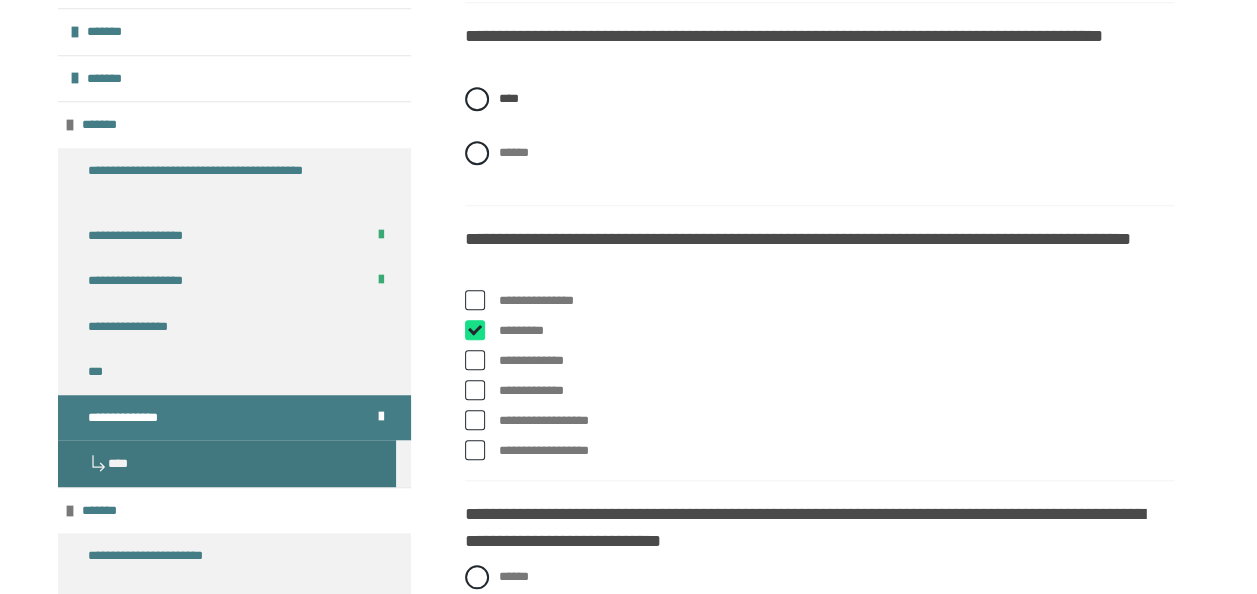 checkbox on "****" 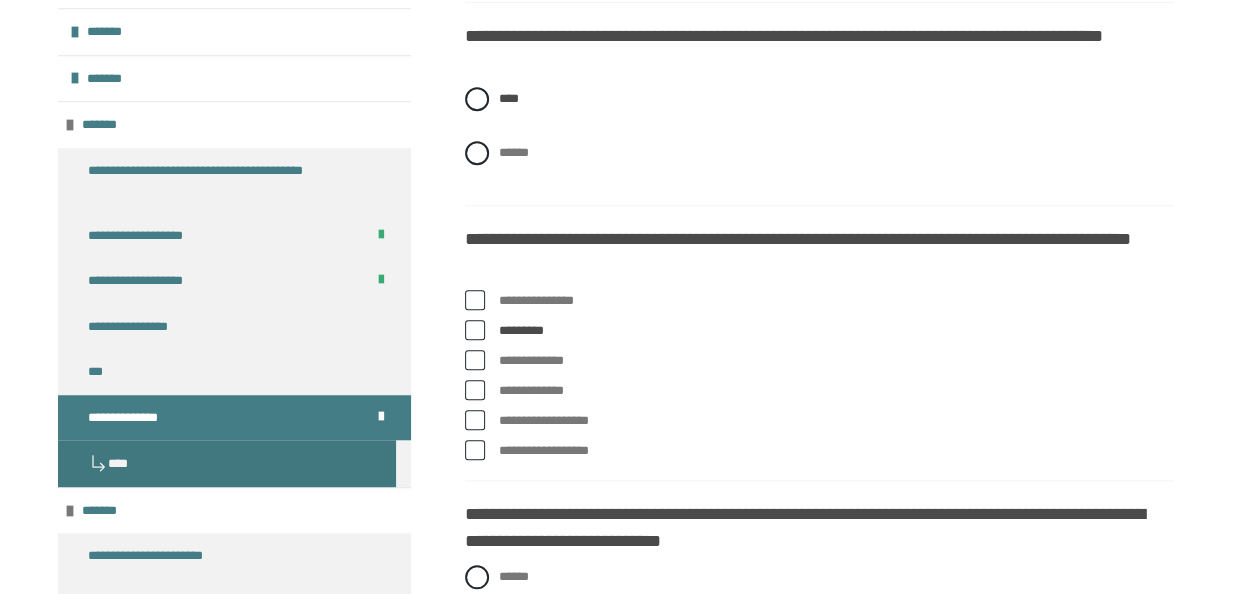 click at bounding box center (475, 360) 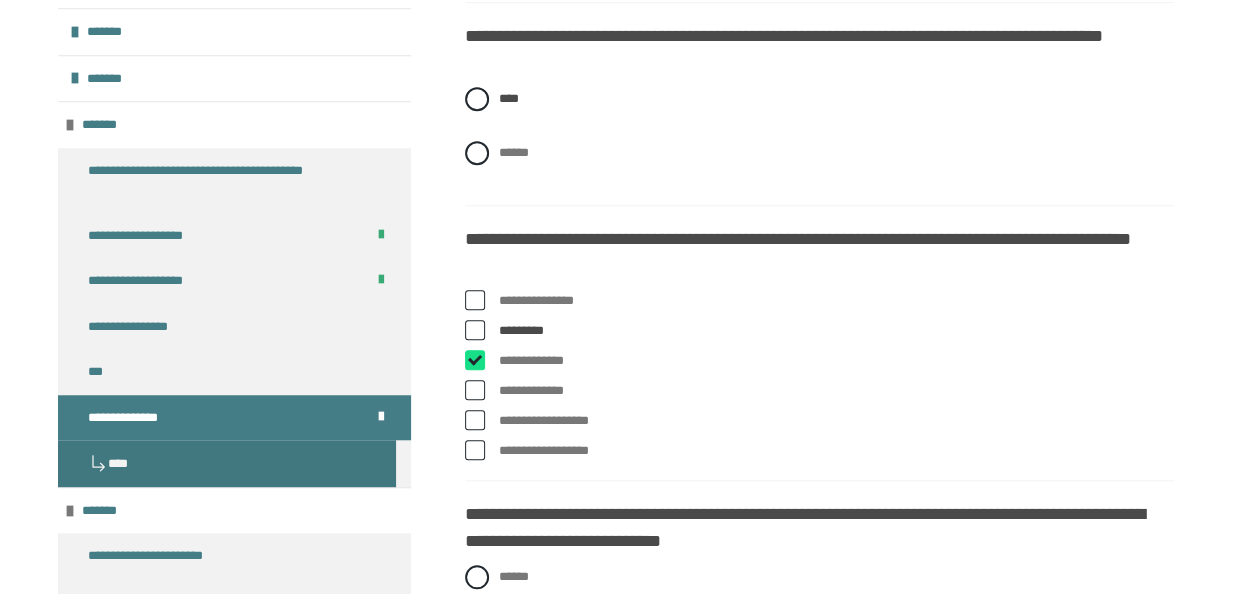 checkbox on "****" 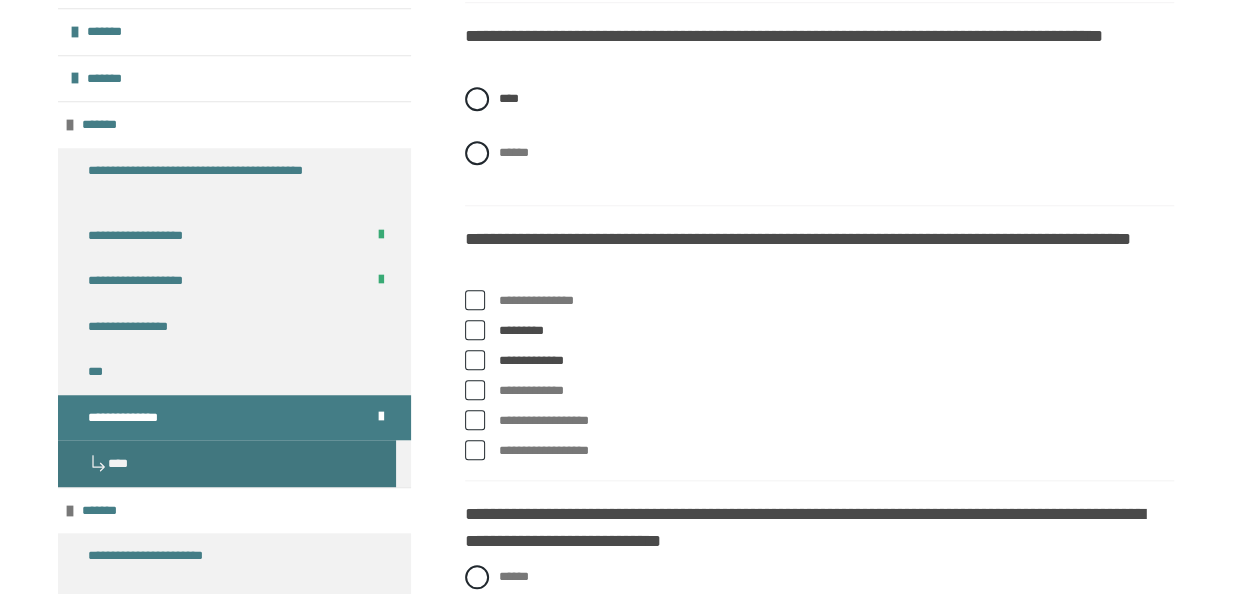 click at bounding box center (475, 420) 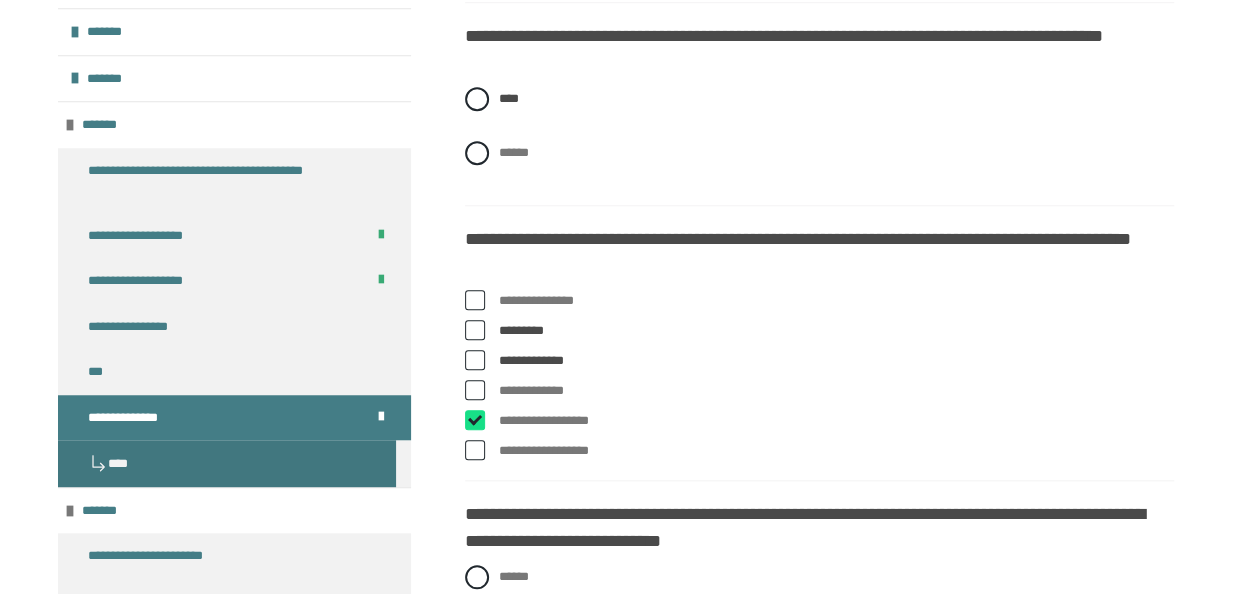checkbox on "****" 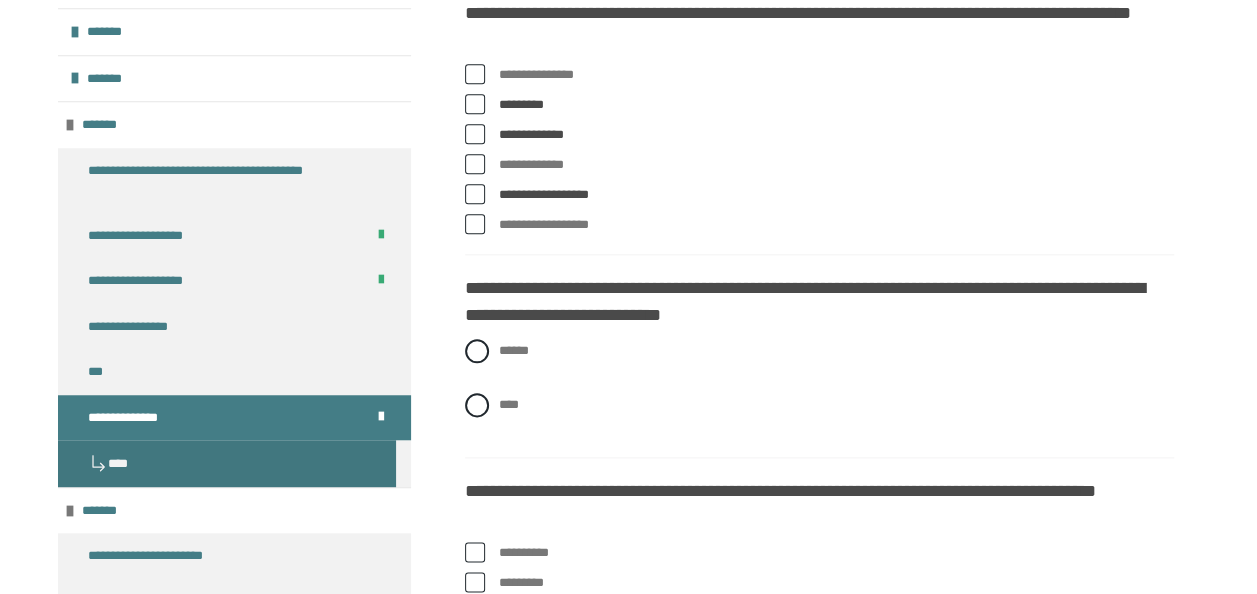 scroll, scrollTop: 1030, scrollLeft: 0, axis: vertical 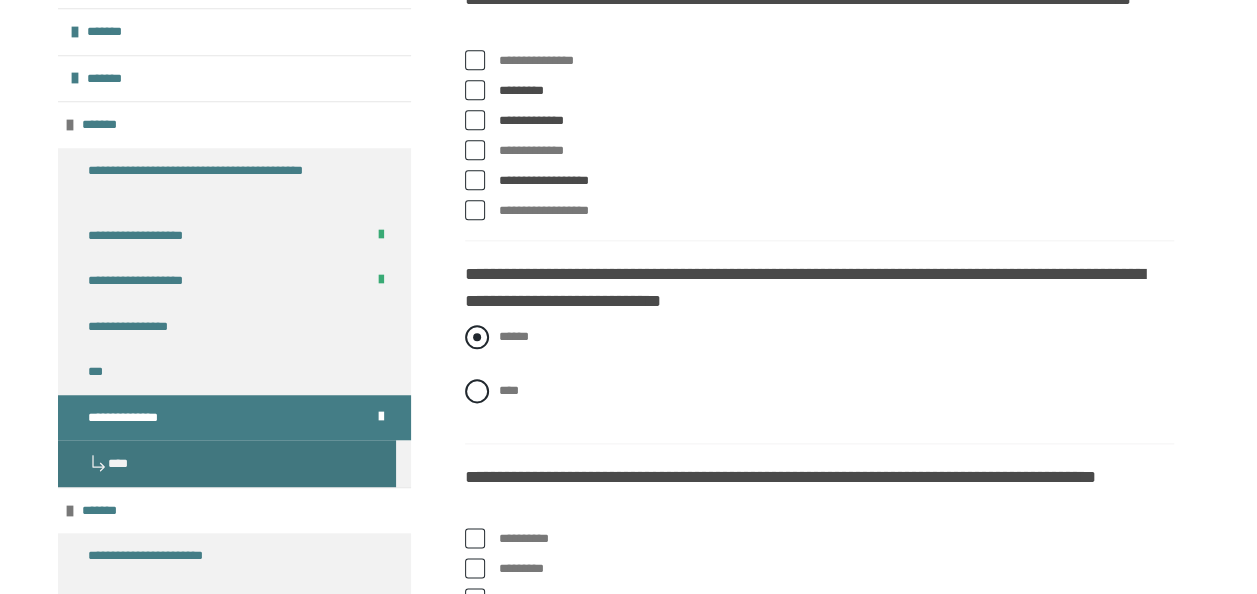 click at bounding box center [477, 337] 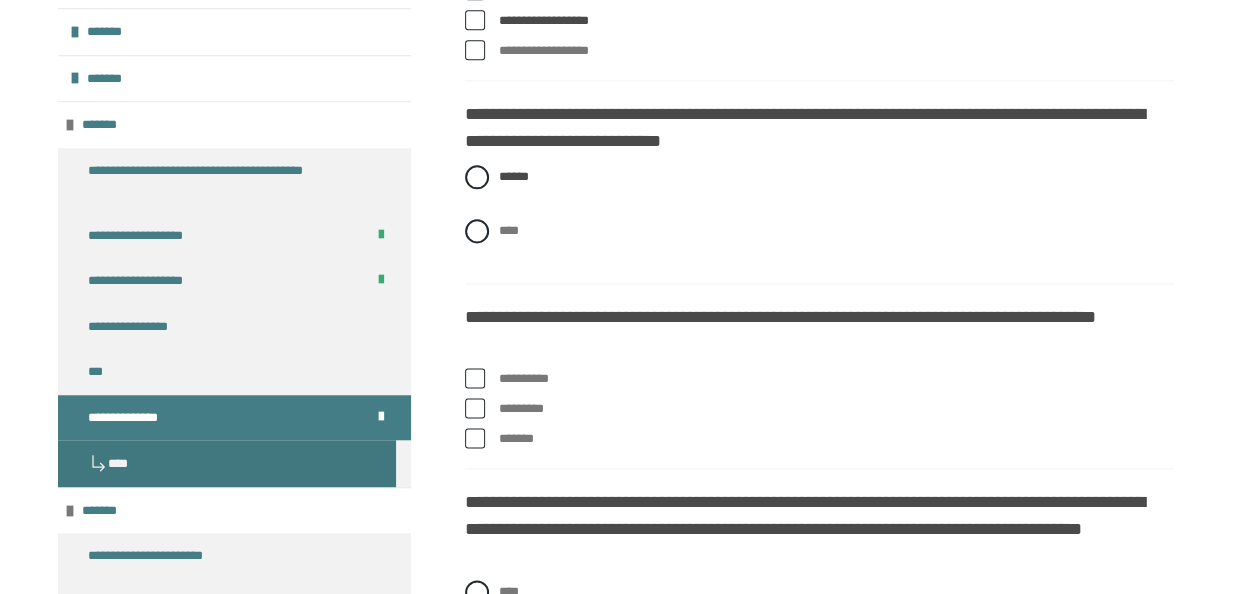 scroll, scrollTop: 1230, scrollLeft: 0, axis: vertical 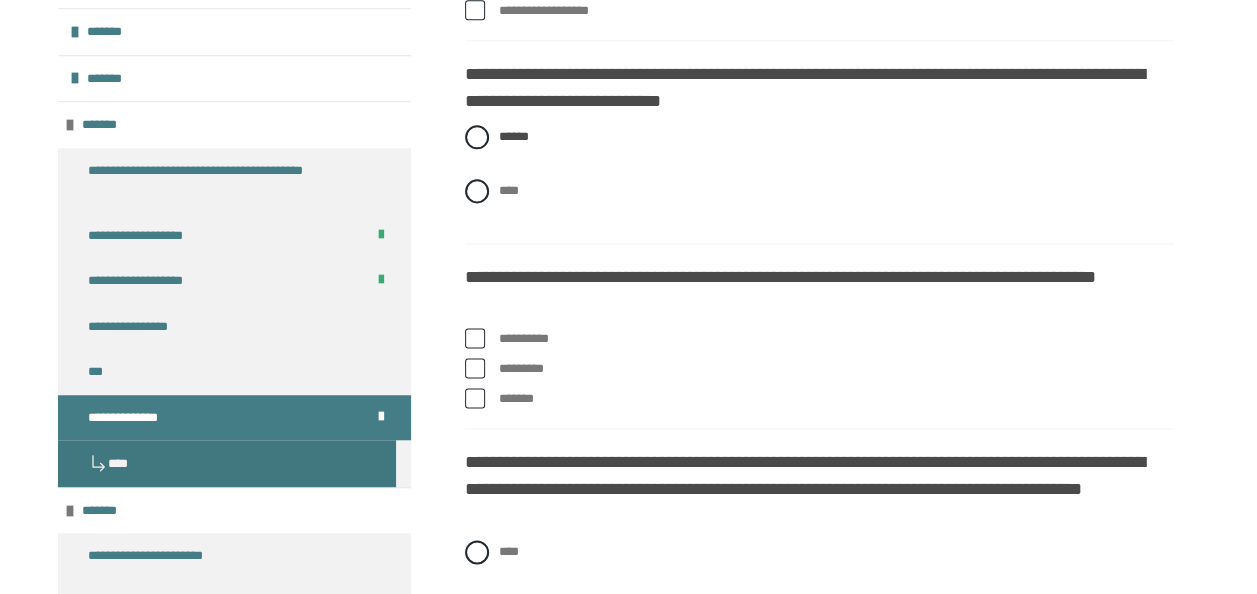 click at bounding box center [475, 338] 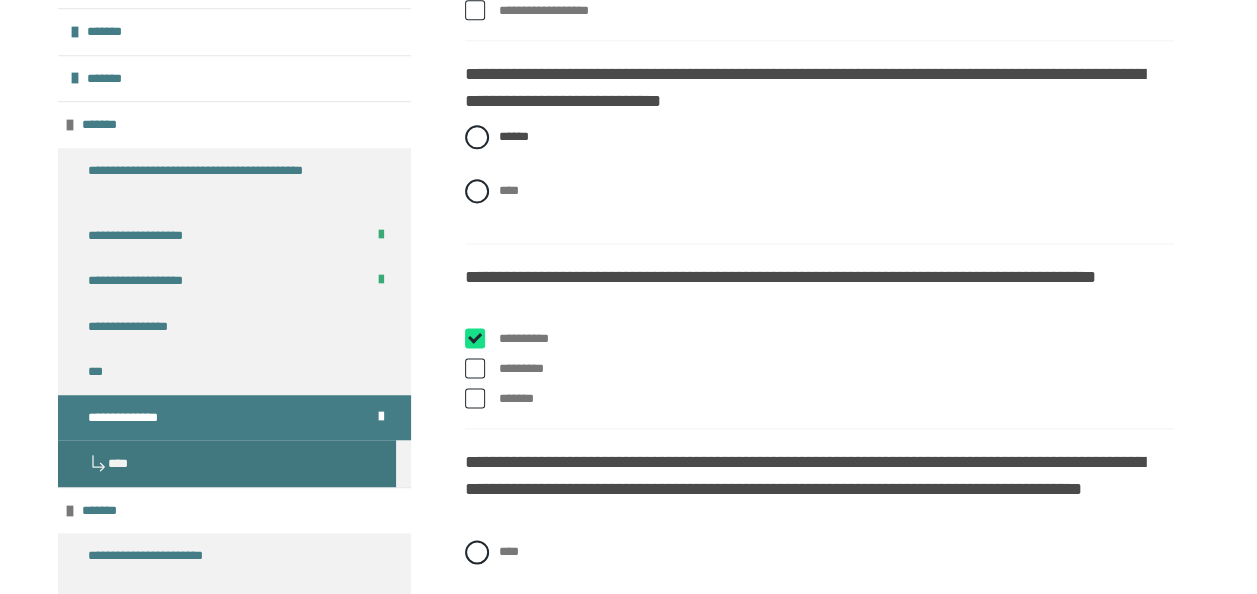 checkbox on "****" 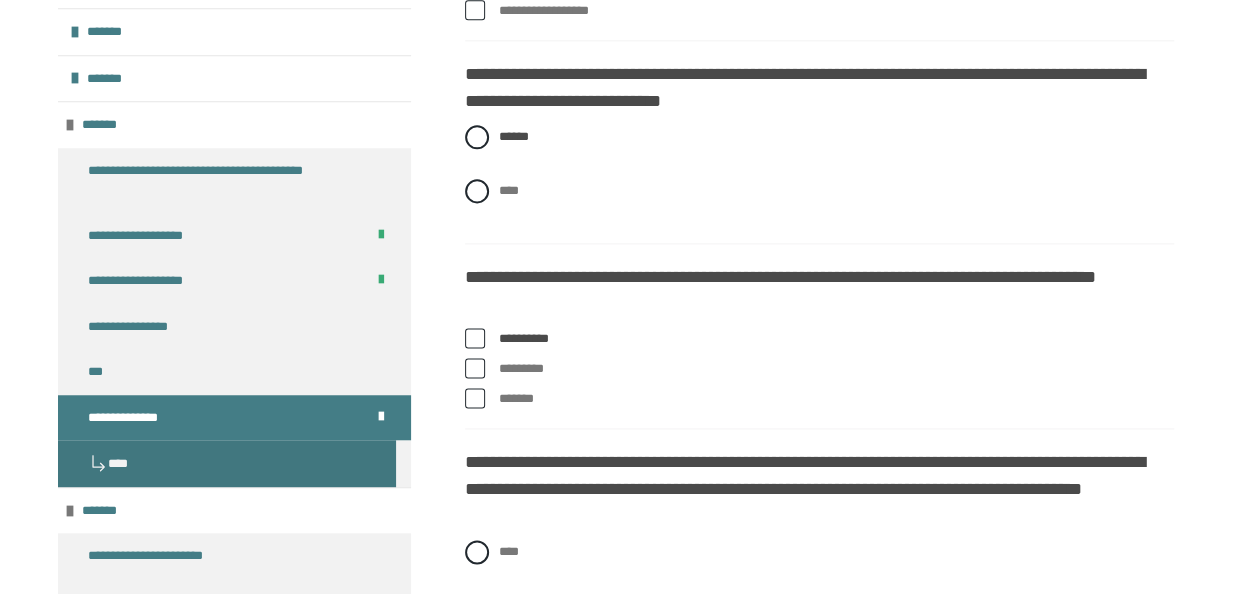 click at bounding box center [475, 398] 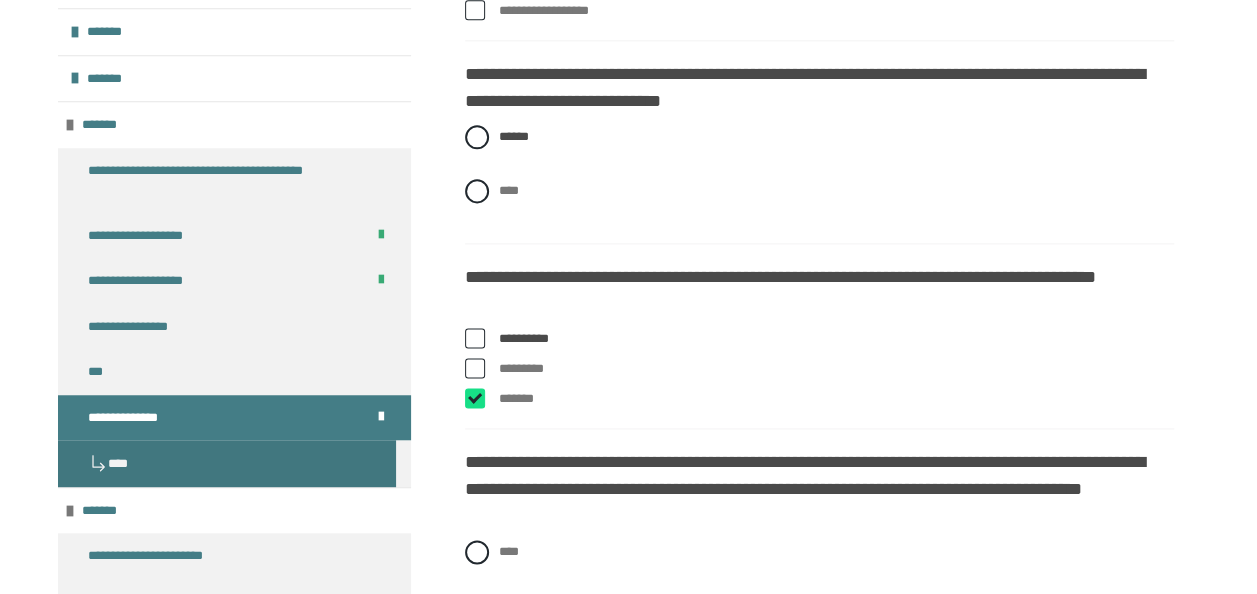 checkbox on "****" 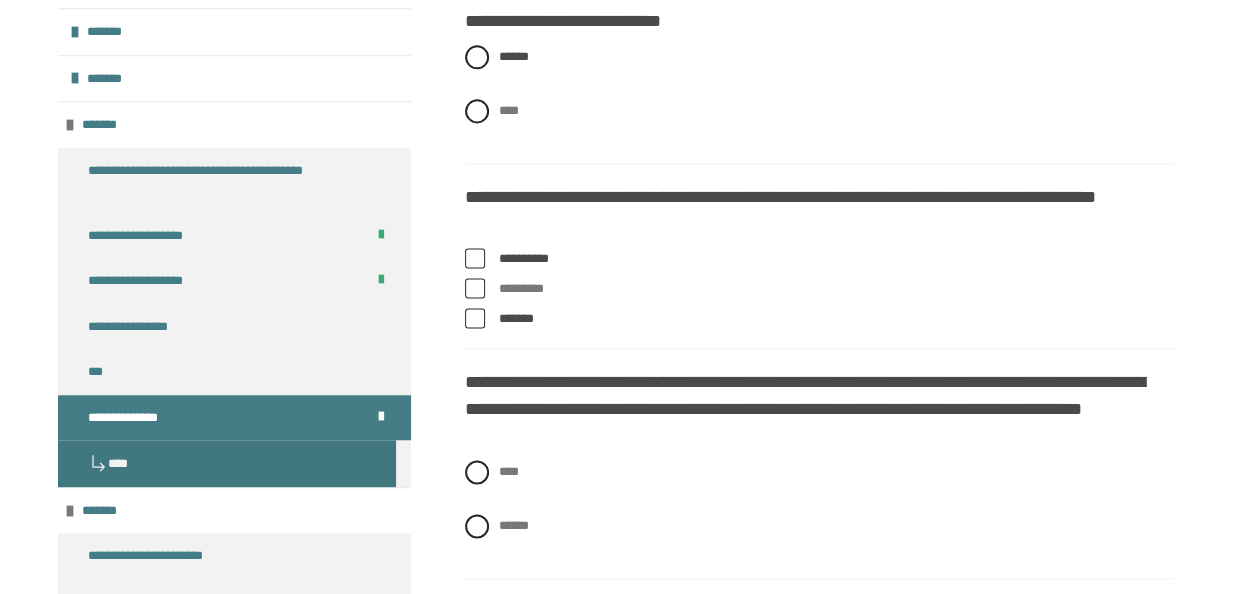 scroll, scrollTop: 1350, scrollLeft: 0, axis: vertical 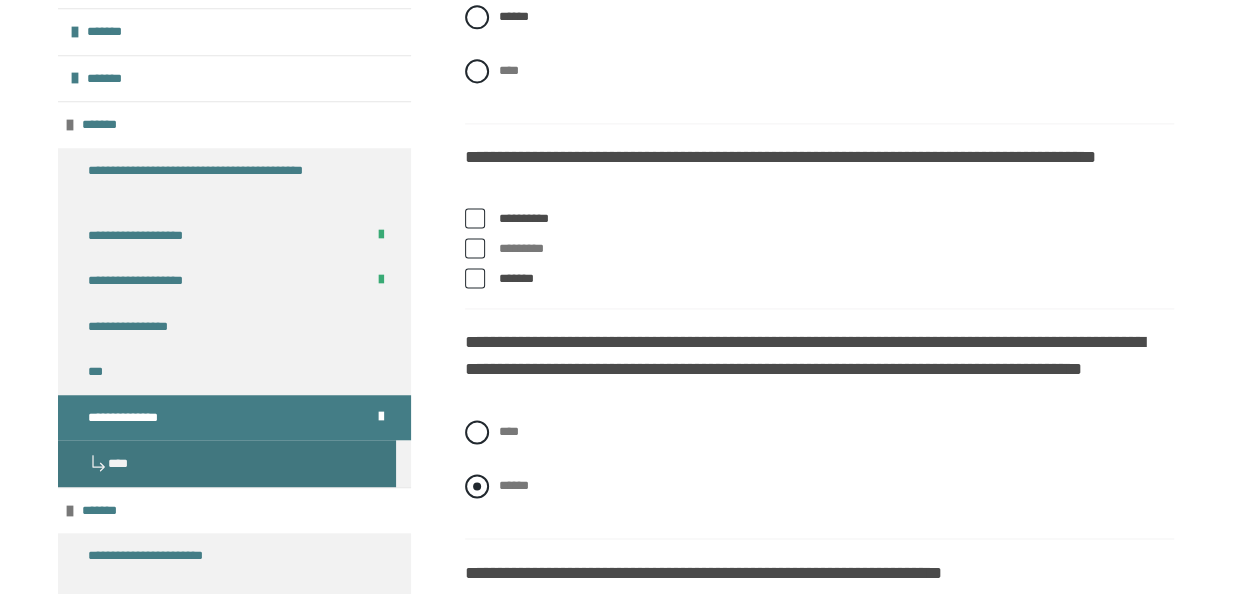 click at bounding box center [477, 486] 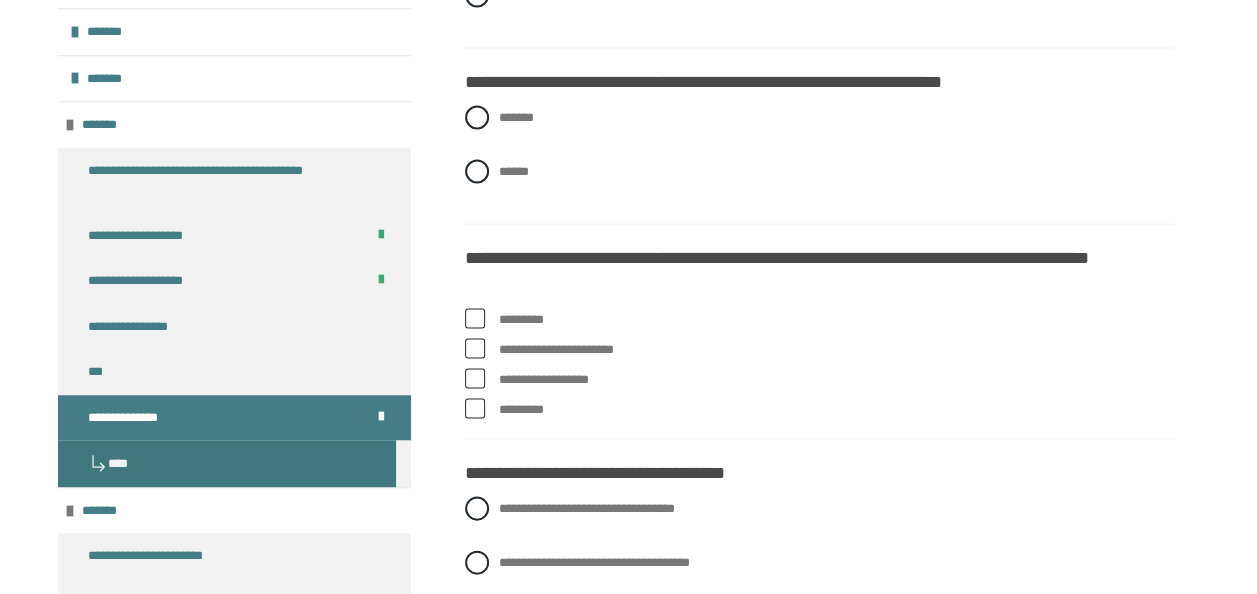 scroll, scrollTop: 1870, scrollLeft: 0, axis: vertical 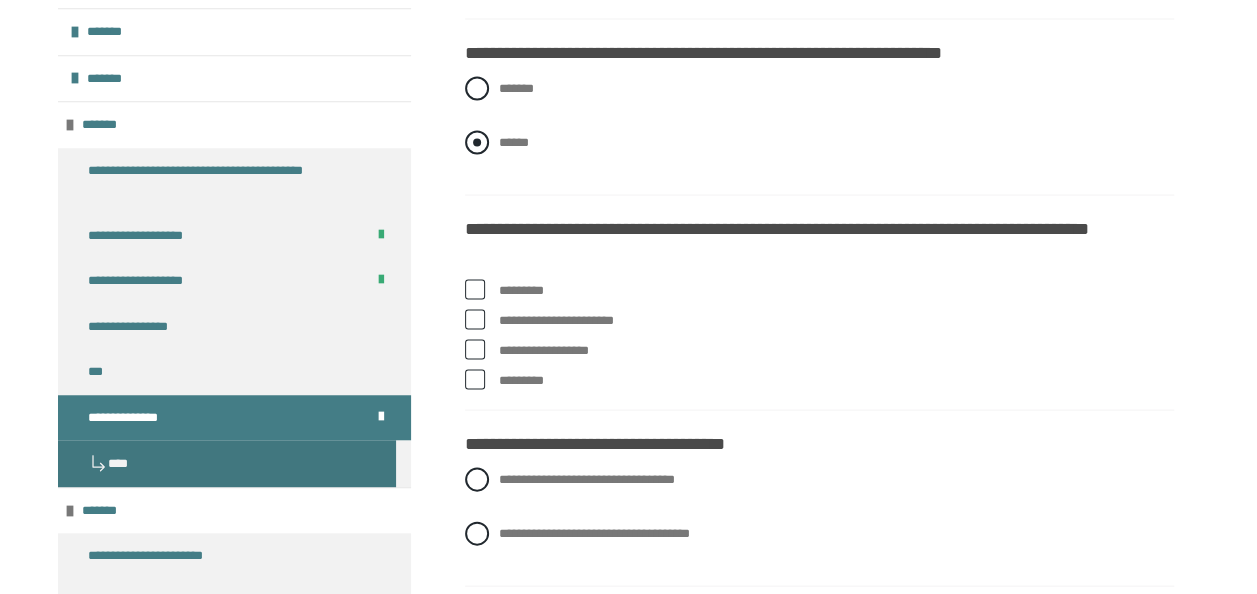 click on "******" at bounding box center [819, 142] 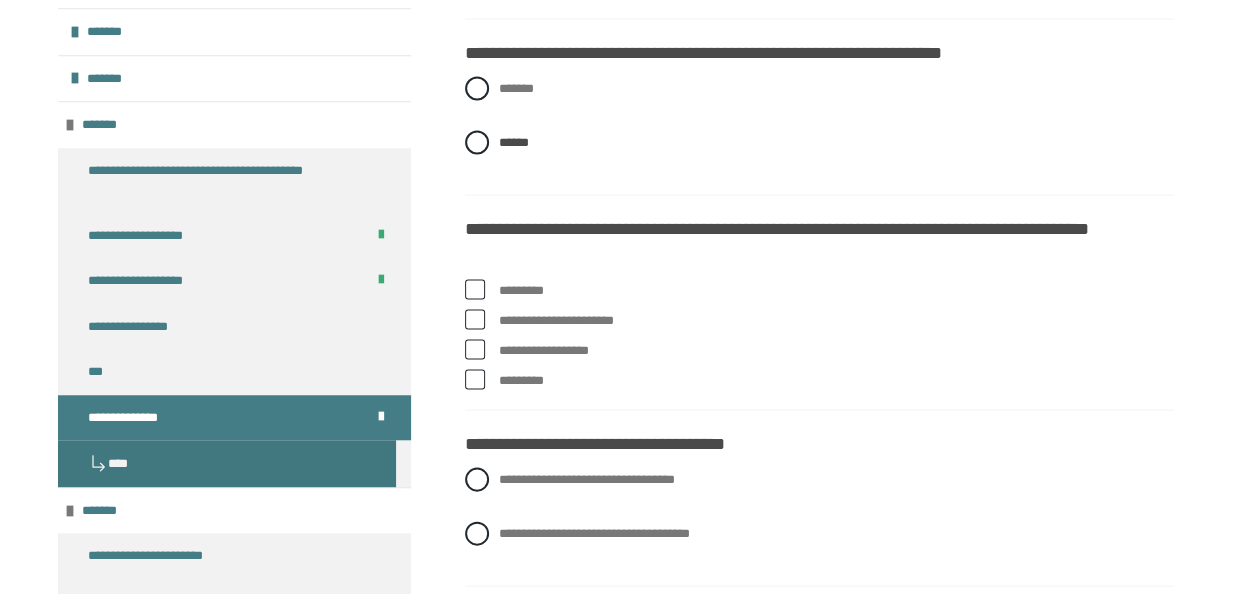 click on "*********" at bounding box center [819, 290] 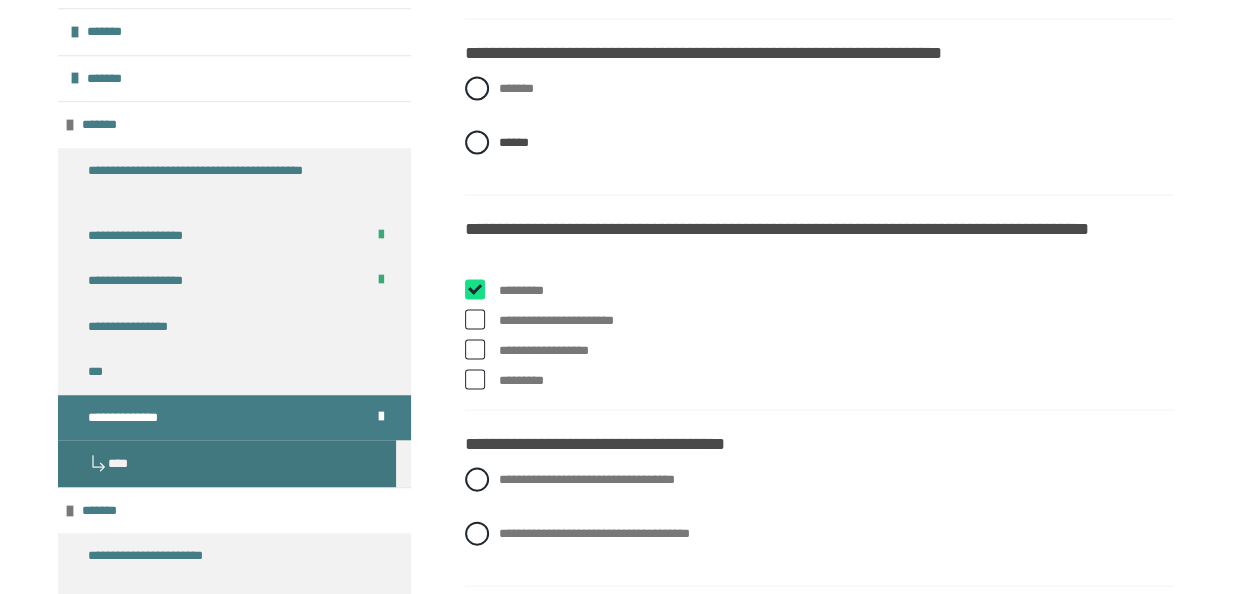 checkbox on "****" 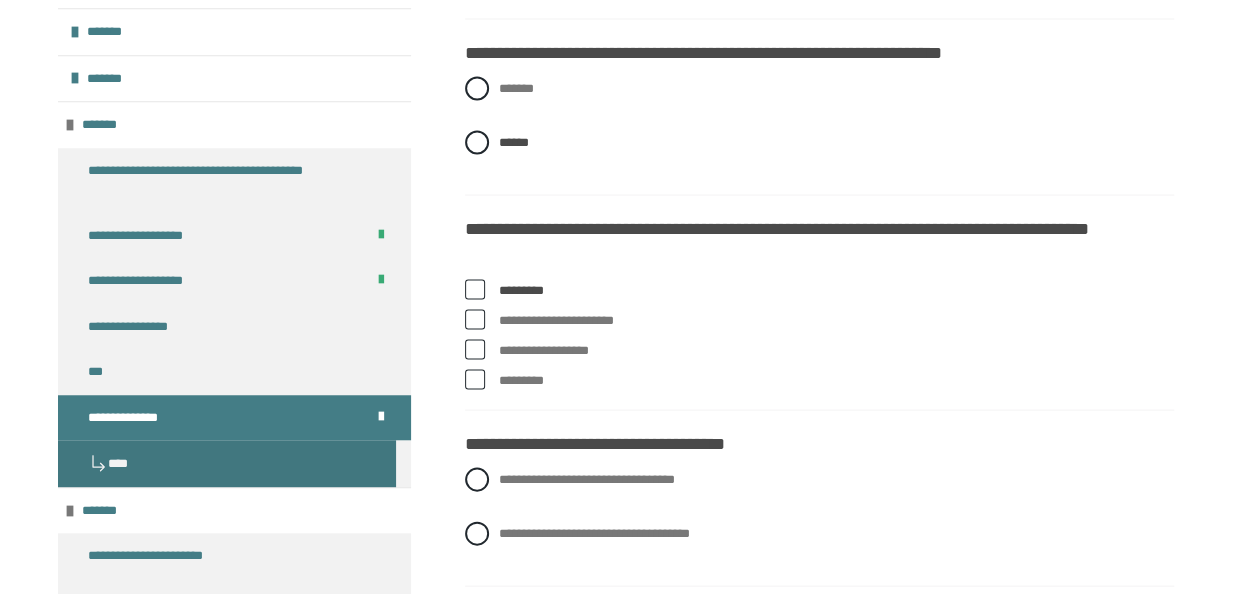 click at bounding box center (475, 379) 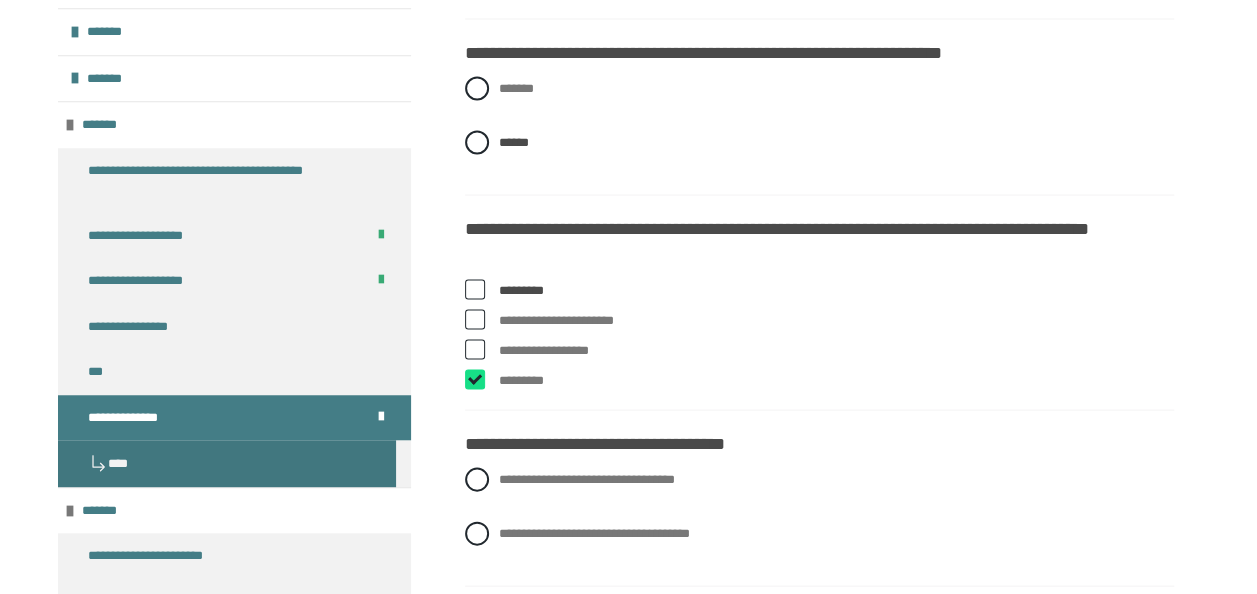 checkbox on "****" 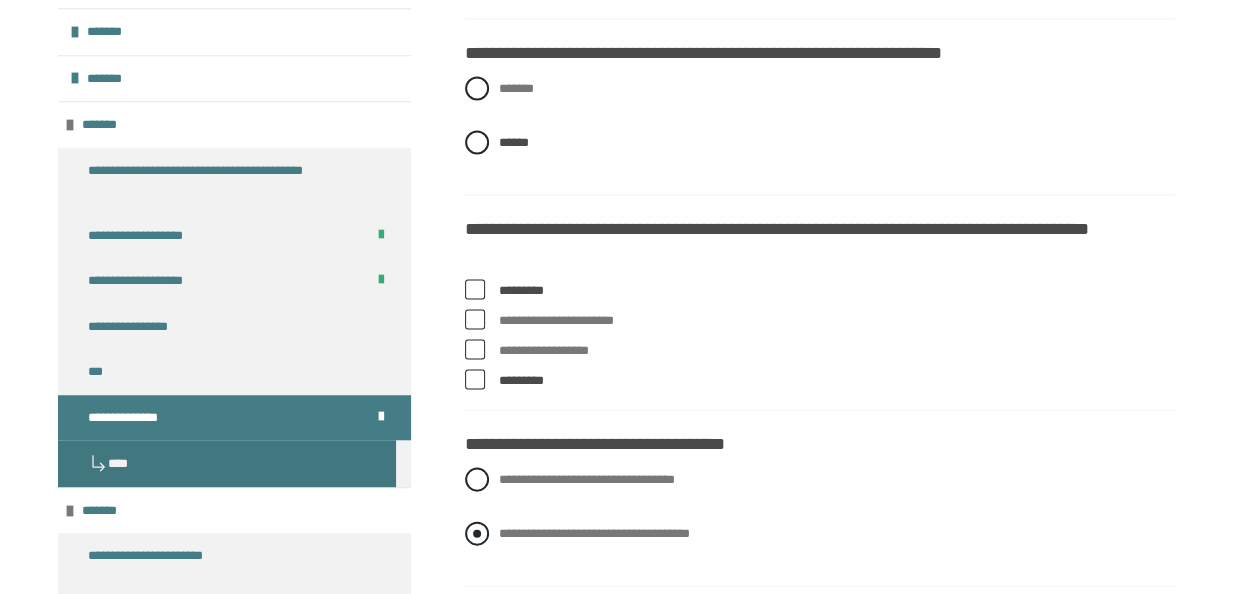 click at bounding box center [477, 533] 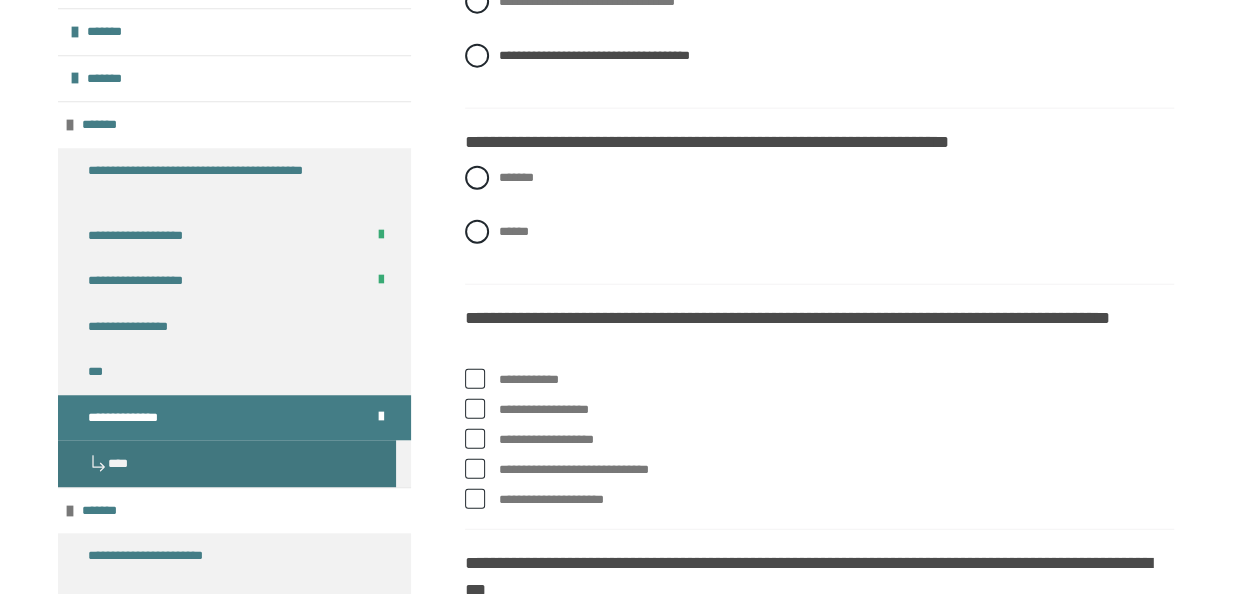 scroll, scrollTop: 2390, scrollLeft: 0, axis: vertical 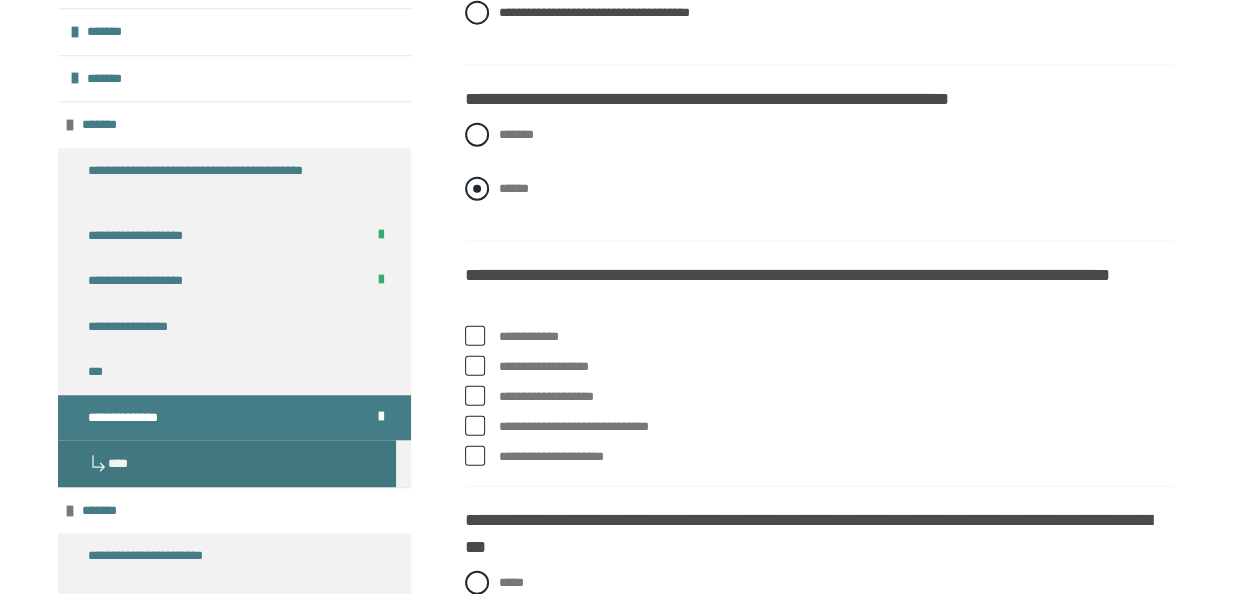 click at bounding box center [477, 189] 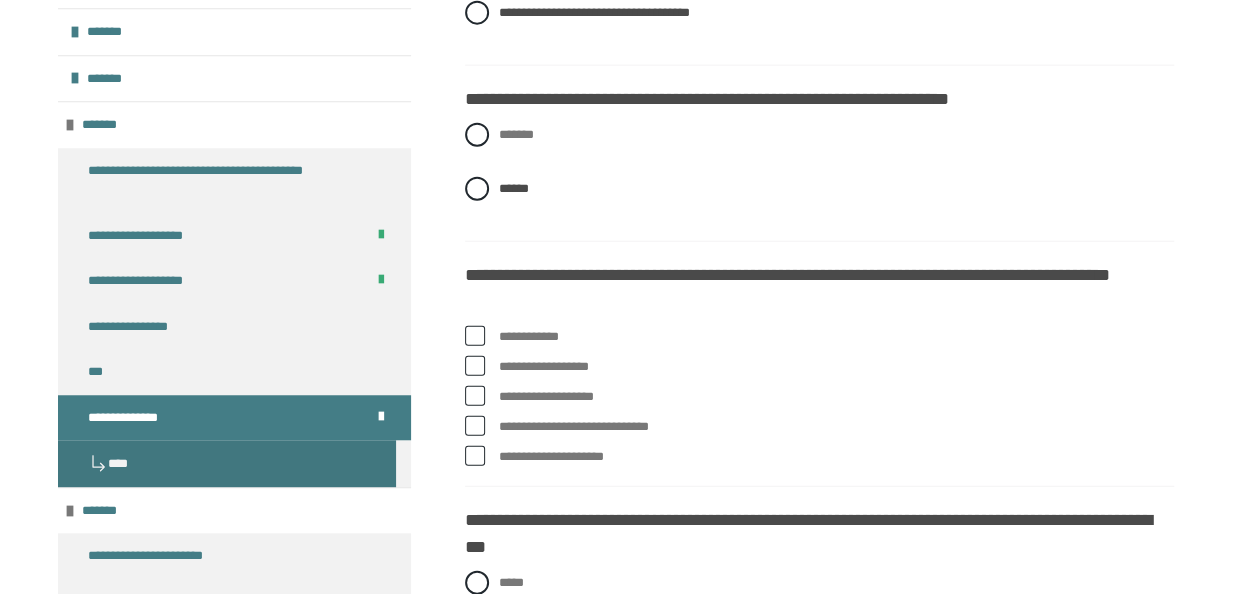 click on "**********" at bounding box center (819, 337) 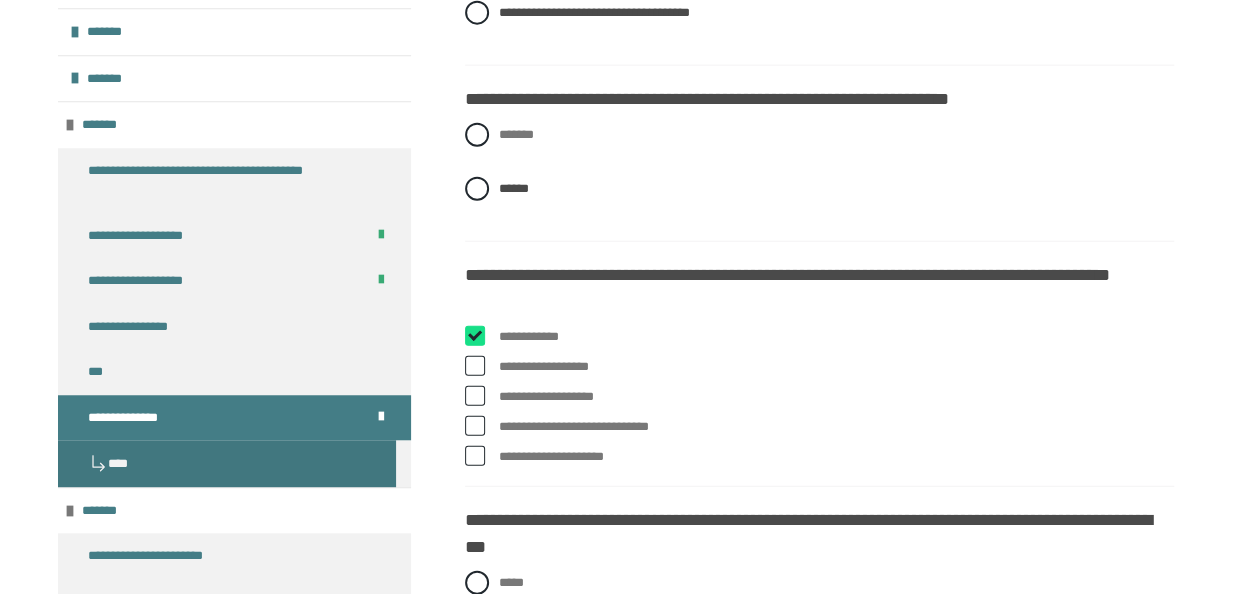 checkbox on "****" 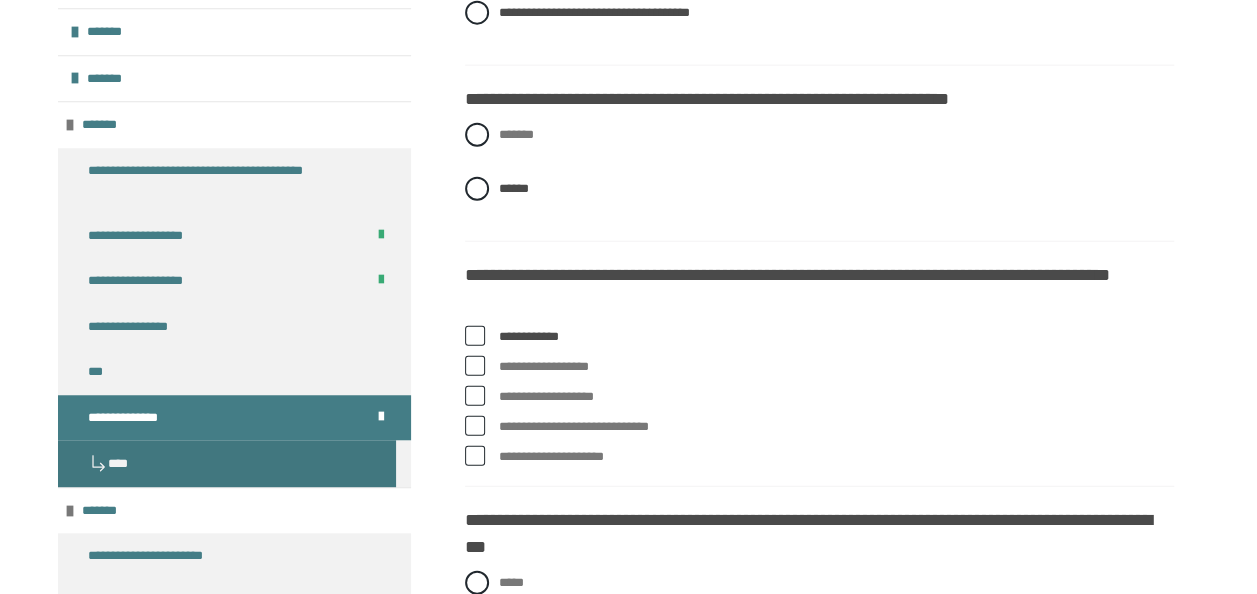 click at bounding box center [475, 396] 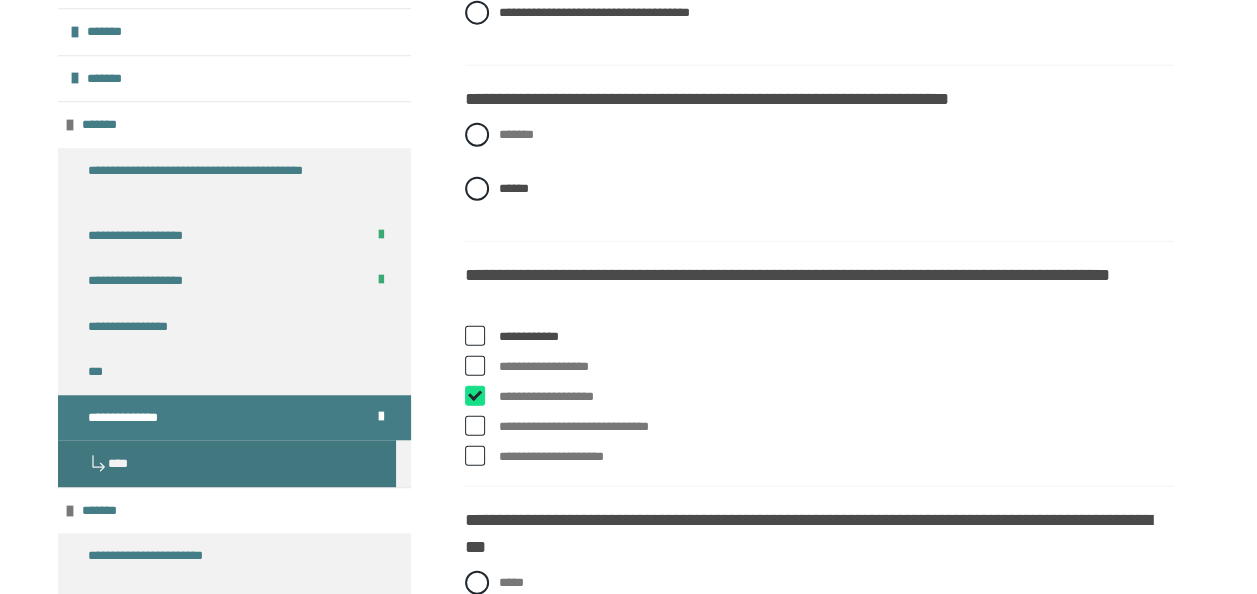 checkbox on "****" 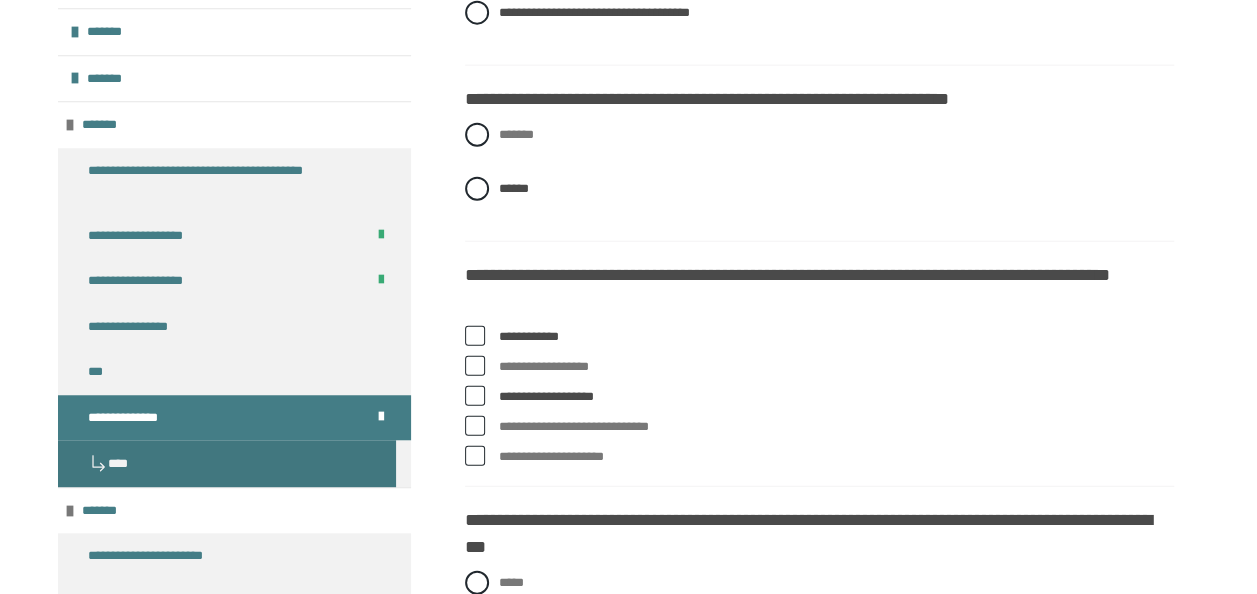 click at bounding box center (475, 456) 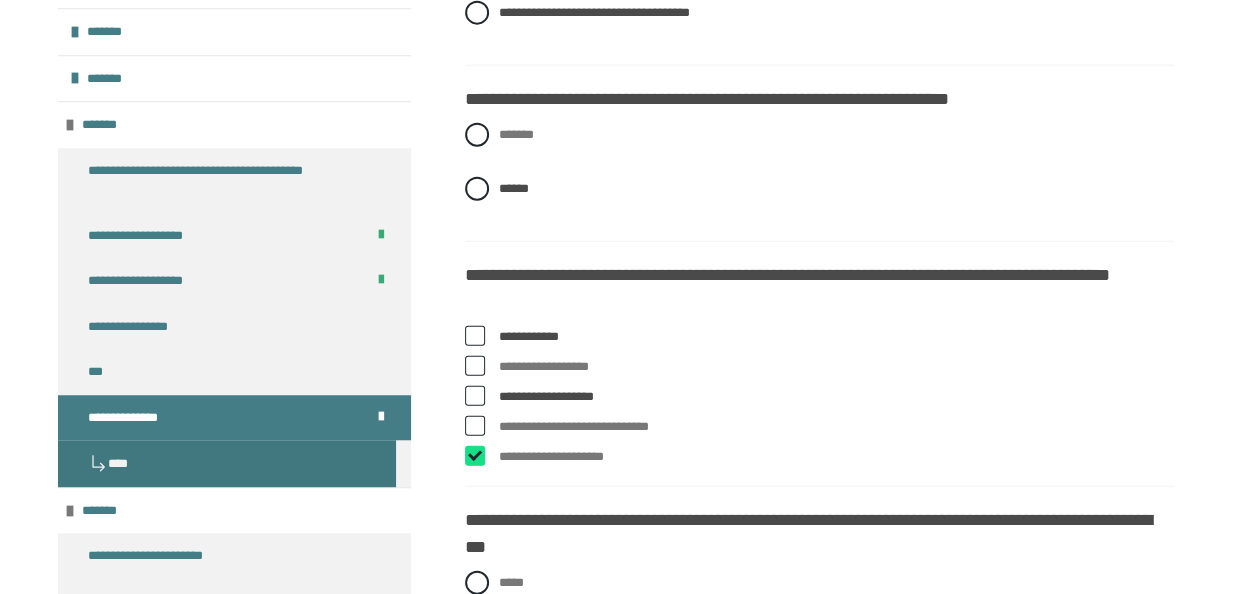 checkbox on "****" 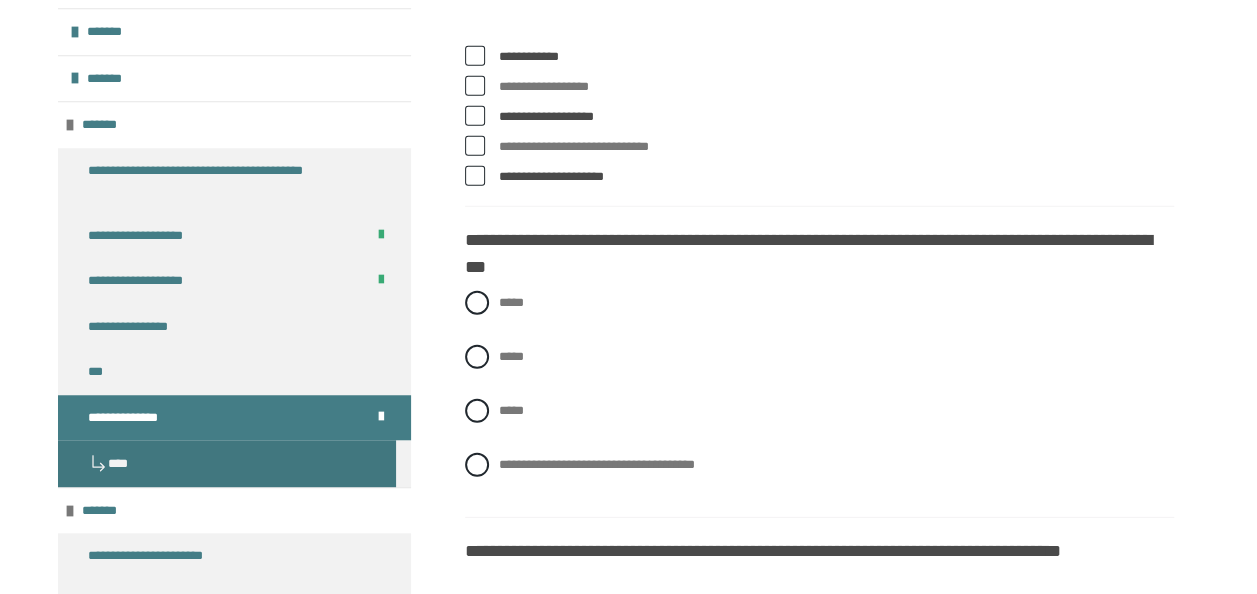scroll, scrollTop: 2710, scrollLeft: 0, axis: vertical 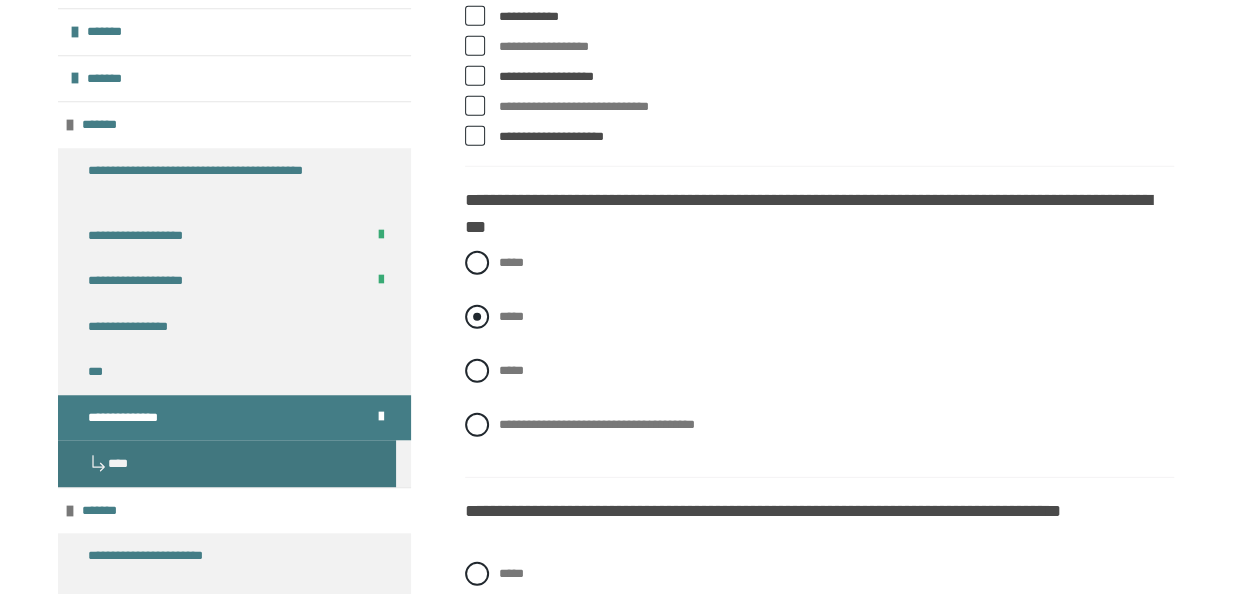 click on "*****" at bounding box center (819, 317) 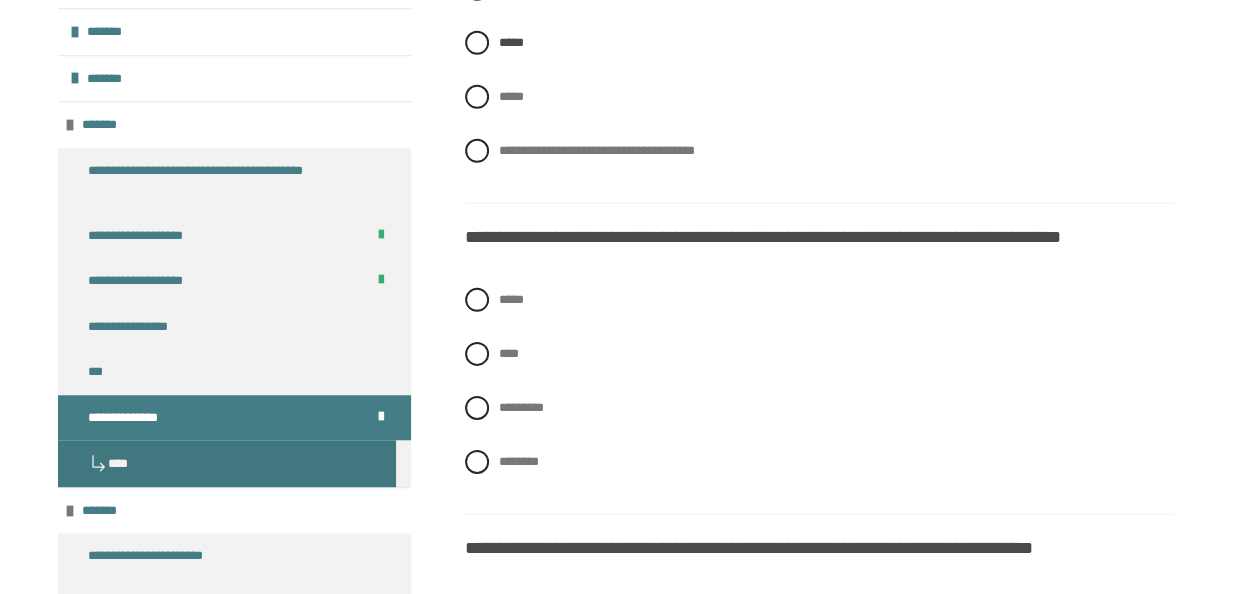scroll, scrollTop: 2990, scrollLeft: 0, axis: vertical 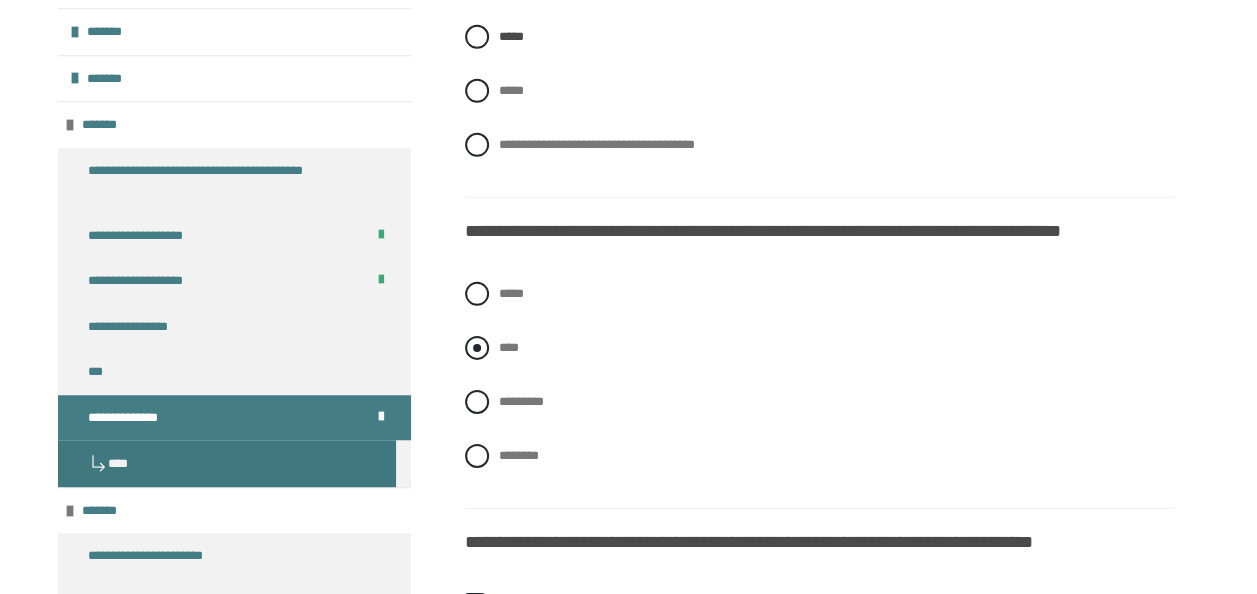 click on "****" at bounding box center (509, 347) 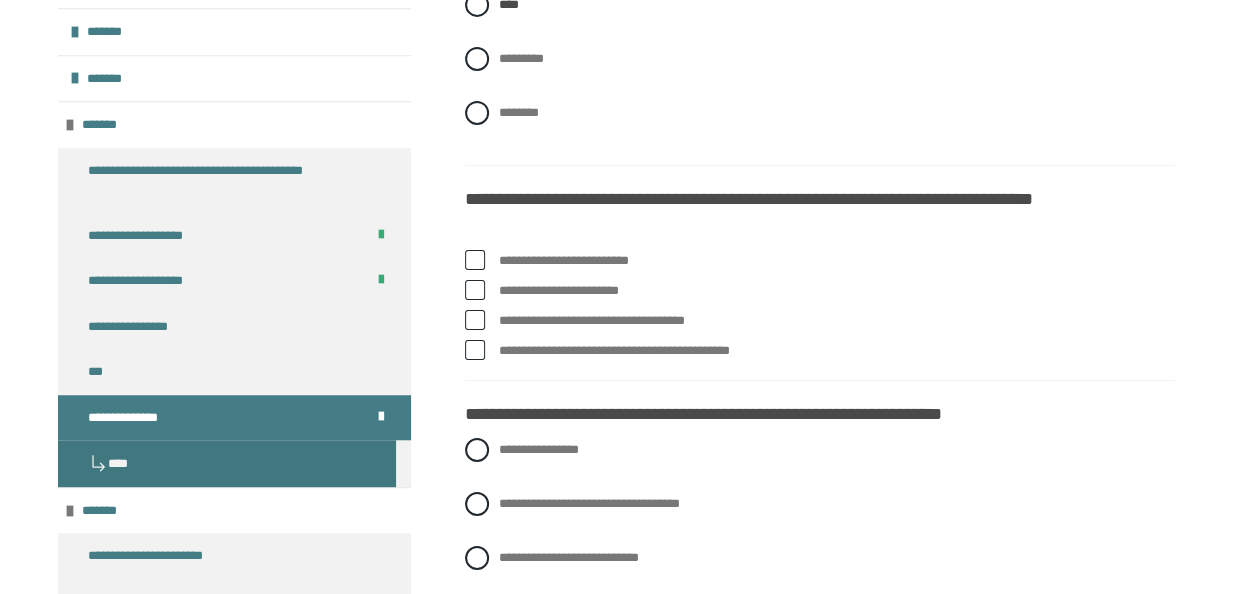 scroll, scrollTop: 3350, scrollLeft: 0, axis: vertical 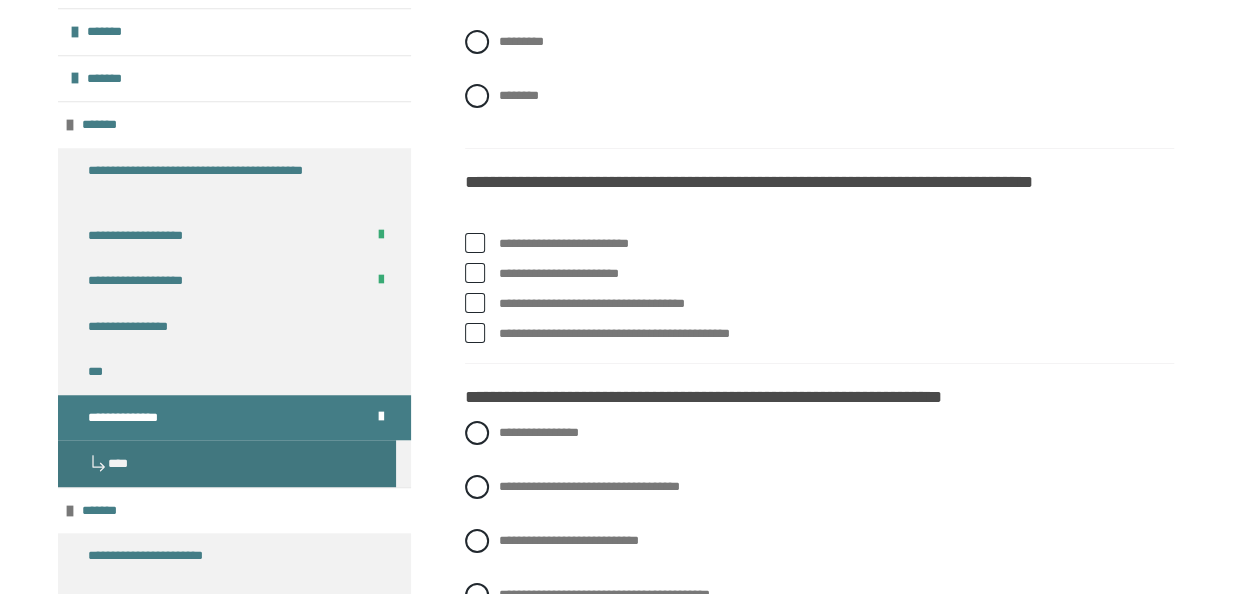 click on "**********" at bounding box center [836, 244] 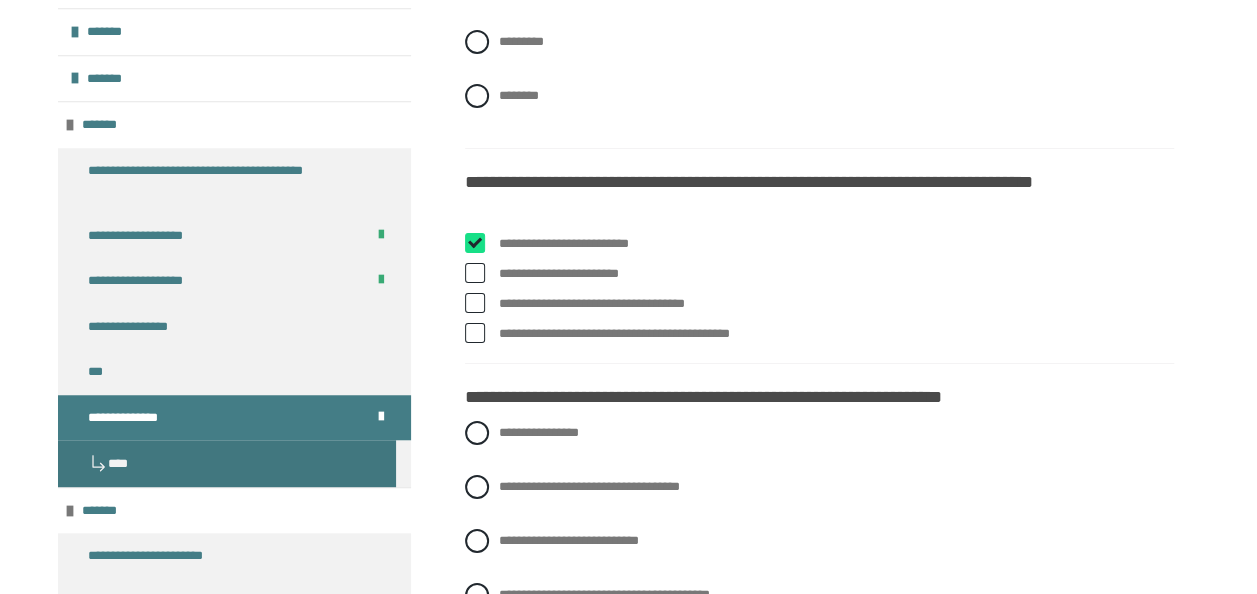 checkbox on "****" 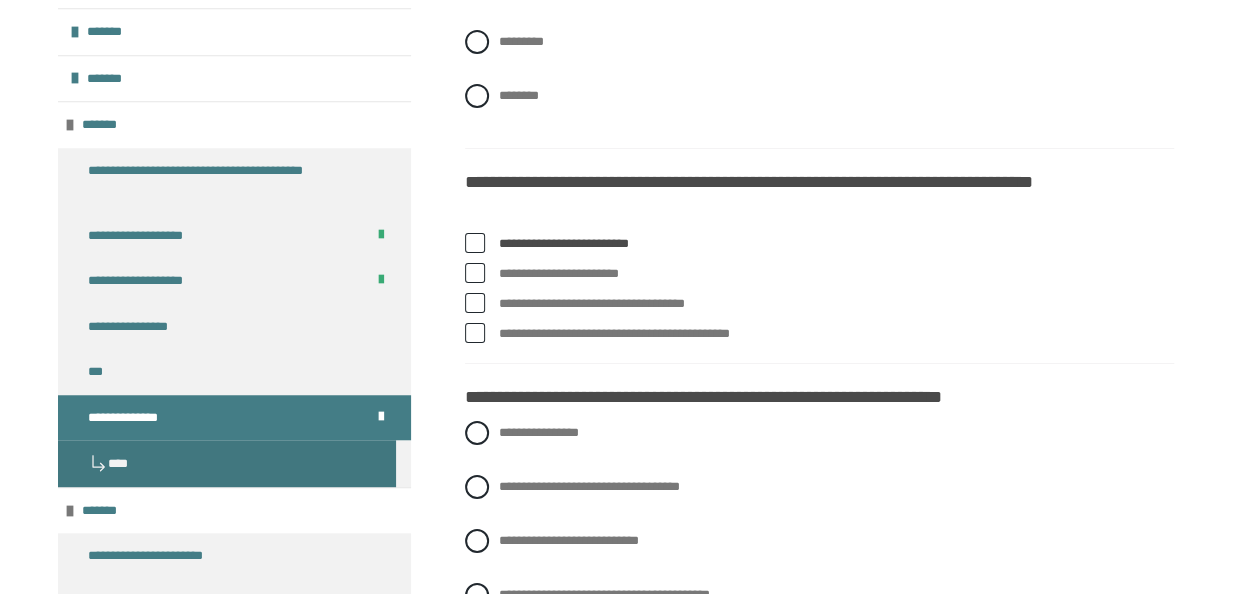 click on "**********" at bounding box center (836, 304) 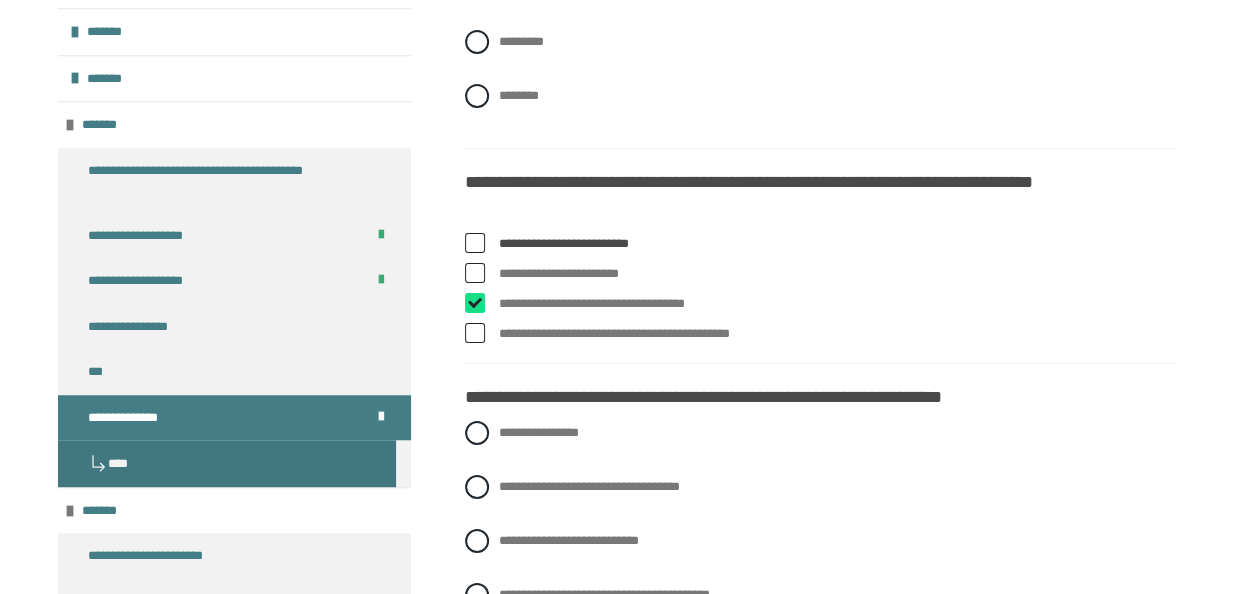 checkbox on "****" 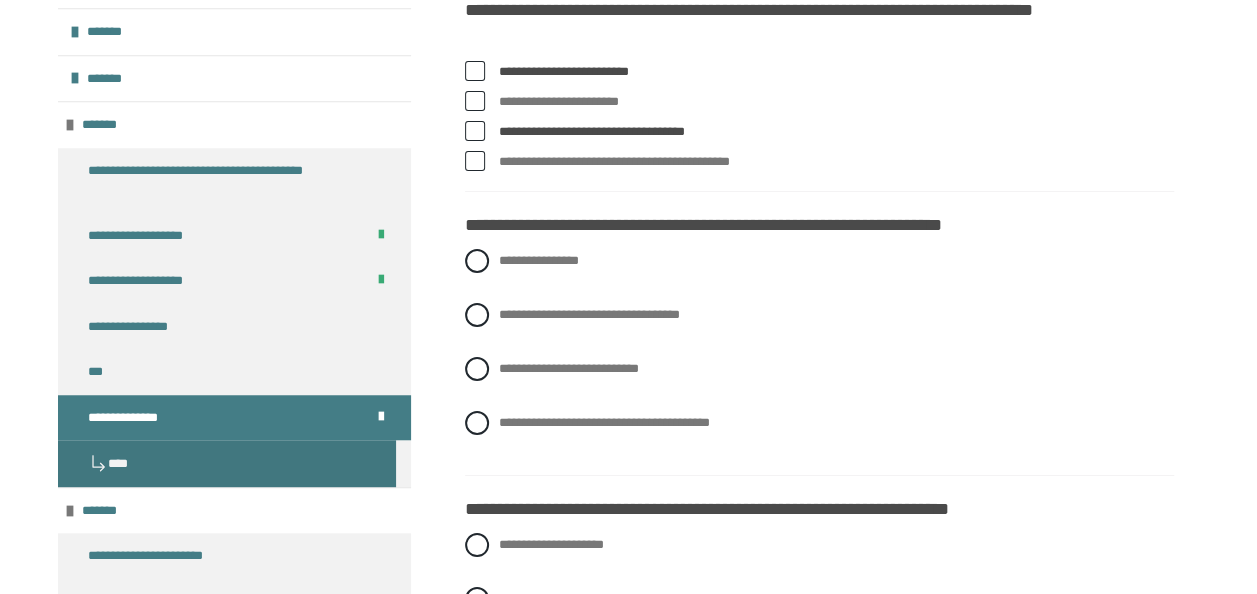 scroll, scrollTop: 3550, scrollLeft: 0, axis: vertical 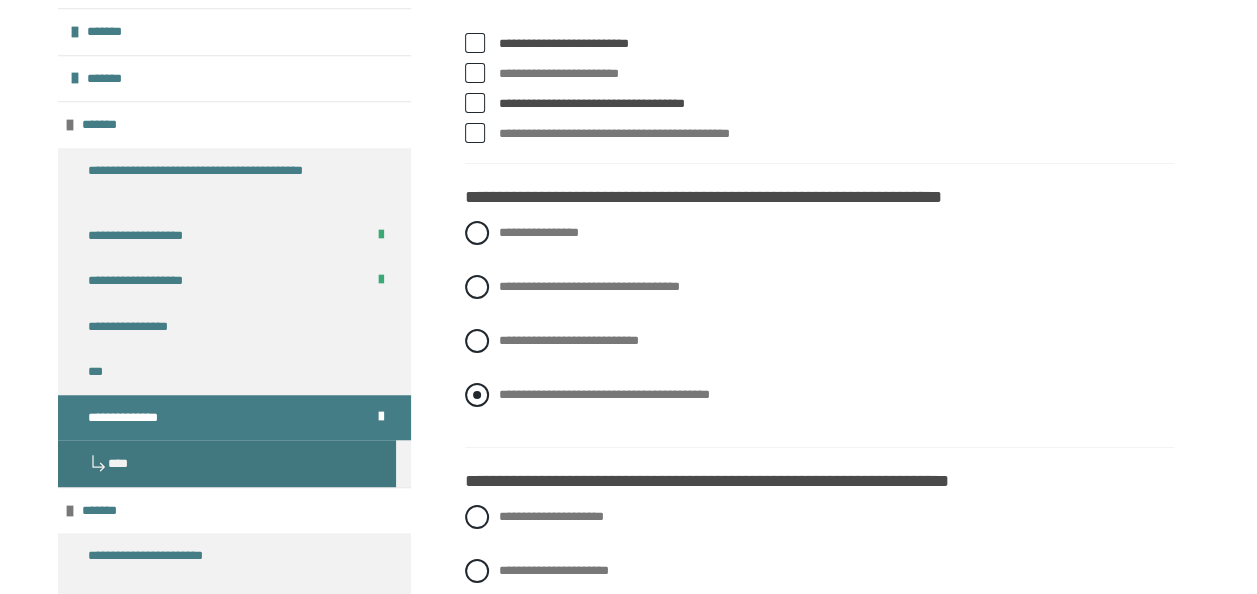 click on "**********" at bounding box center [604, 394] 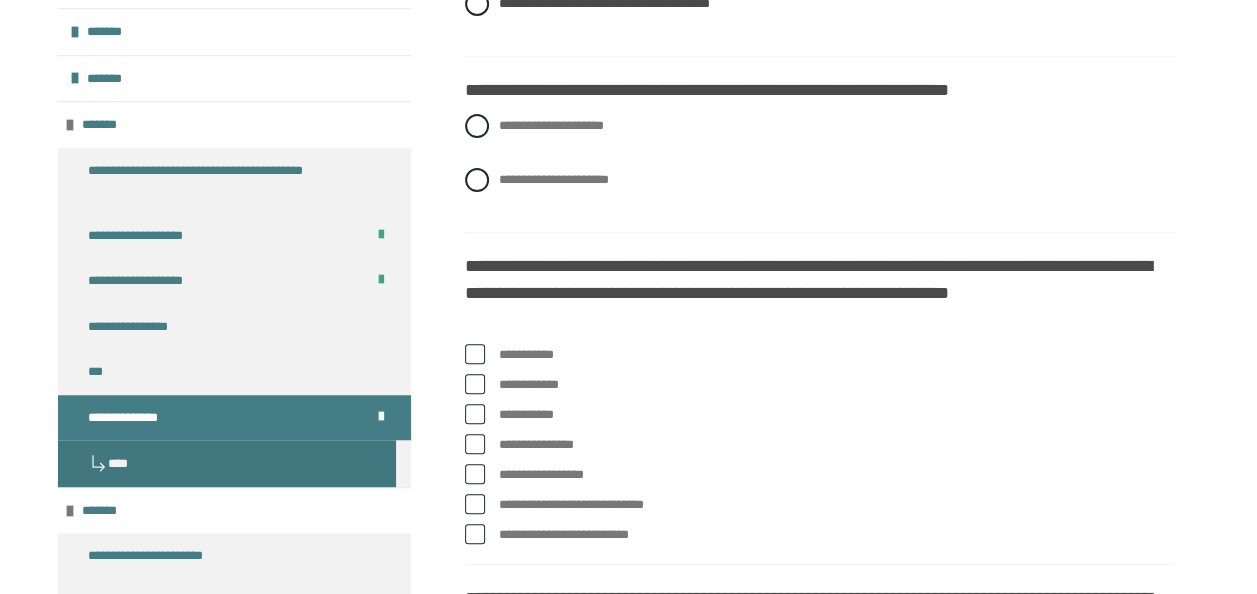 scroll, scrollTop: 3950, scrollLeft: 0, axis: vertical 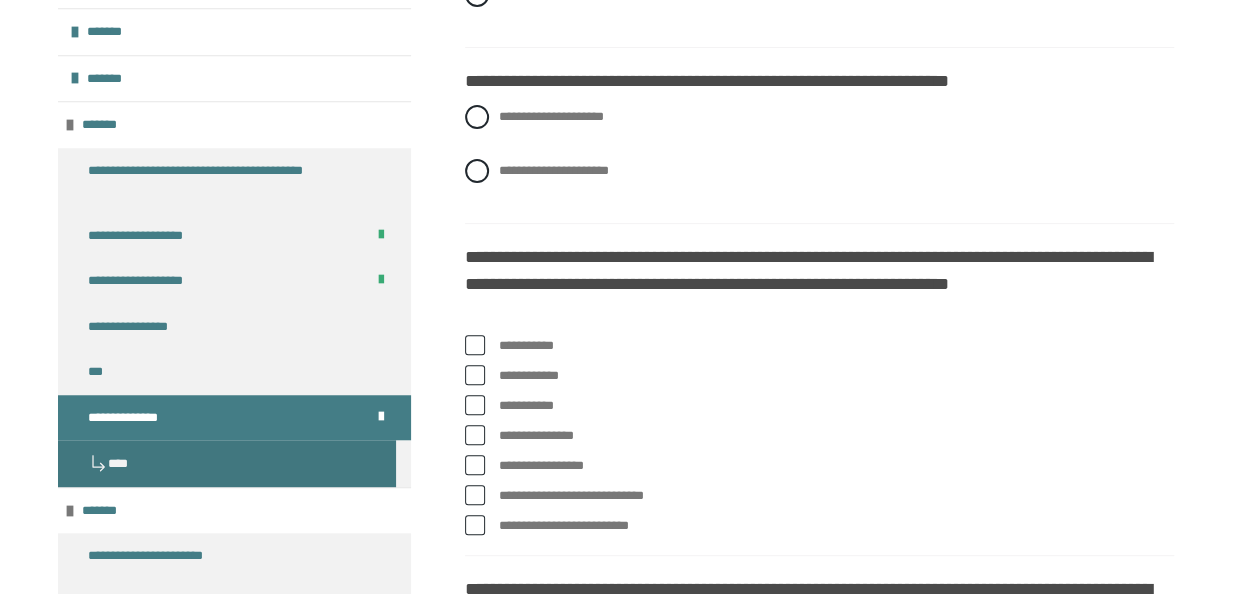 click on "**********" at bounding box center [819, 284] 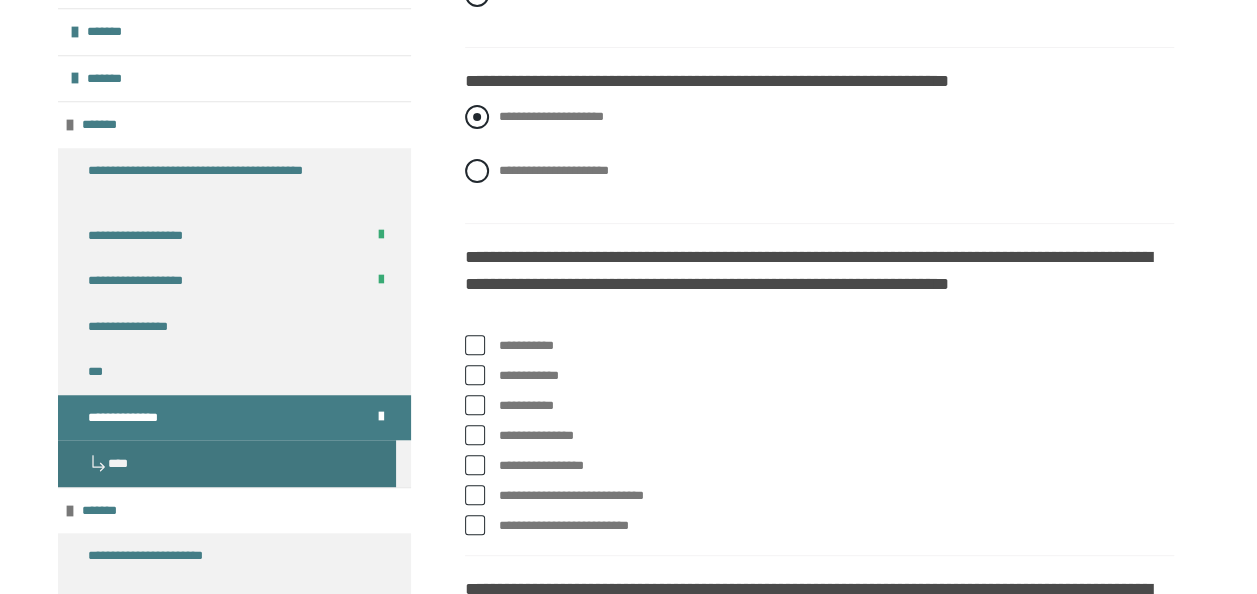 click on "**********" at bounding box center [551, 116] 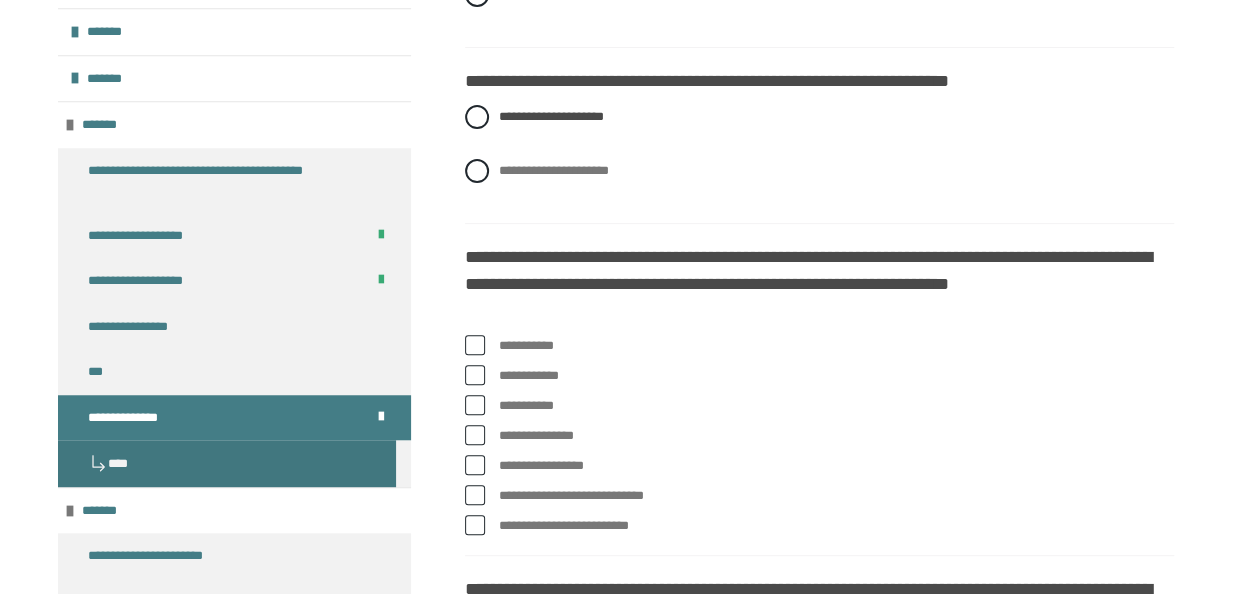 click at bounding box center (475, 345) 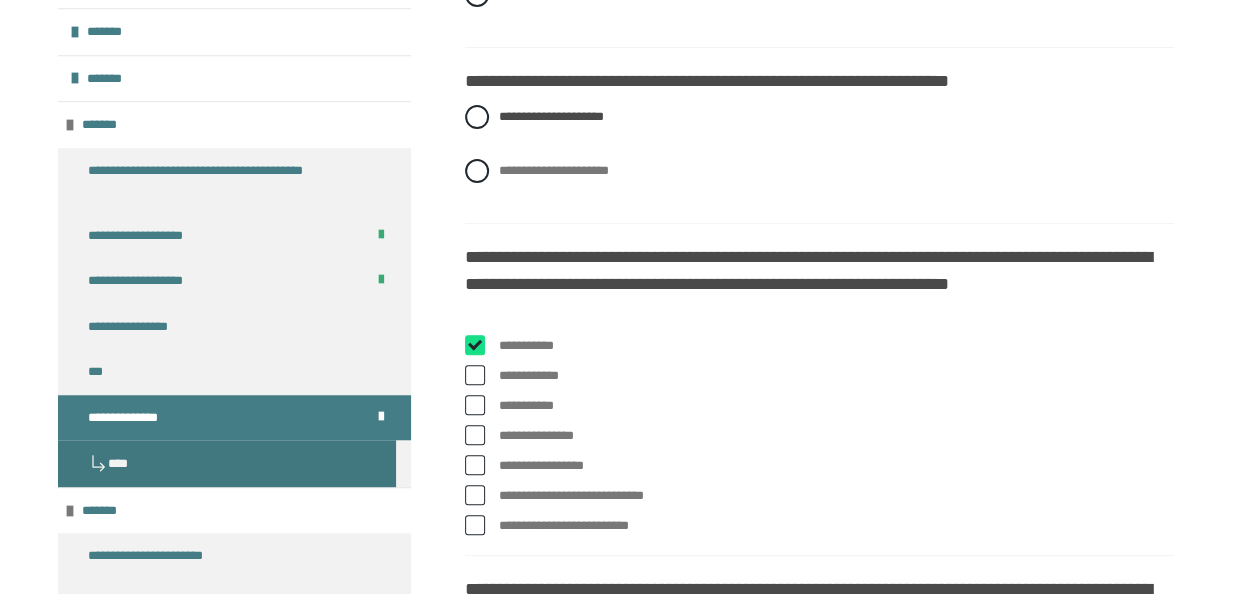 checkbox on "****" 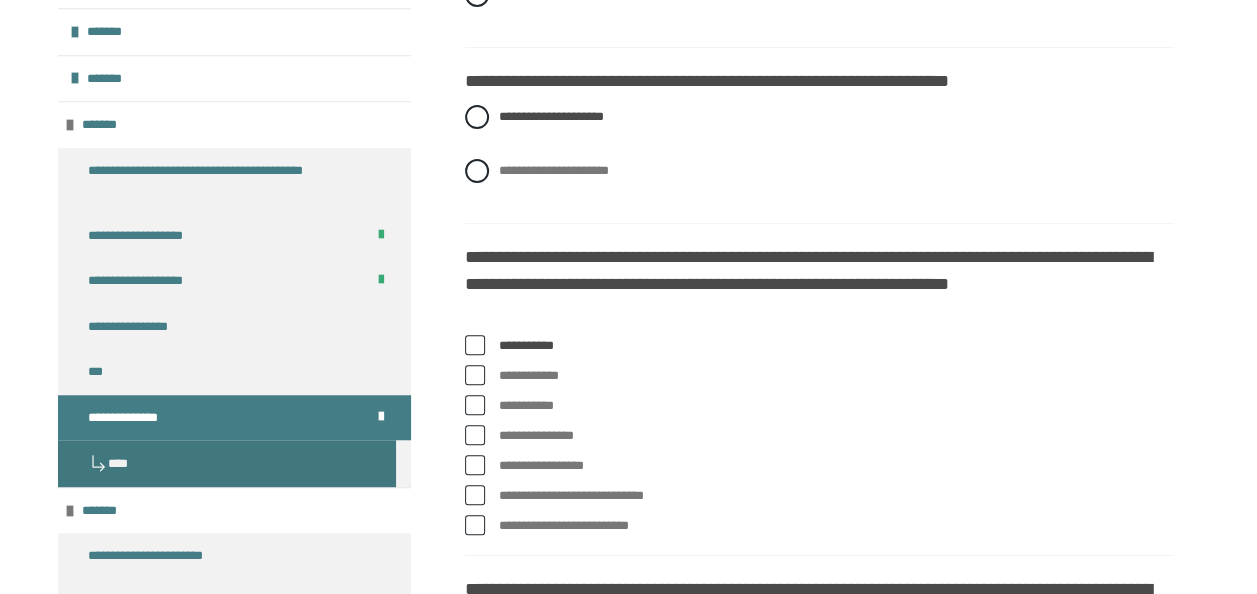 click at bounding box center [475, 495] 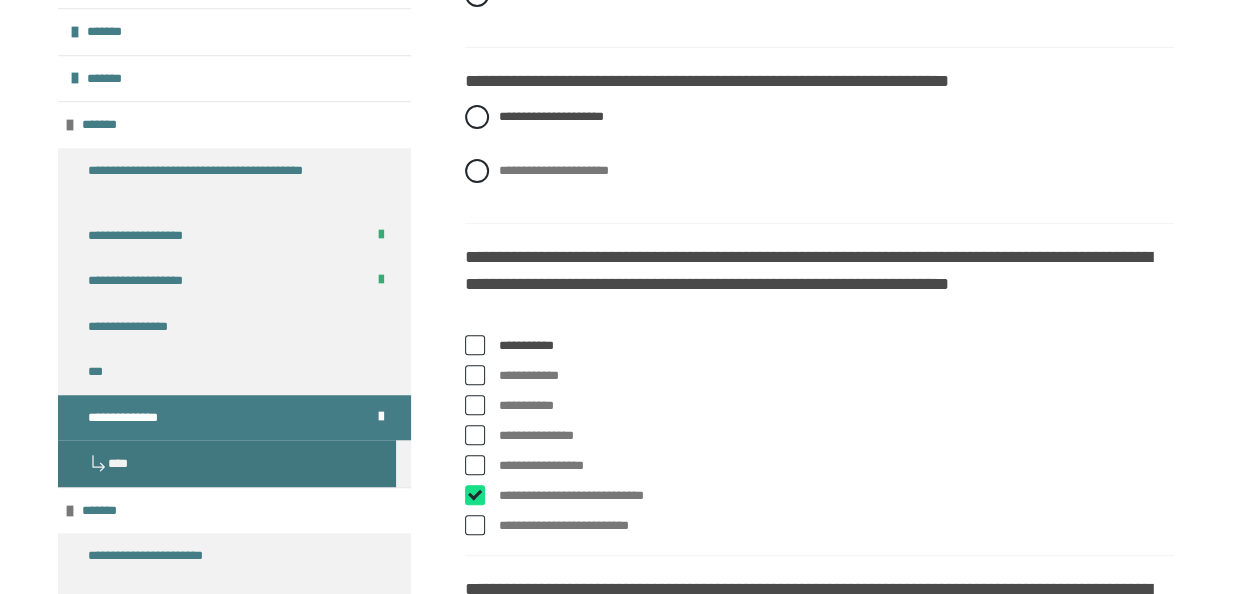 checkbox on "****" 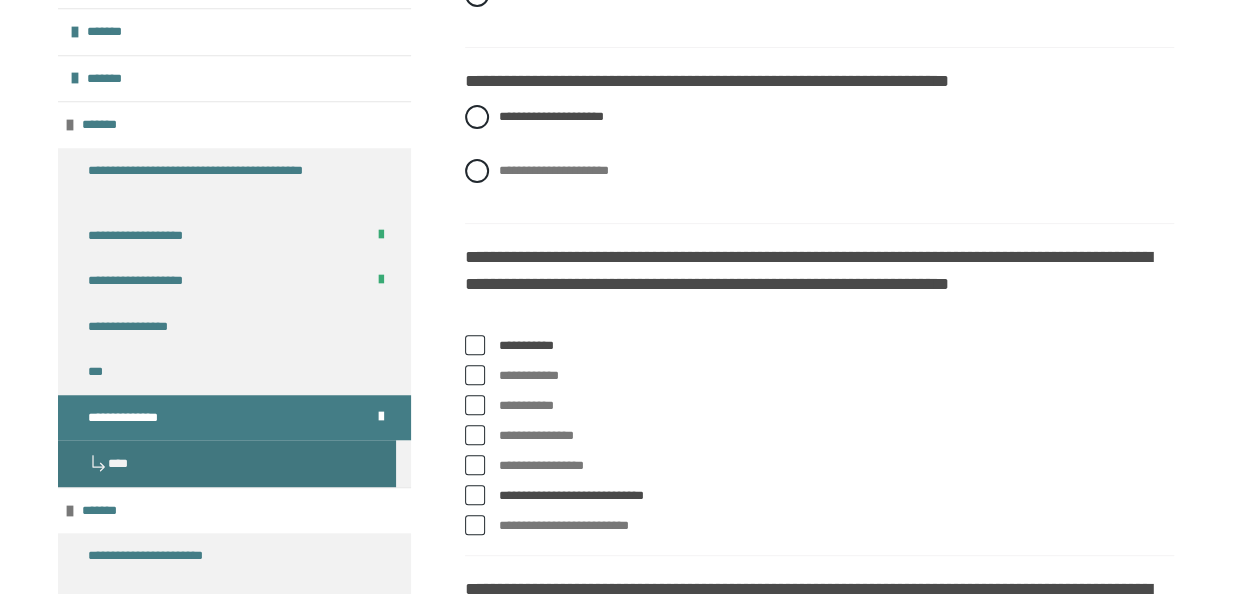 click at bounding box center (475, 525) 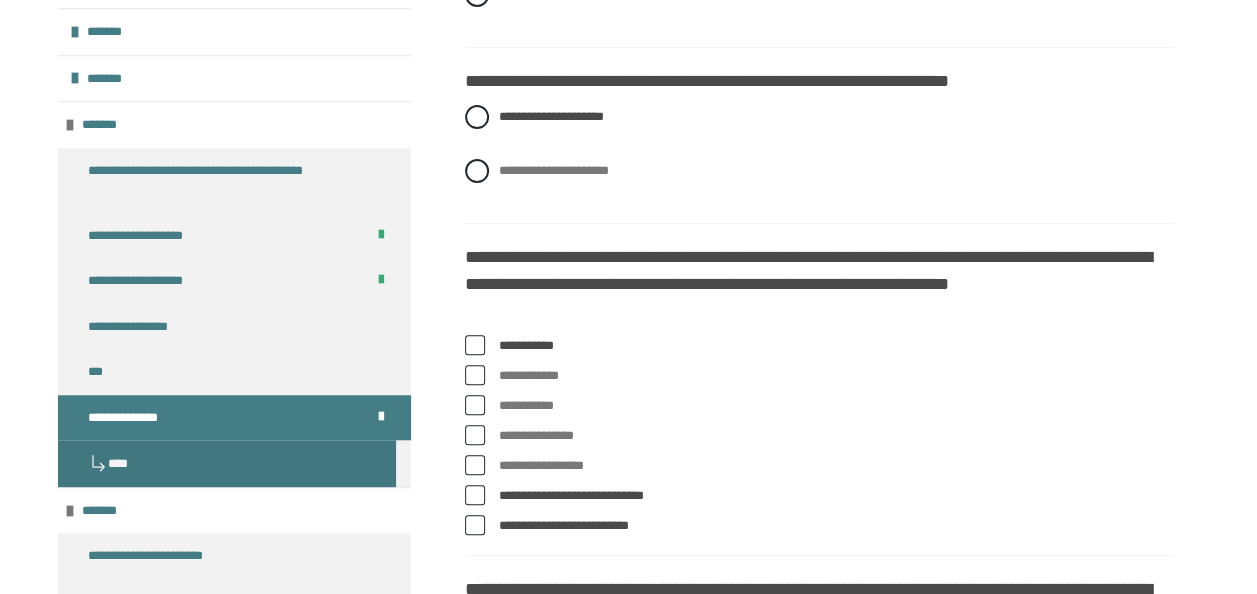click at bounding box center (475, 345) 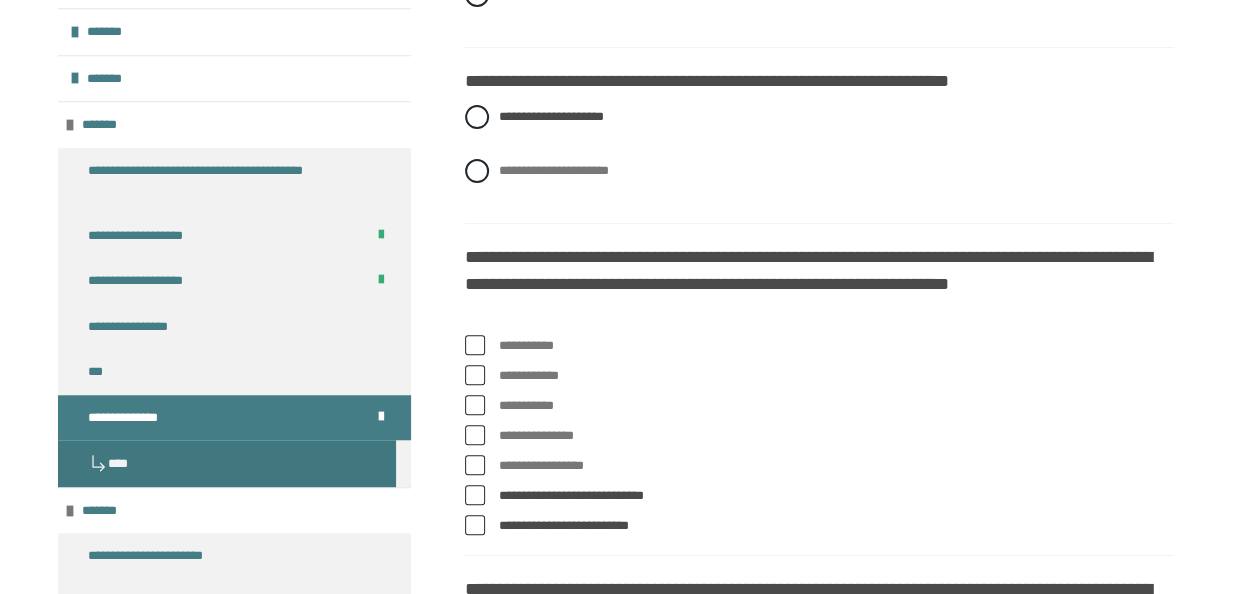 click at bounding box center [475, 345] 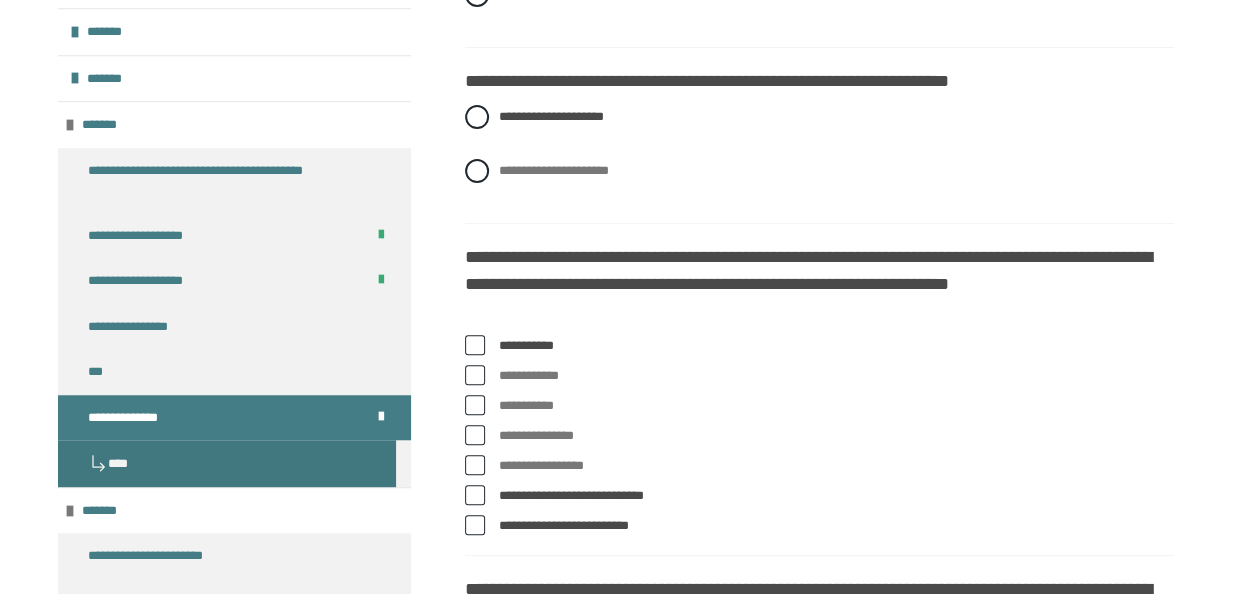 click at bounding box center (475, 375) 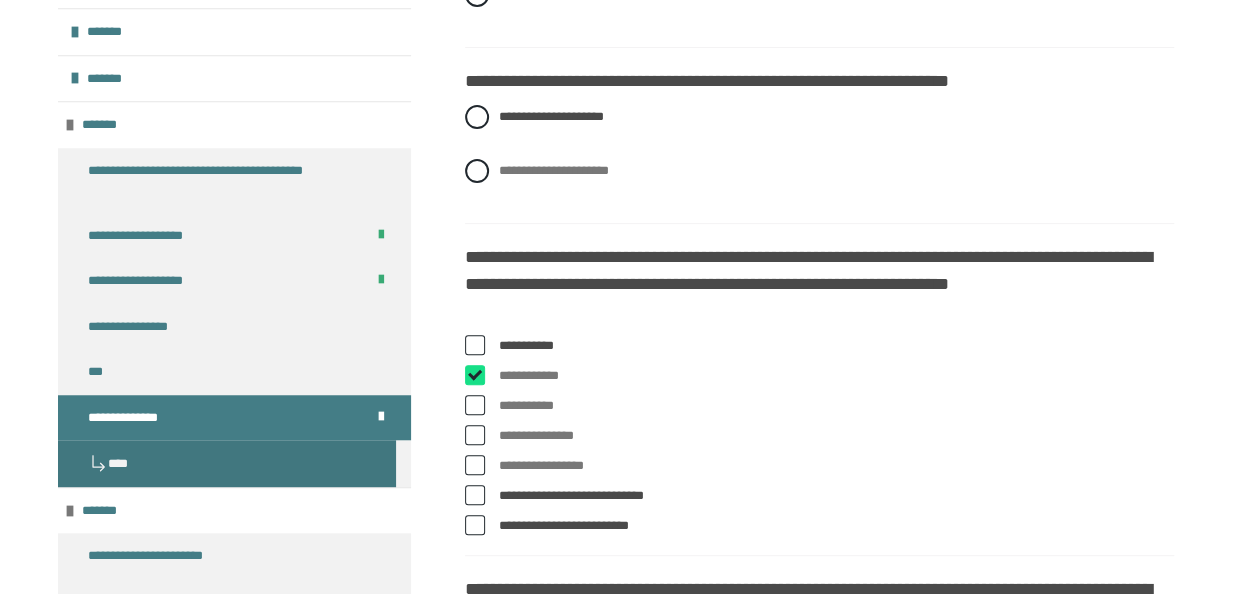 checkbox on "****" 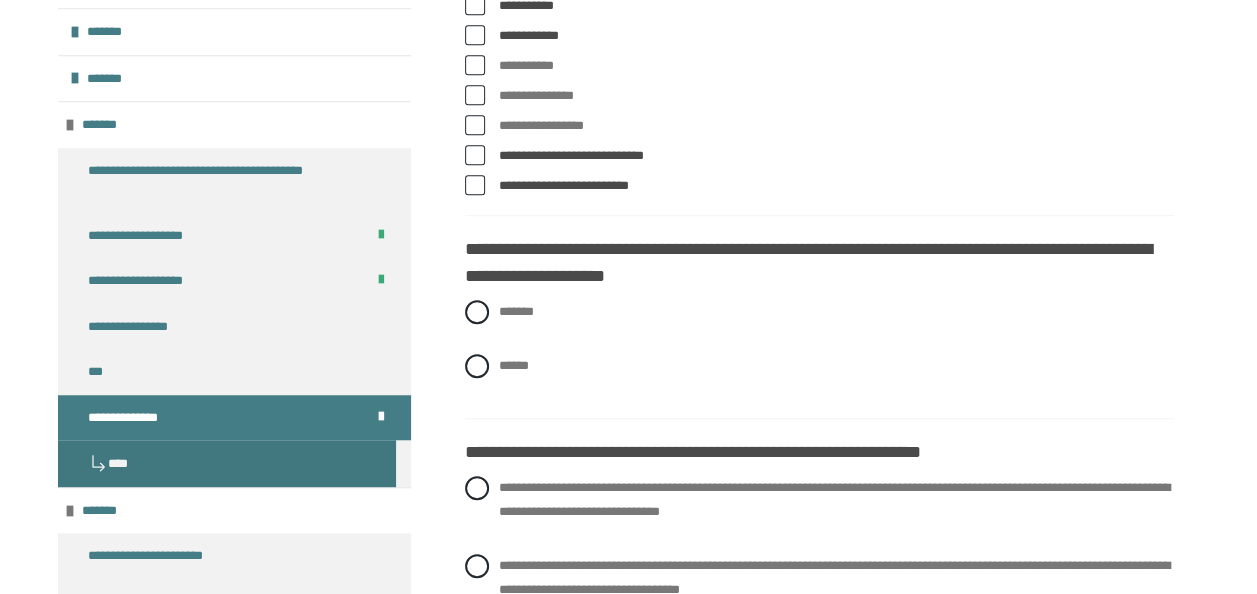 scroll, scrollTop: 4310, scrollLeft: 0, axis: vertical 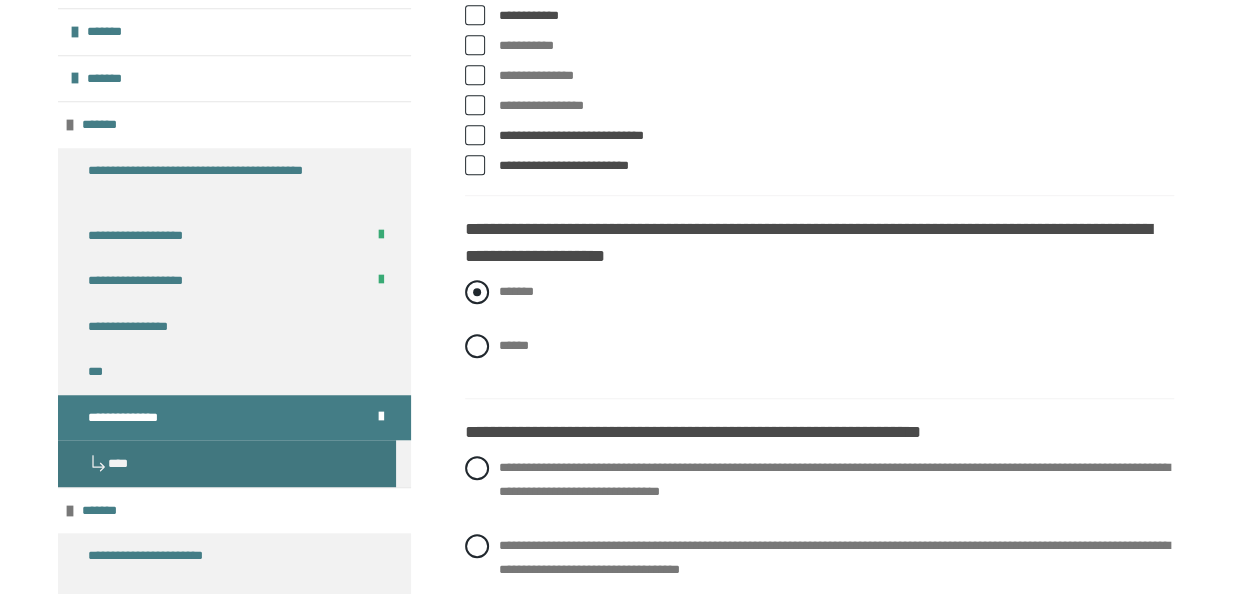 click on "*******" at bounding box center [516, 291] 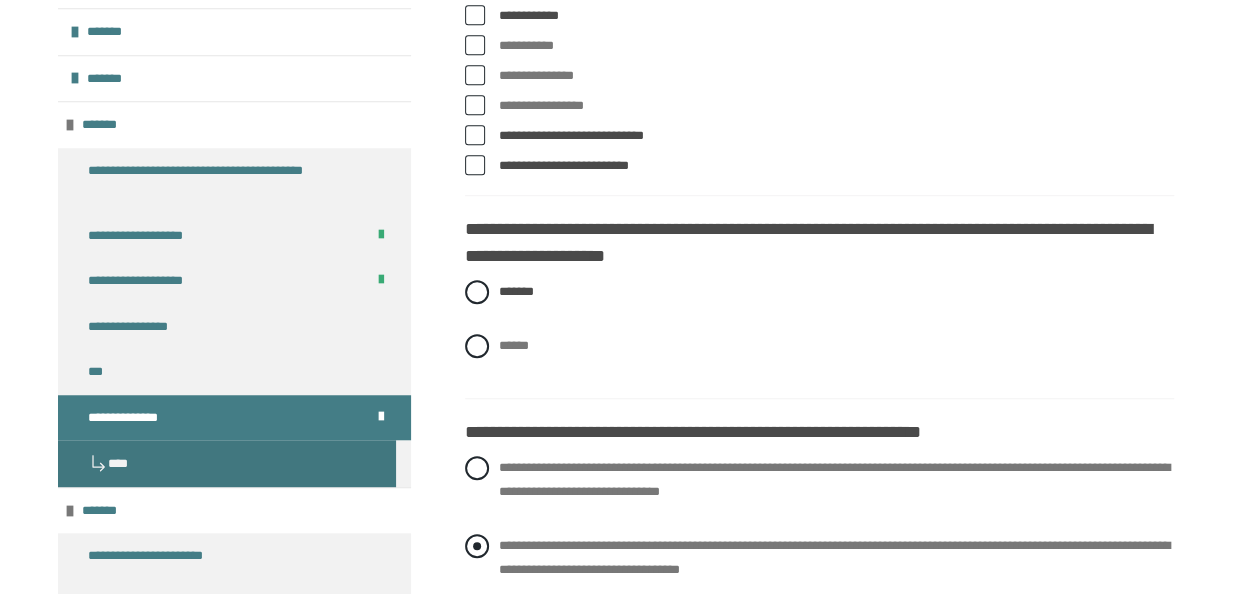 click at bounding box center (477, 546) 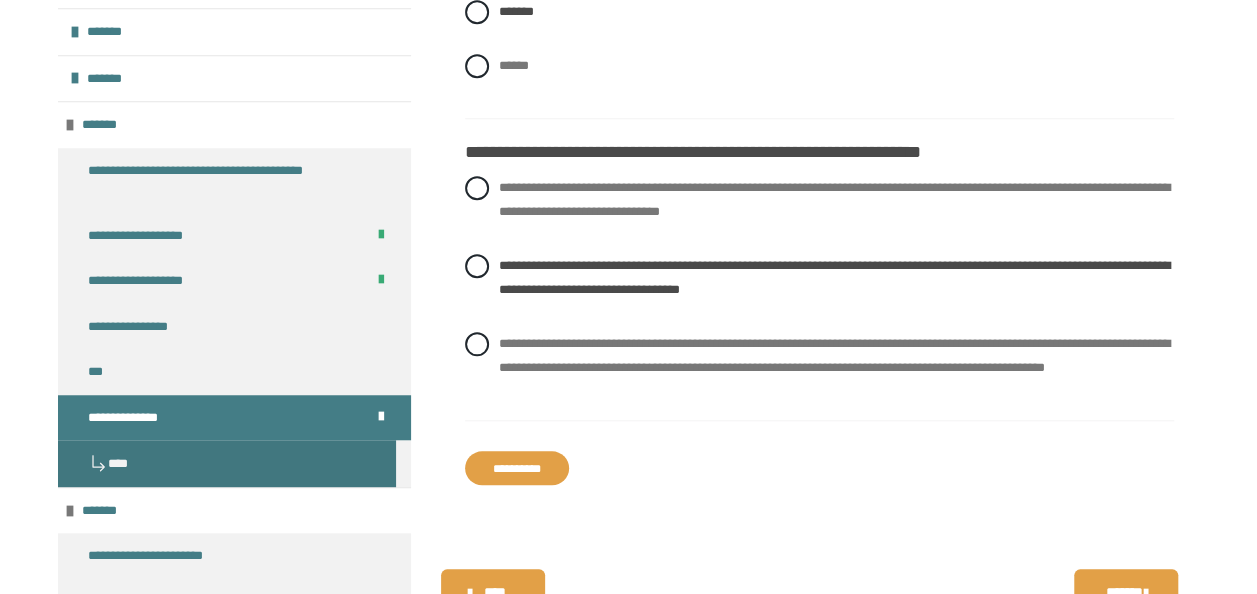 scroll, scrollTop: 4630, scrollLeft: 0, axis: vertical 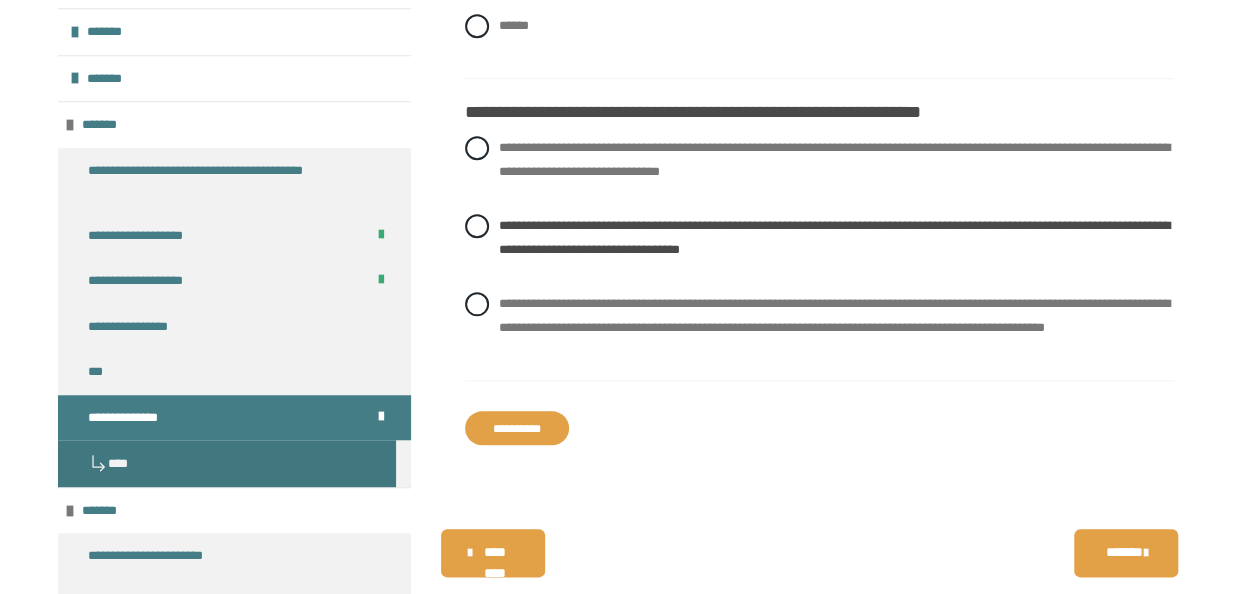click on "**********" at bounding box center [517, 428] 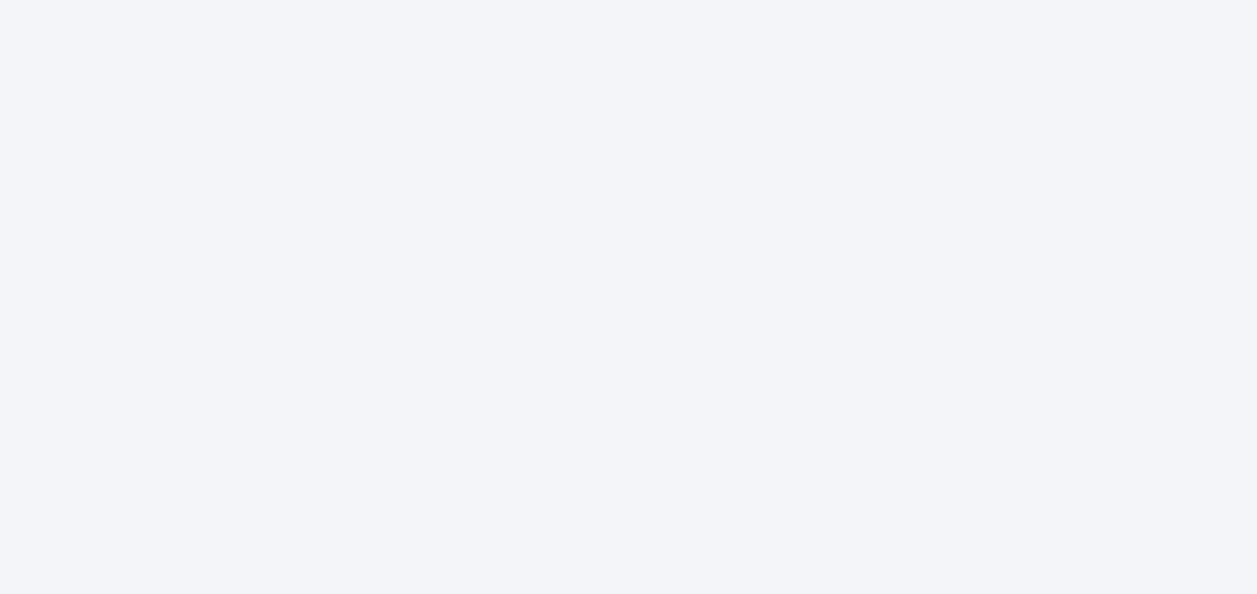 scroll, scrollTop: 78, scrollLeft: 0, axis: vertical 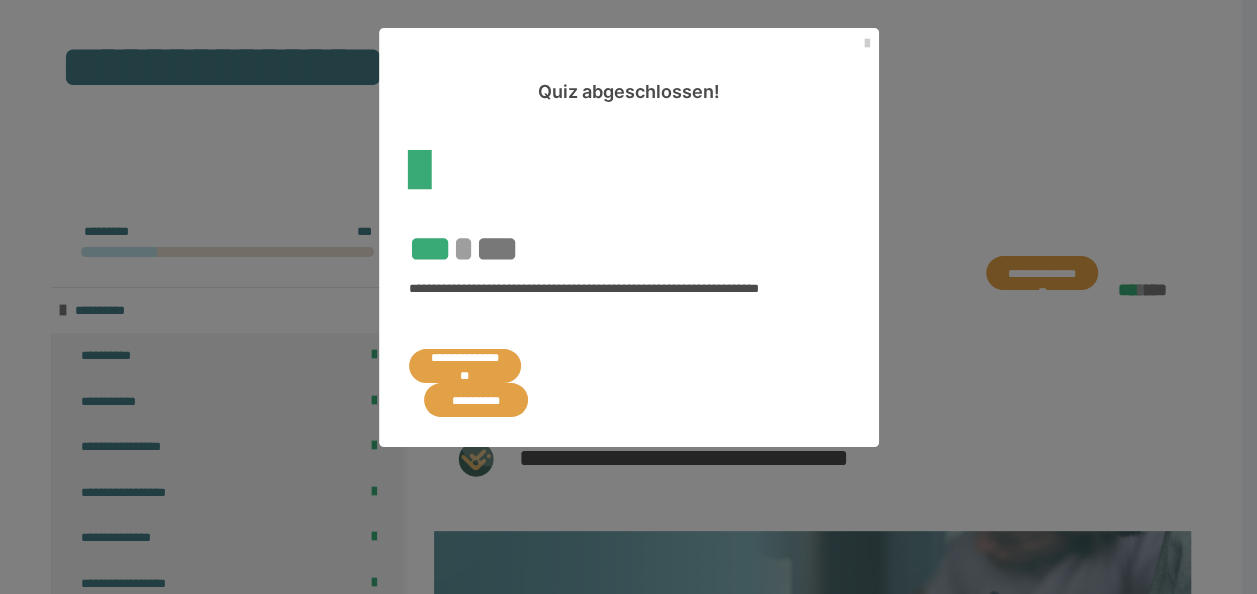 click on "**********" at bounding box center (465, 366) 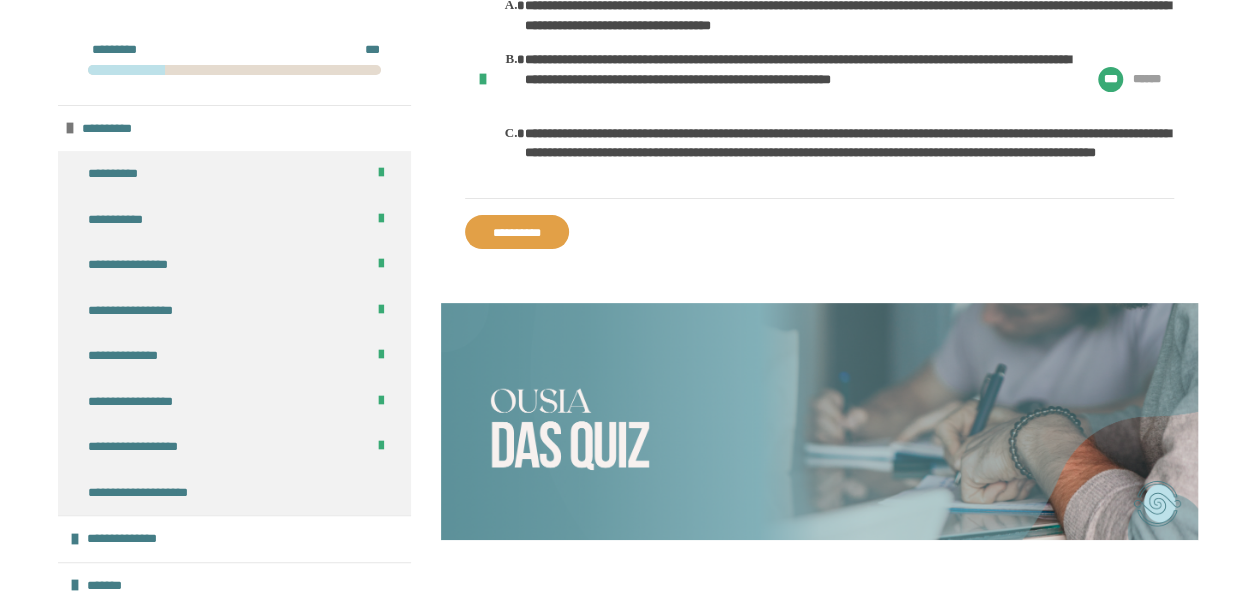 scroll, scrollTop: 3983, scrollLeft: 0, axis: vertical 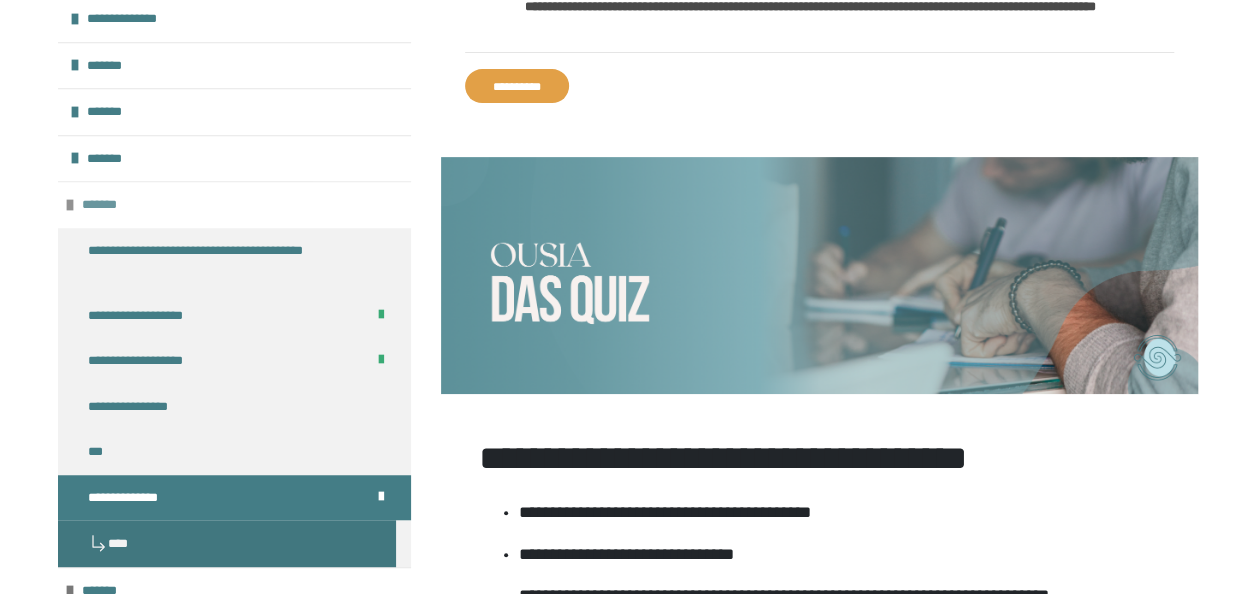 click on "*******" at bounding box center [234, 204] 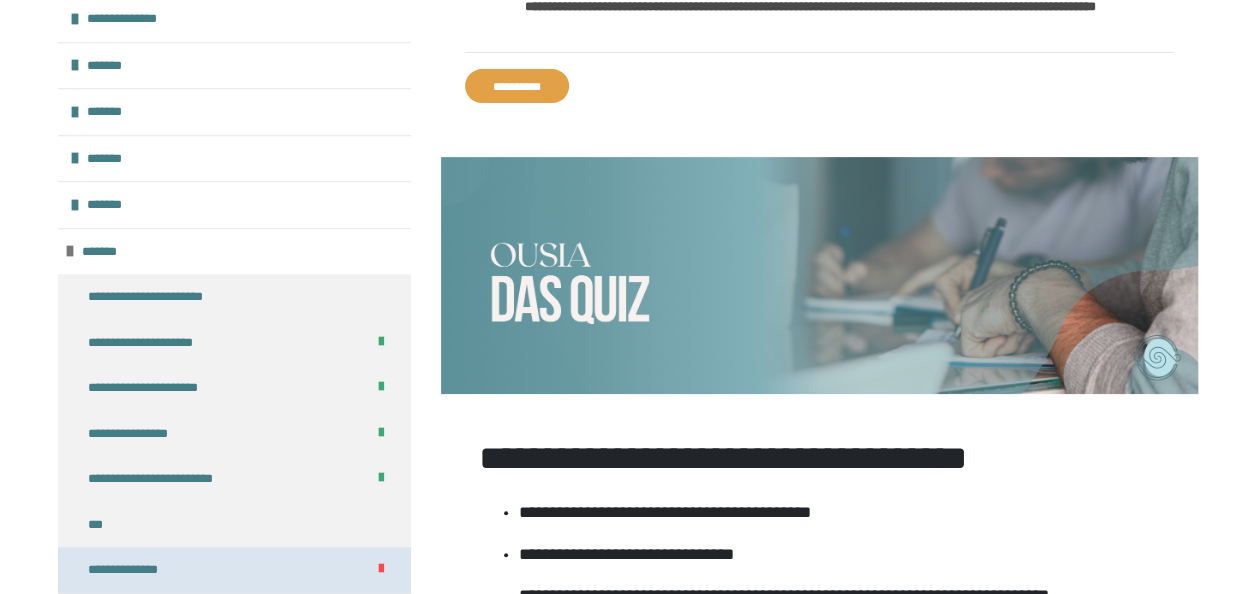 click on "**********" at bounding box center (131, 570) 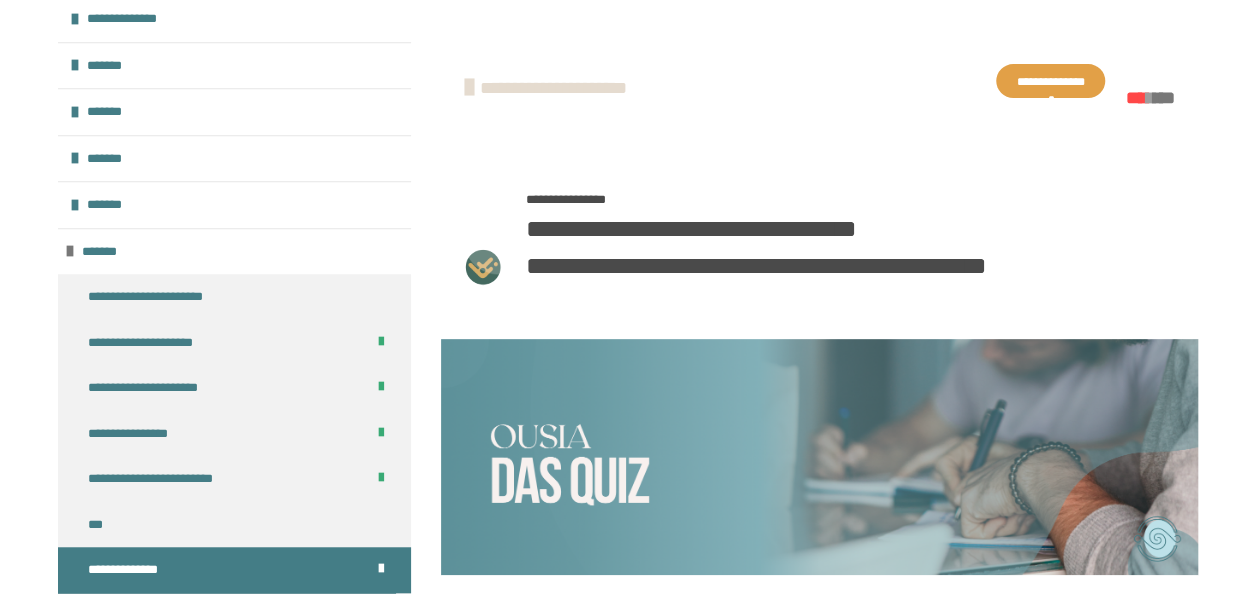 click on "**********" at bounding box center [1050, 81] 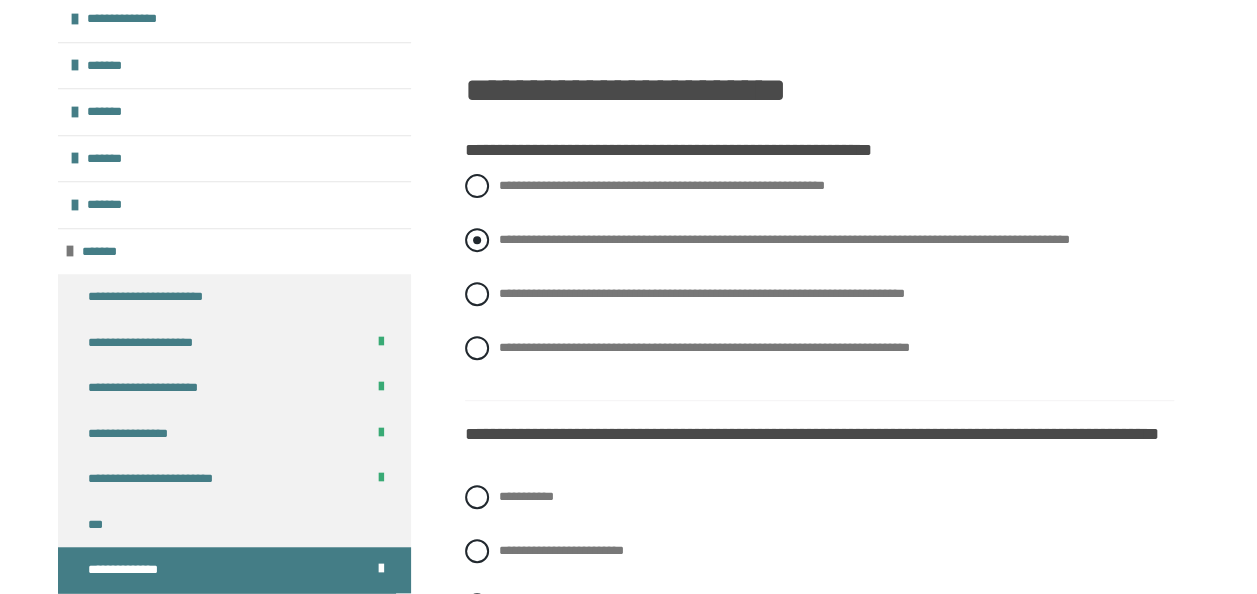 click at bounding box center (477, 240) 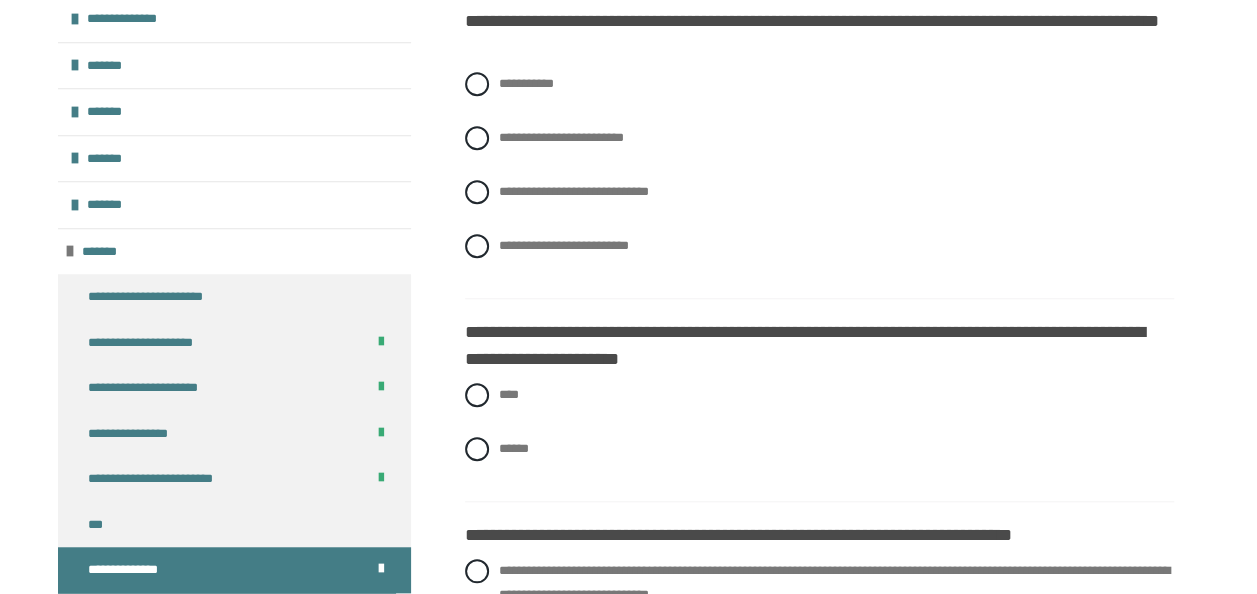 scroll, scrollTop: 710, scrollLeft: 0, axis: vertical 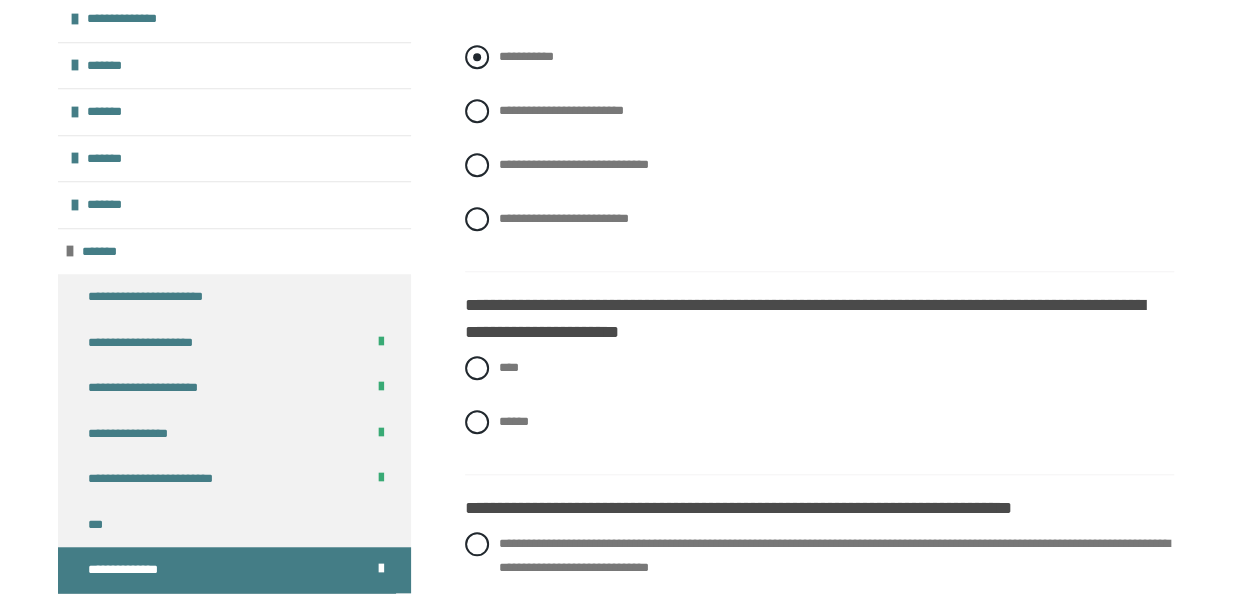 click on "**********" at bounding box center (819, 57) 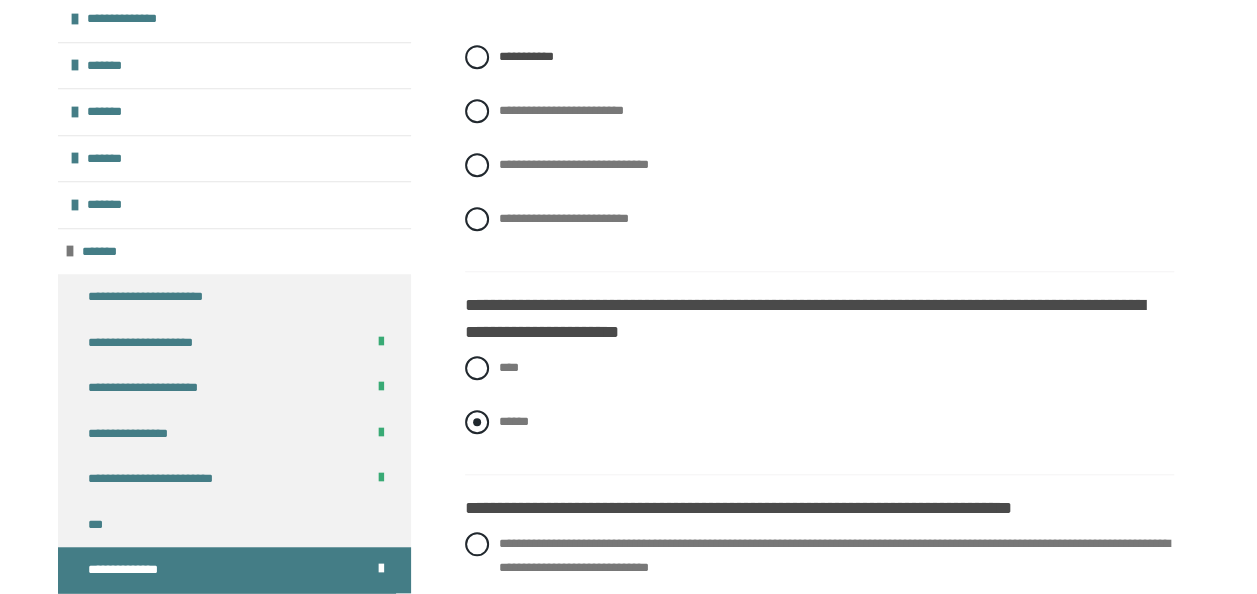 click at bounding box center [477, 422] 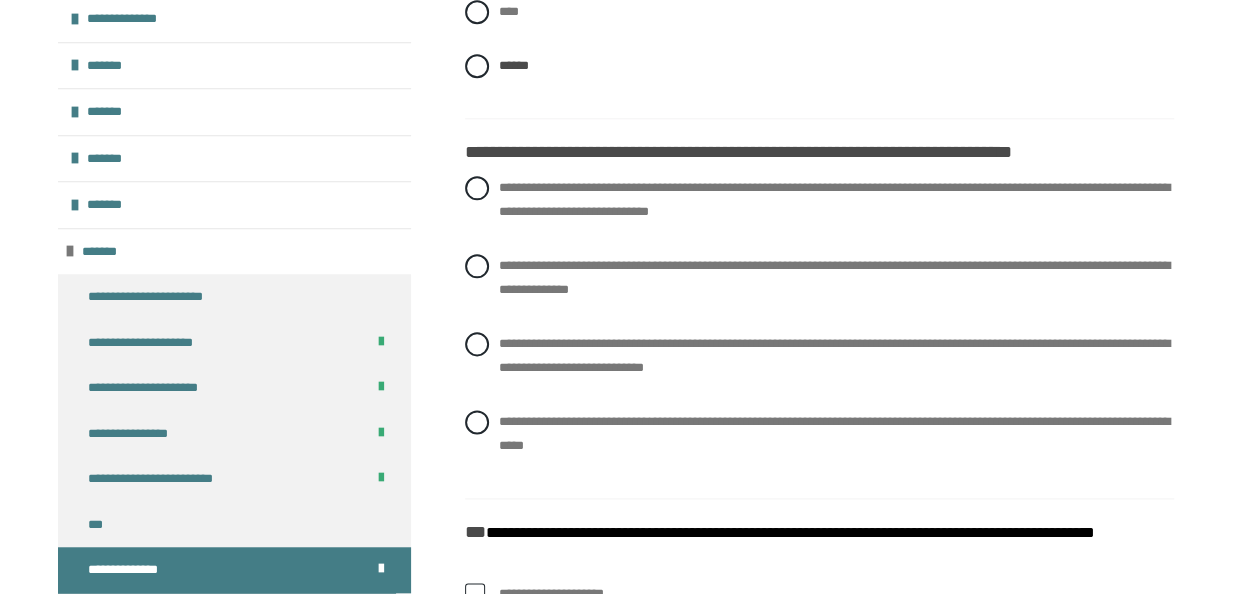 scroll, scrollTop: 1070, scrollLeft: 0, axis: vertical 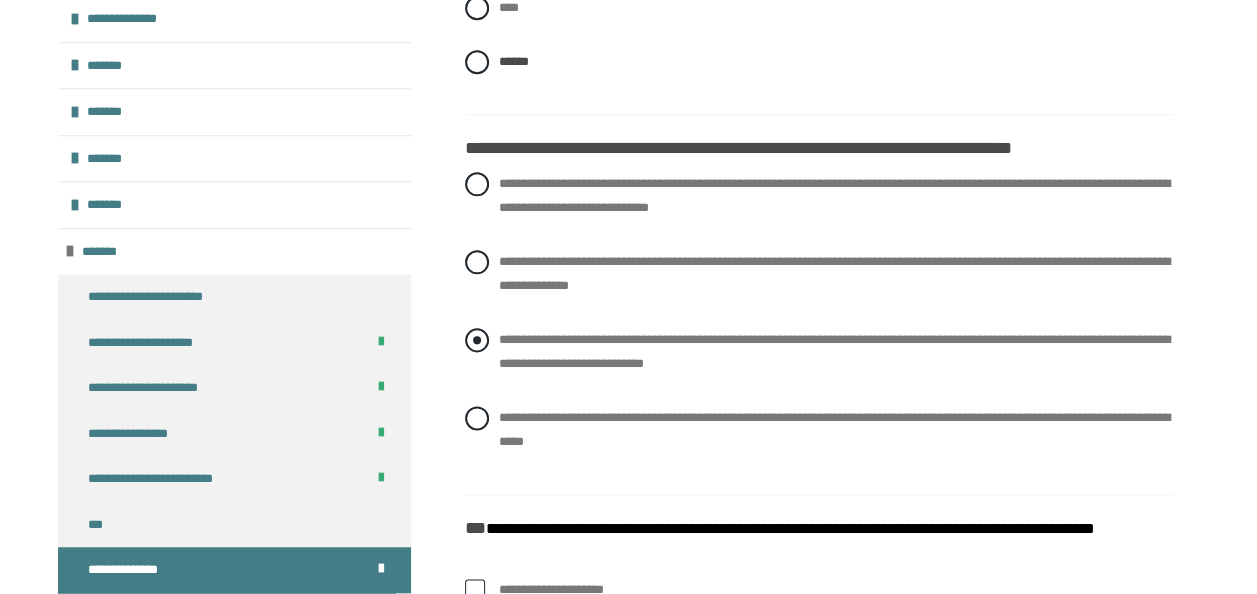 click on "**********" at bounding box center [834, 351] 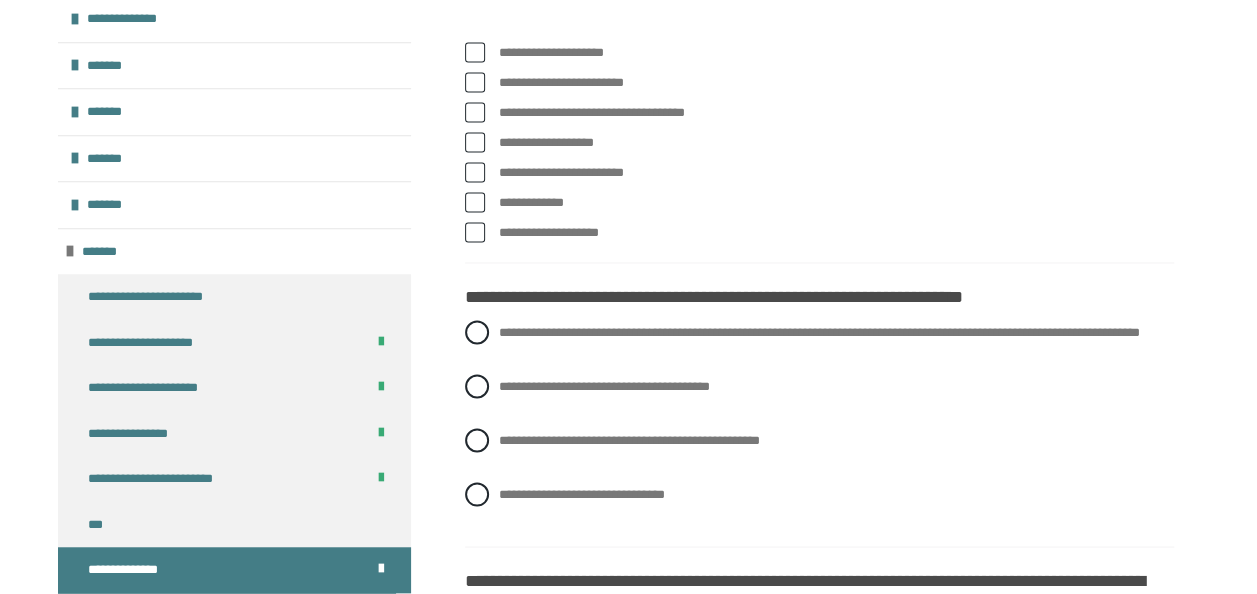 scroll, scrollTop: 1630, scrollLeft: 0, axis: vertical 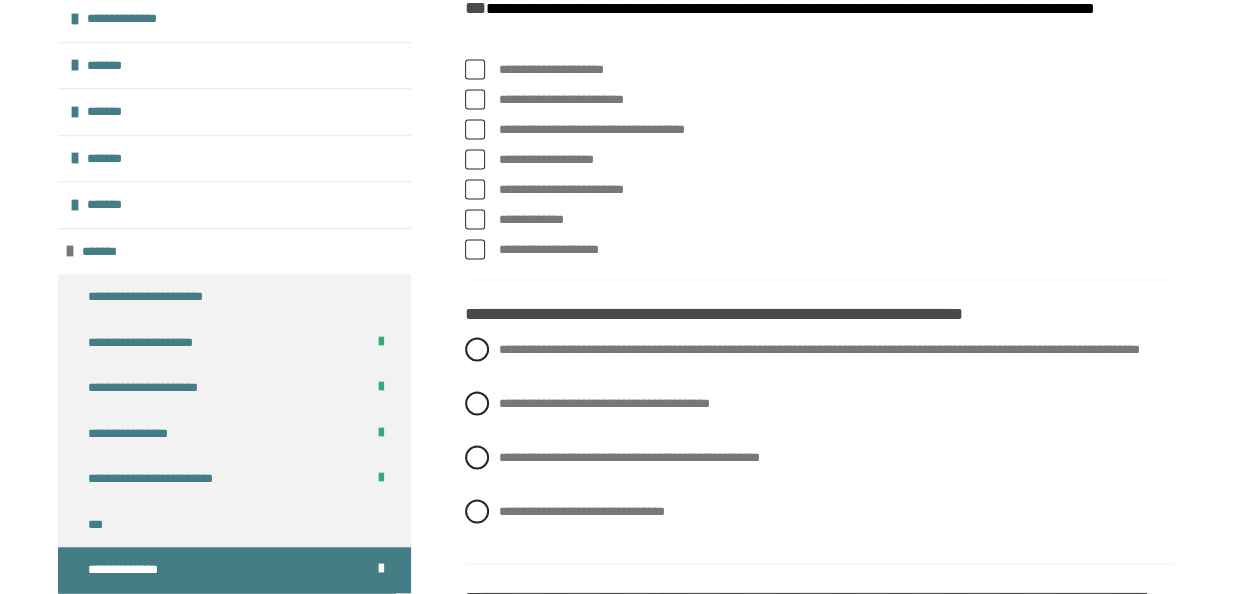 click at bounding box center (475, 69) 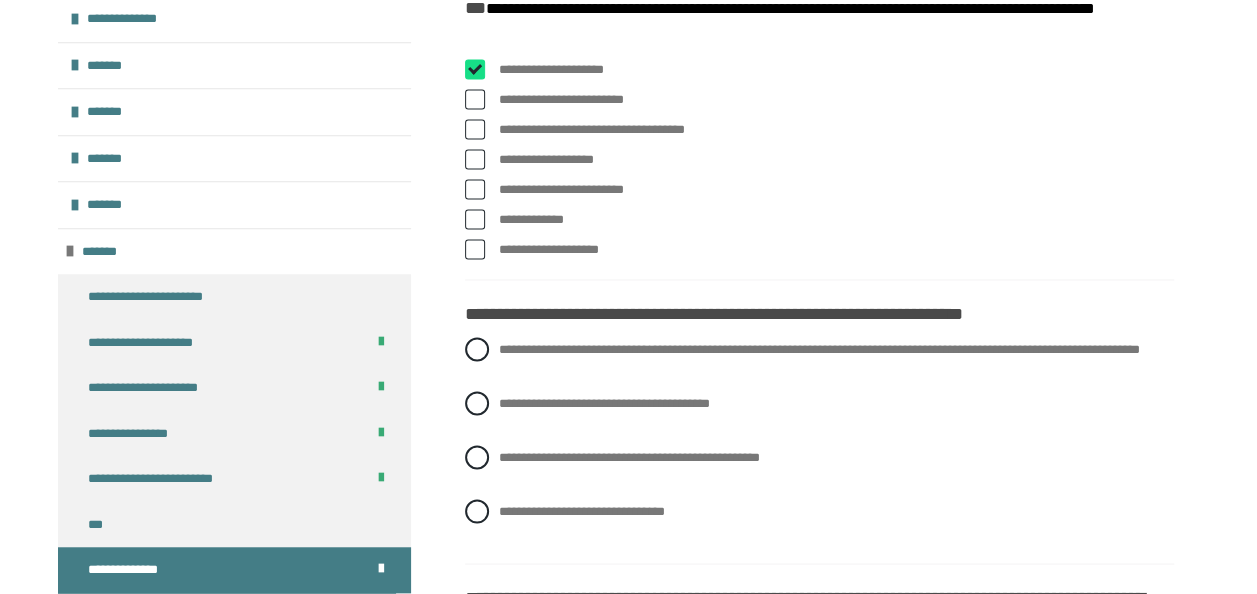 checkbox on "****" 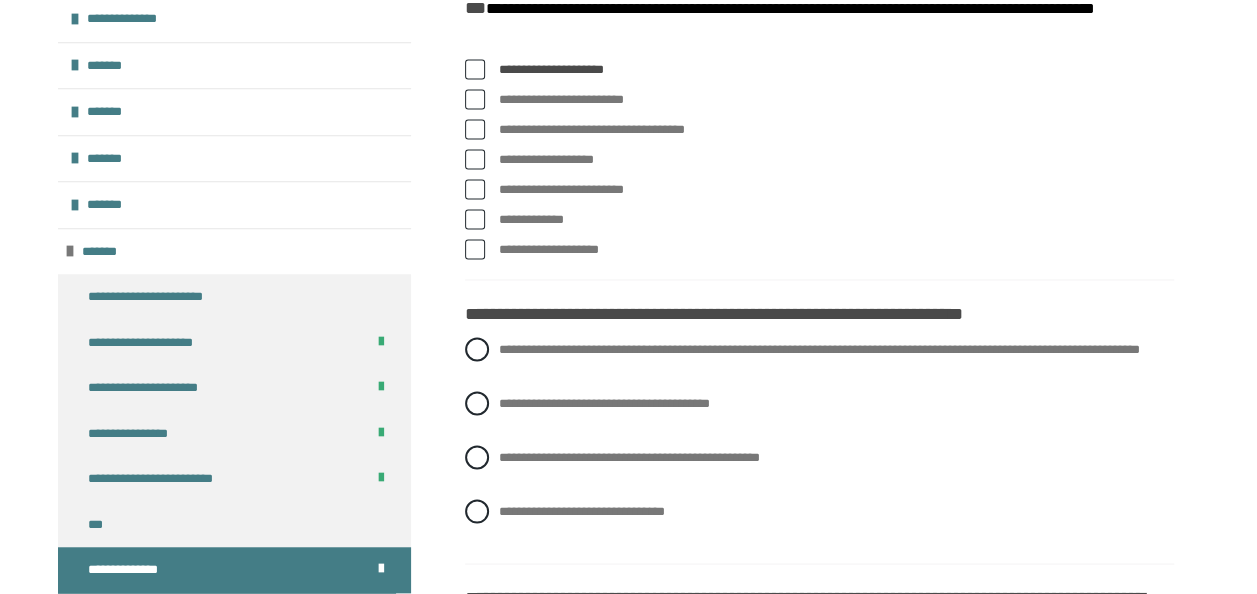 click on "**********" at bounding box center [819, 160] 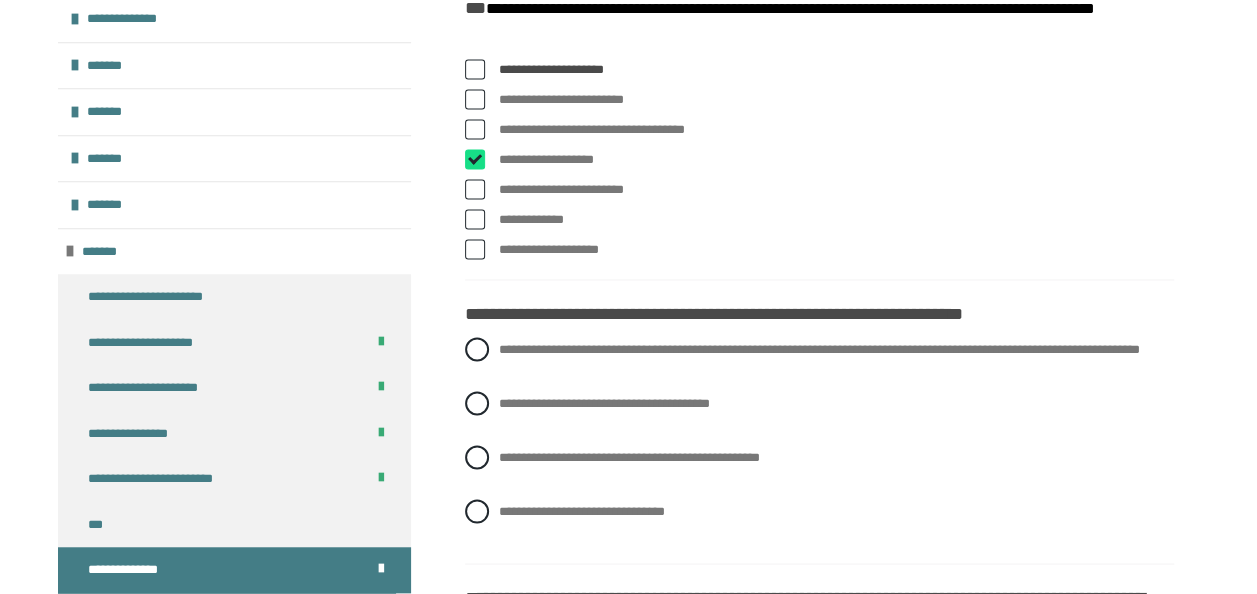 checkbox on "****" 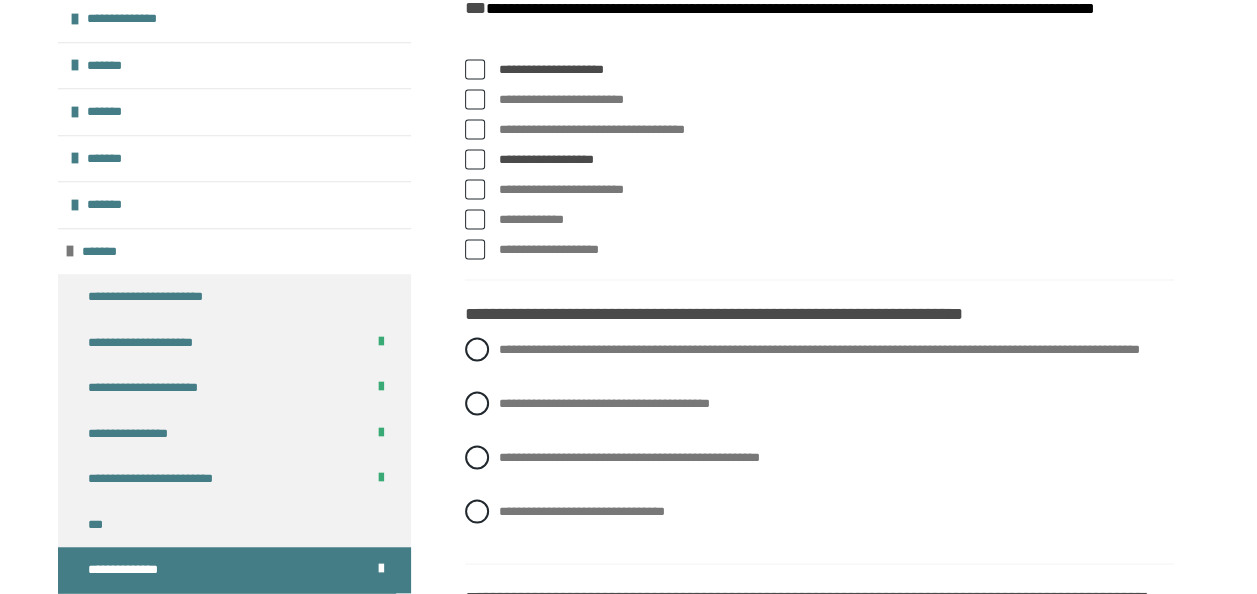 click at bounding box center (475, 189) 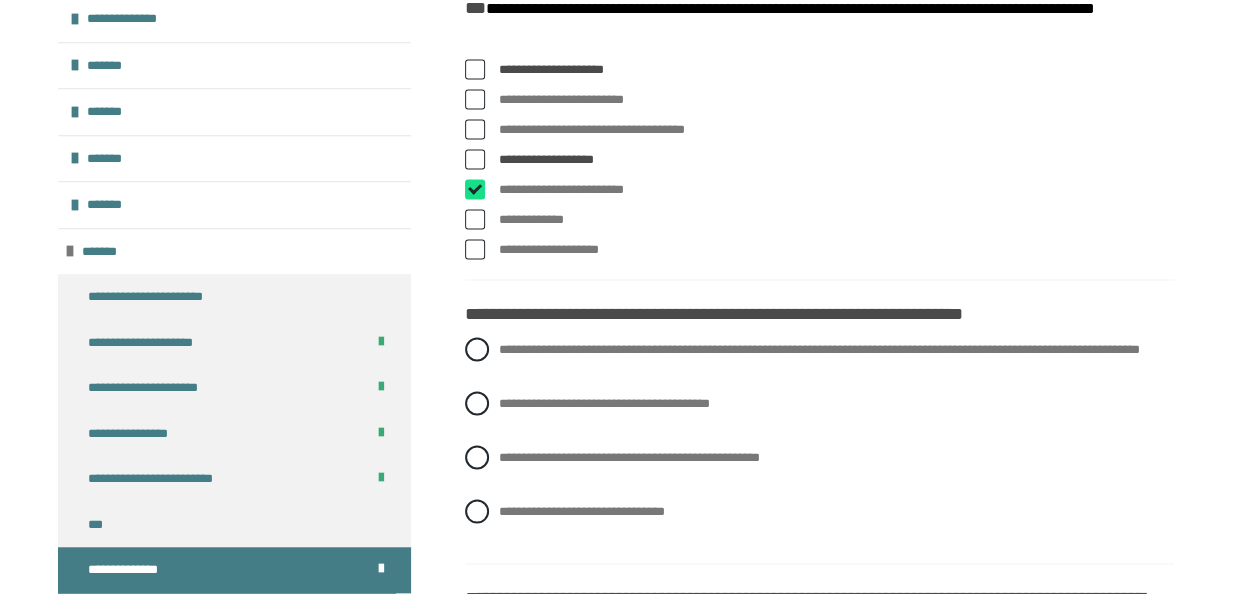 checkbox on "****" 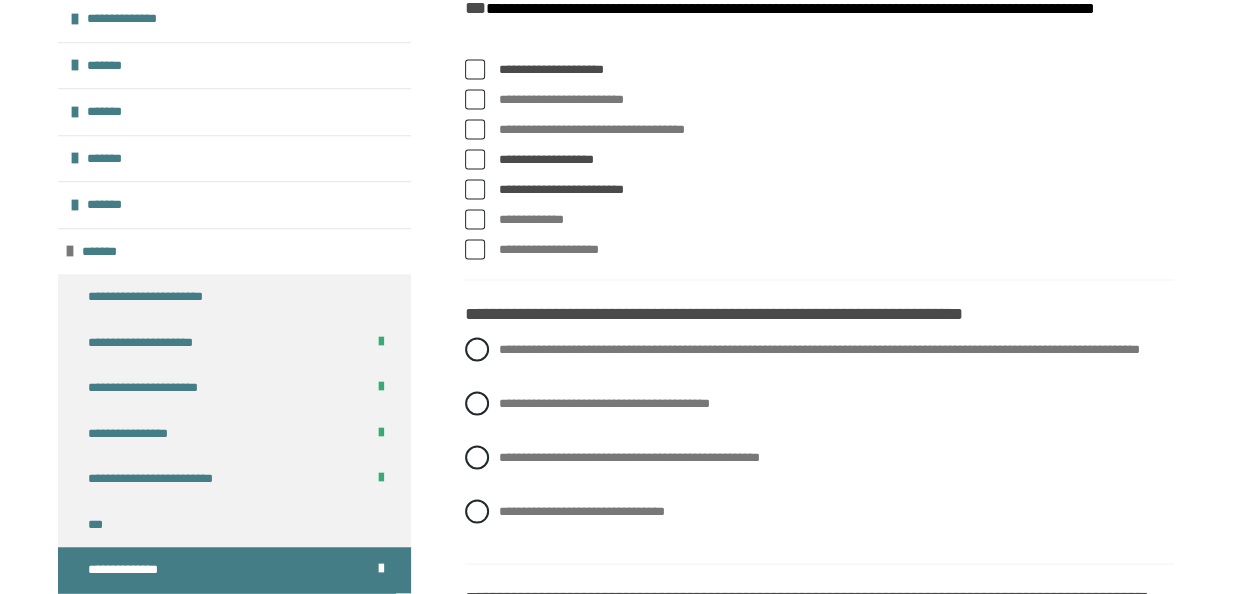 click at bounding box center (475, 249) 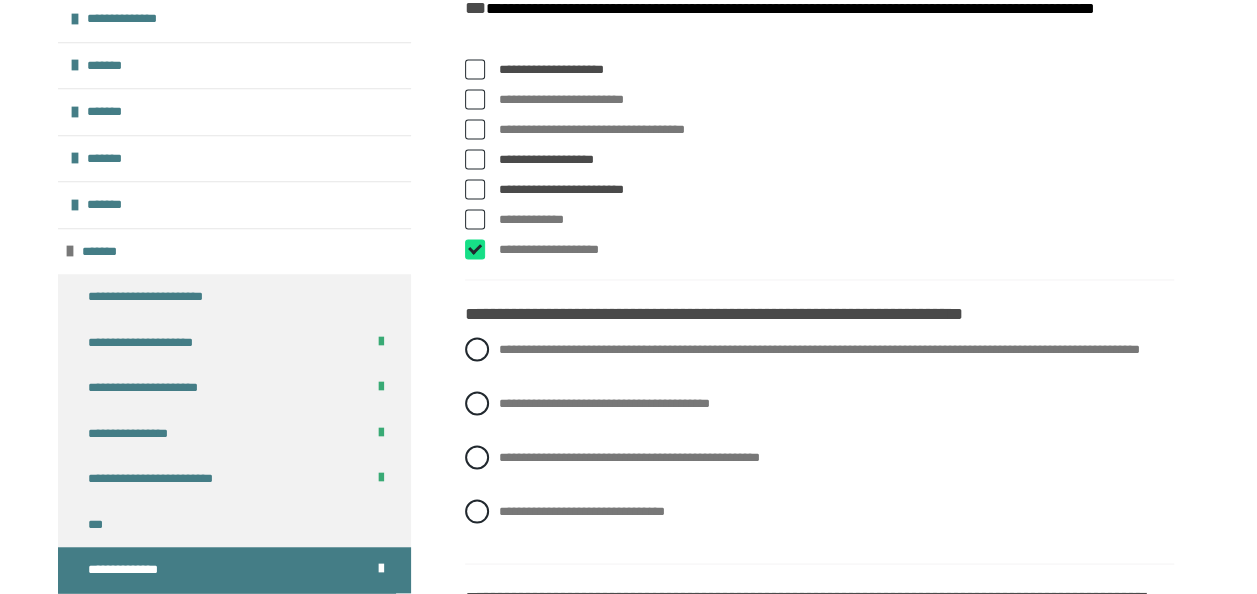 checkbox on "****" 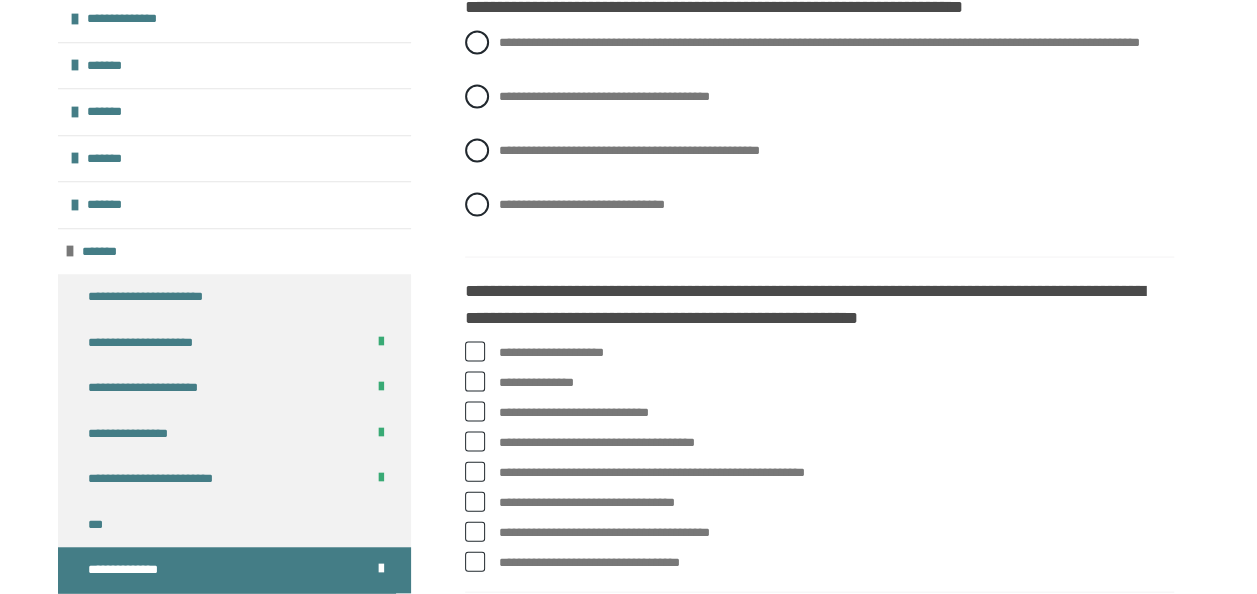scroll, scrollTop: 1910, scrollLeft: 0, axis: vertical 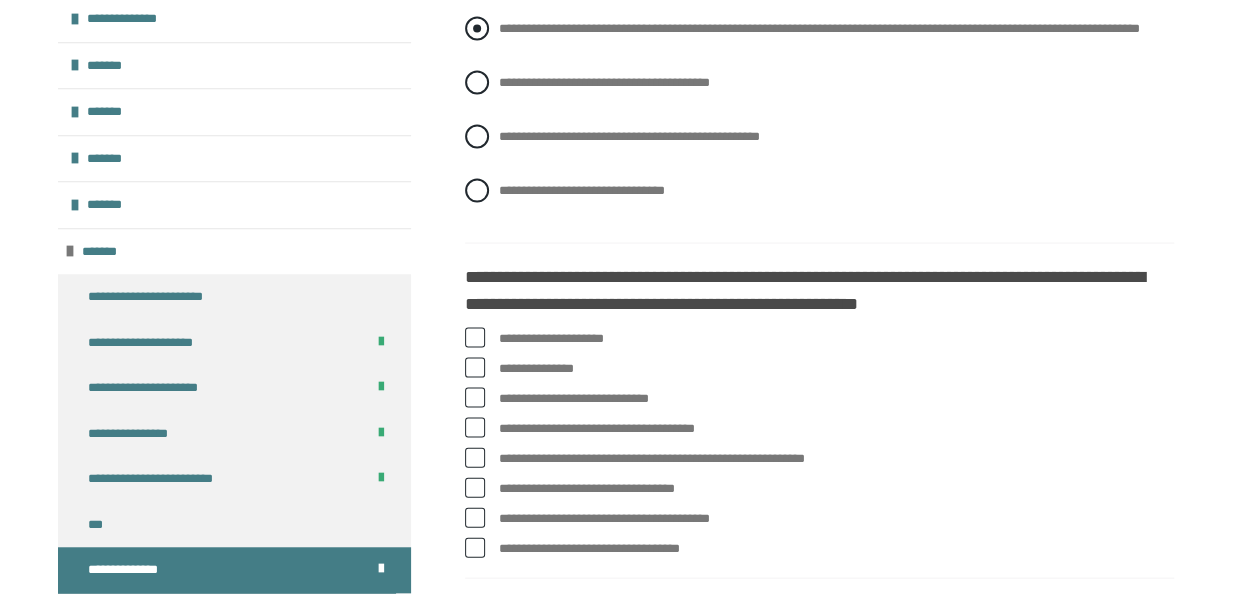 click on "**********" at bounding box center (819, 28) 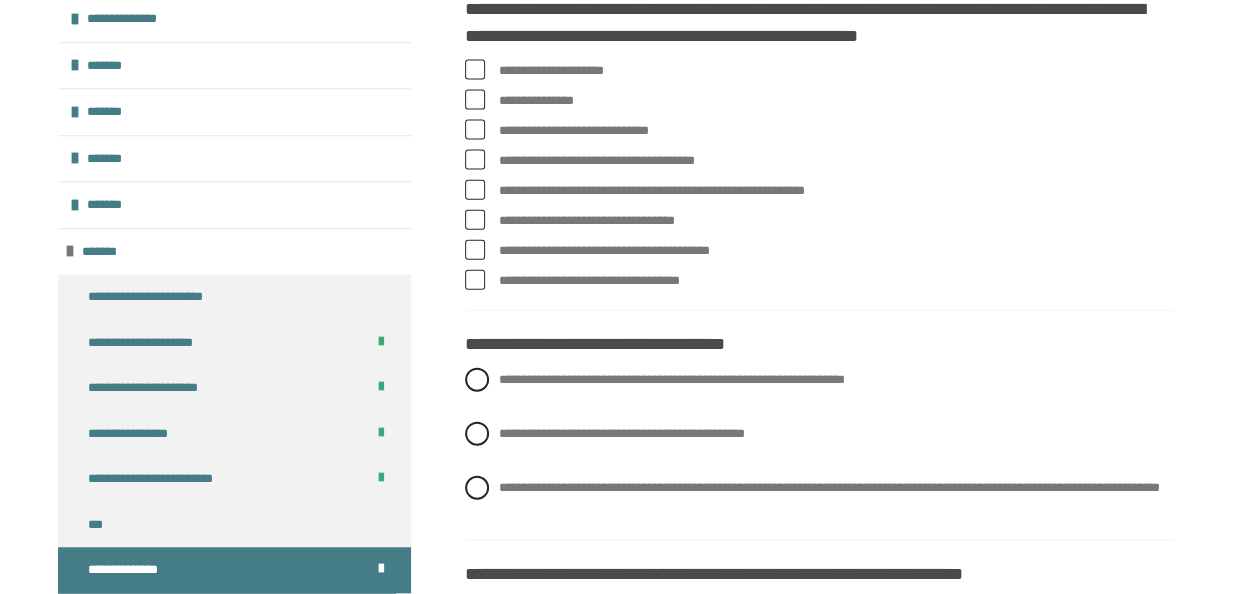 scroll, scrollTop: 2190, scrollLeft: 0, axis: vertical 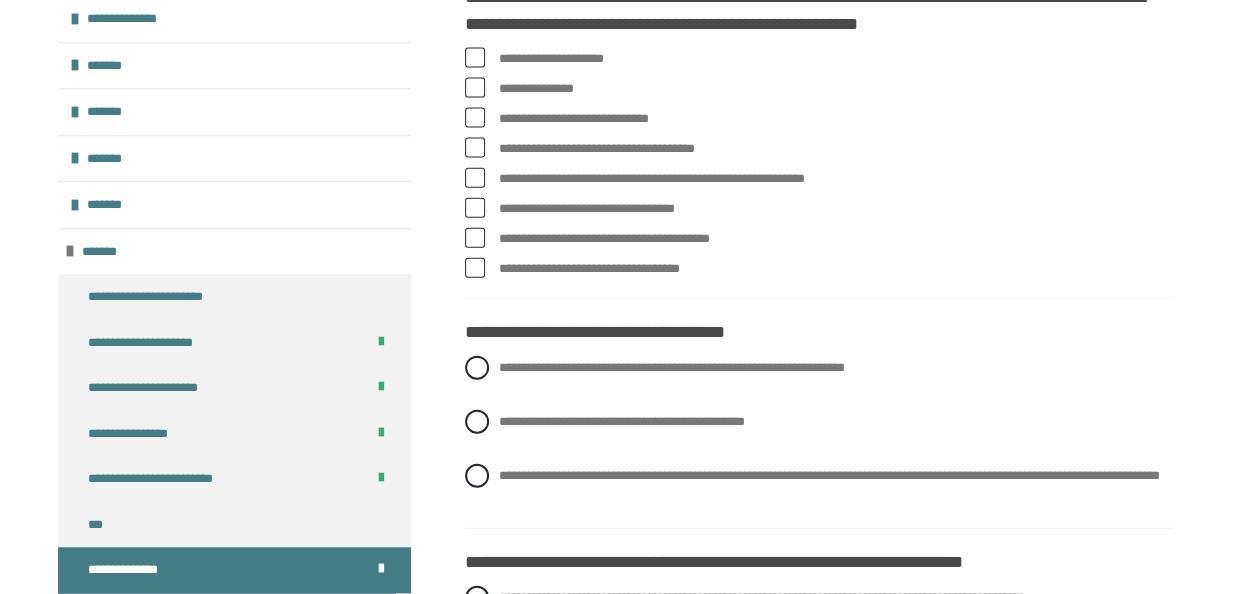 click on "**********" at bounding box center (836, 179) 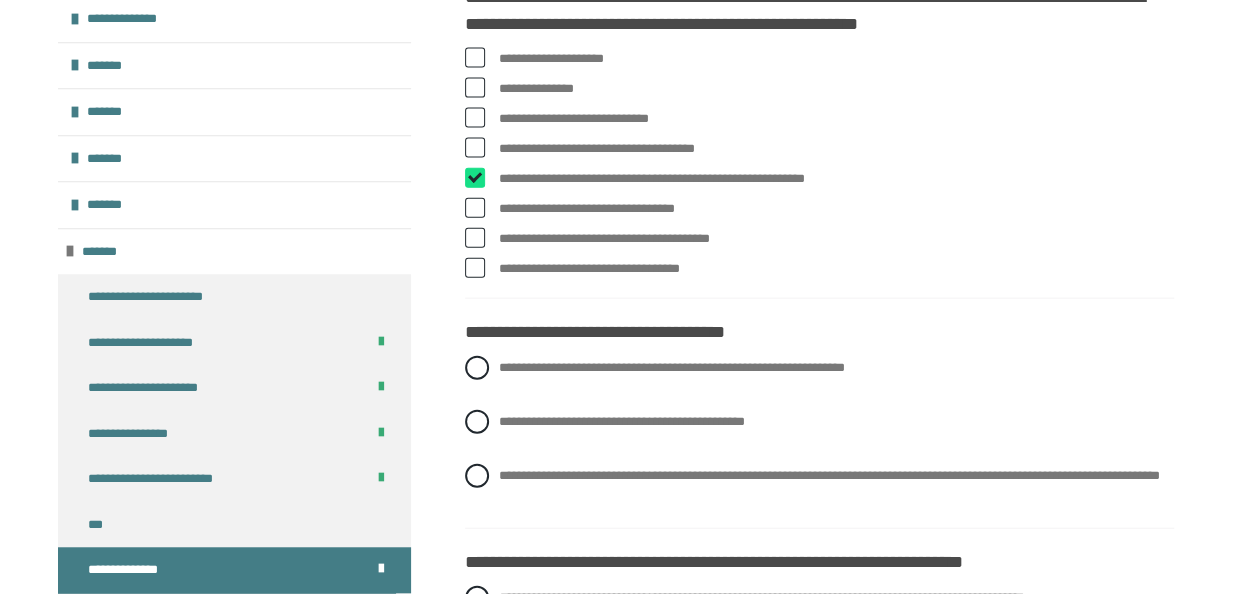 checkbox on "****" 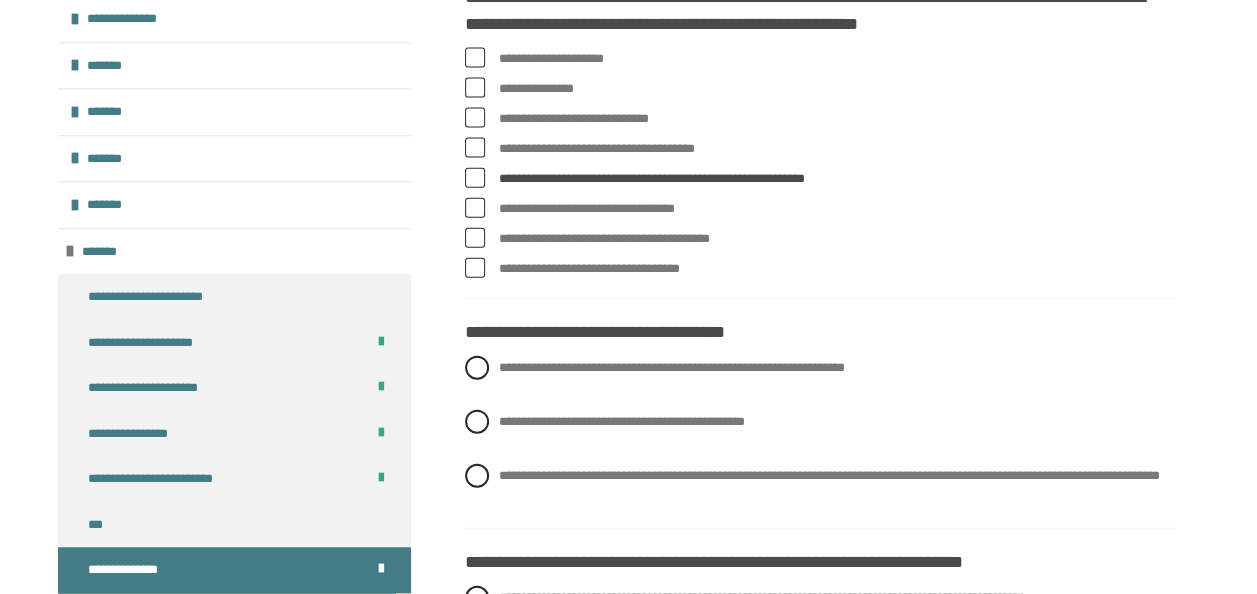 click on "**********" at bounding box center (505, 54) 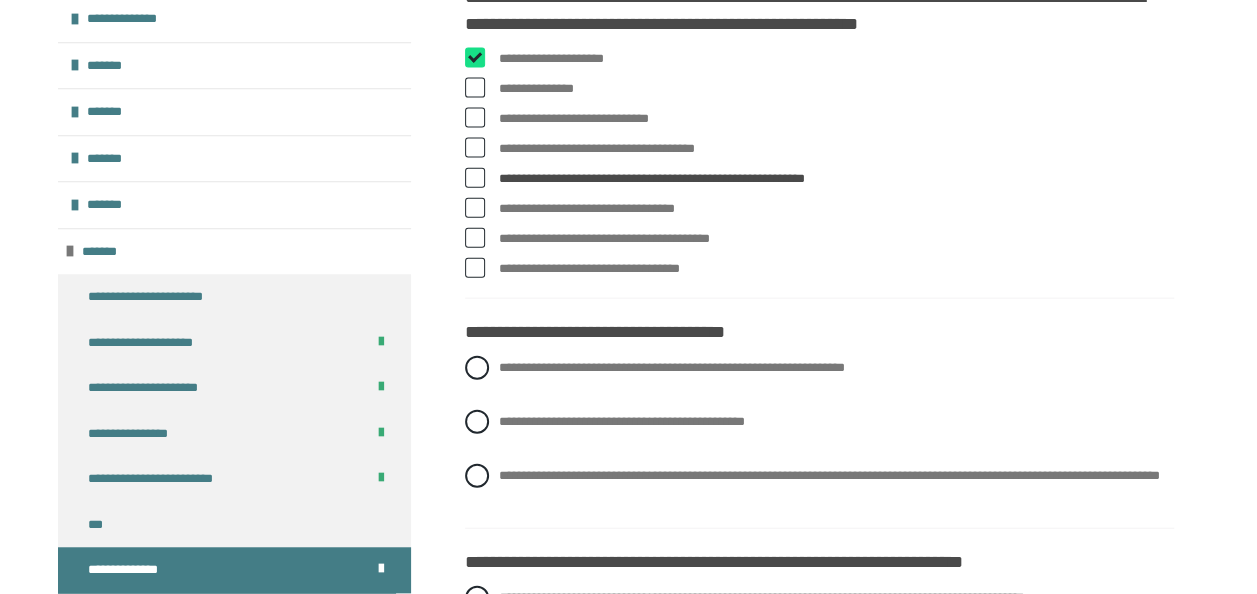 checkbox on "****" 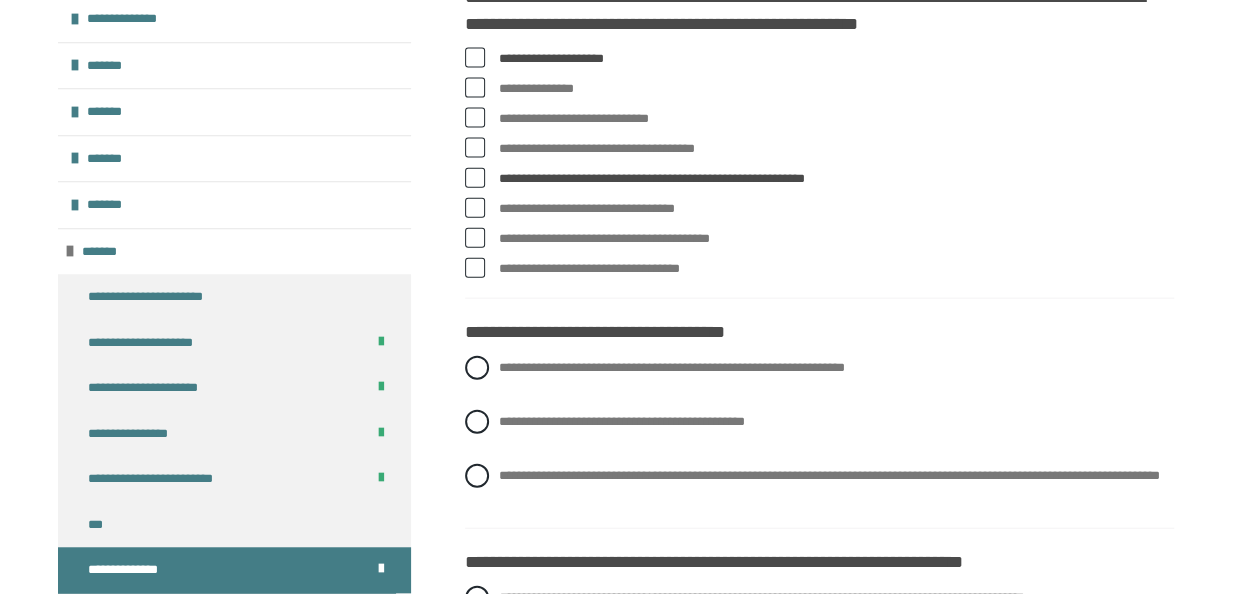 click on "**********" at bounding box center [819, 239] 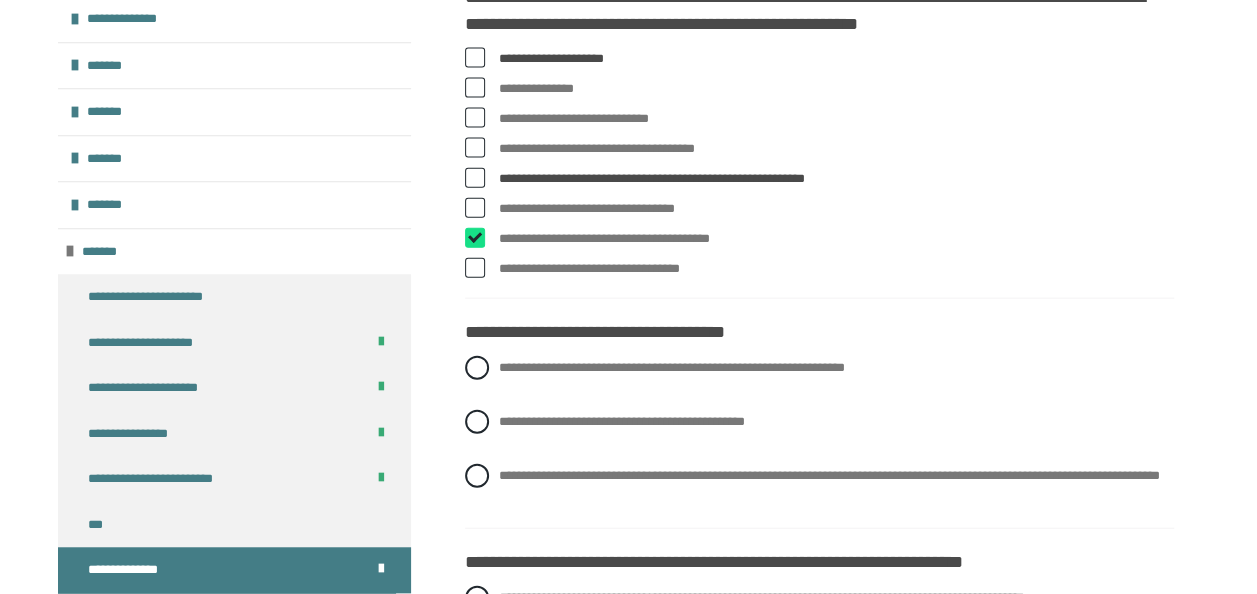 checkbox on "****" 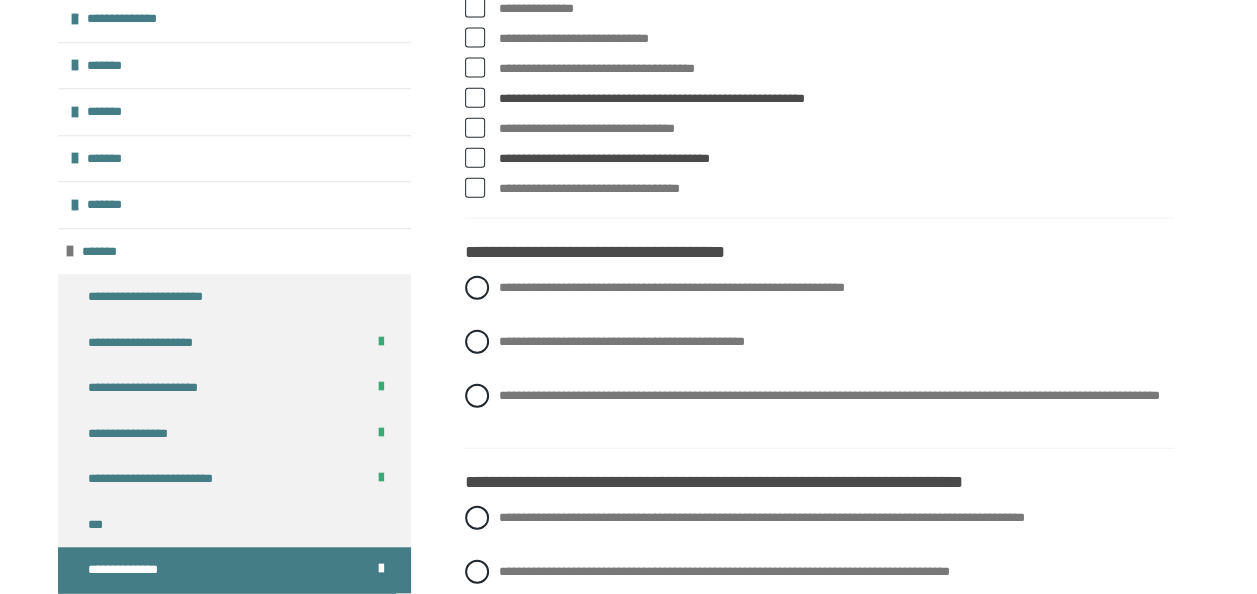 scroll, scrollTop: 2310, scrollLeft: 0, axis: vertical 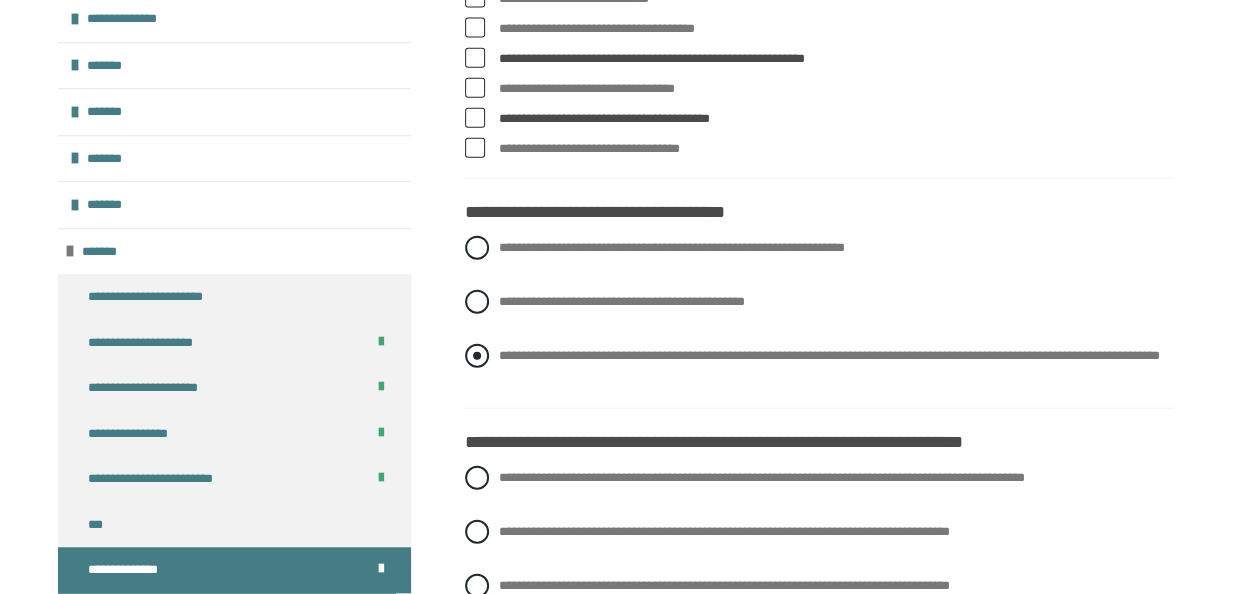 click on "**********" at bounding box center [819, 356] 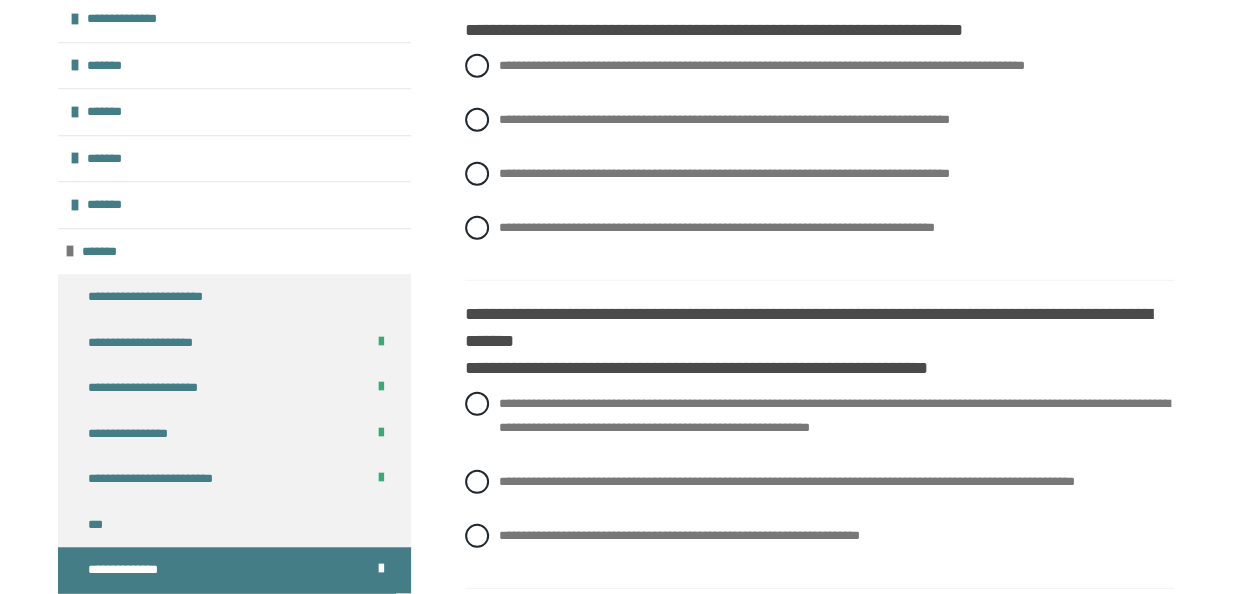 scroll, scrollTop: 2750, scrollLeft: 0, axis: vertical 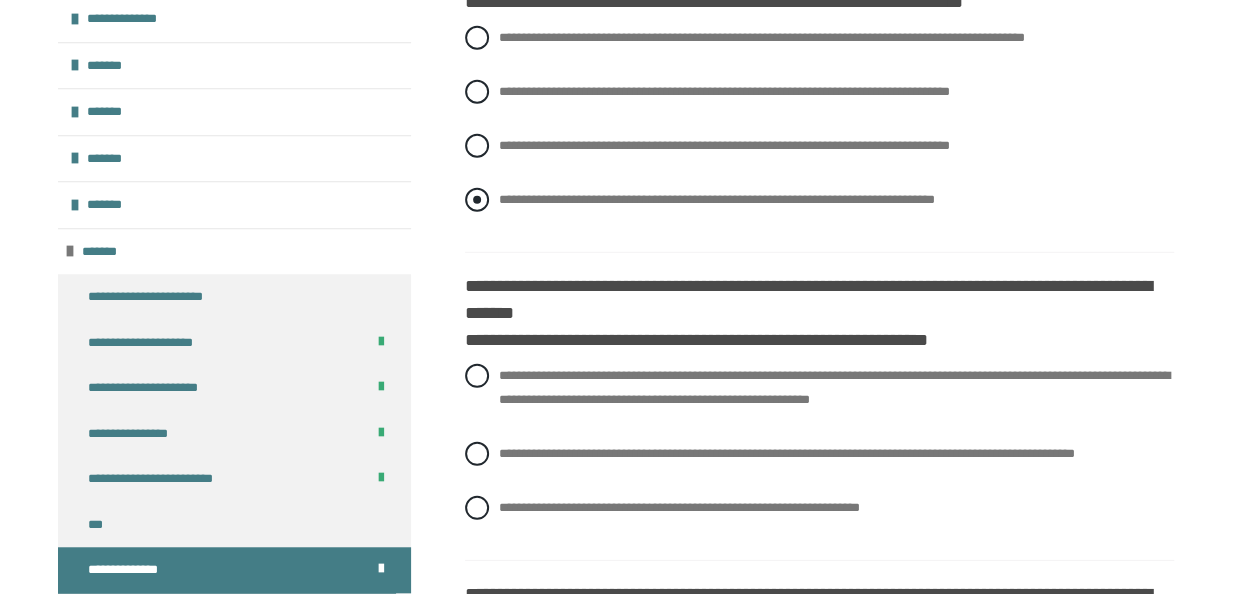 click at bounding box center [477, 200] 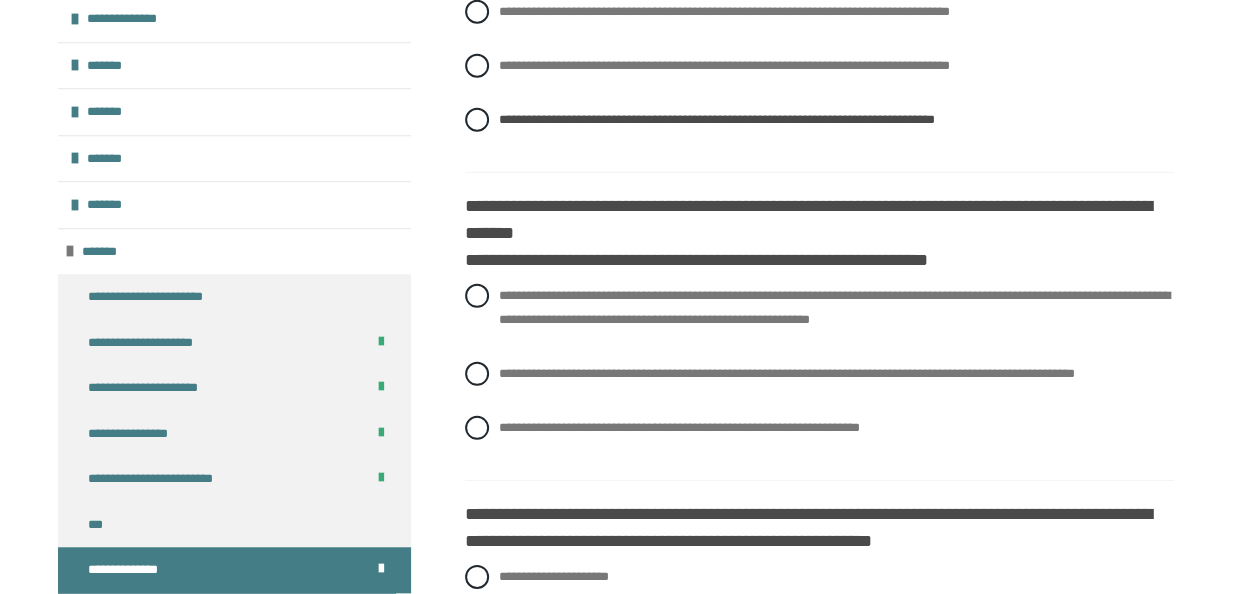 scroll, scrollTop: 2870, scrollLeft: 0, axis: vertical 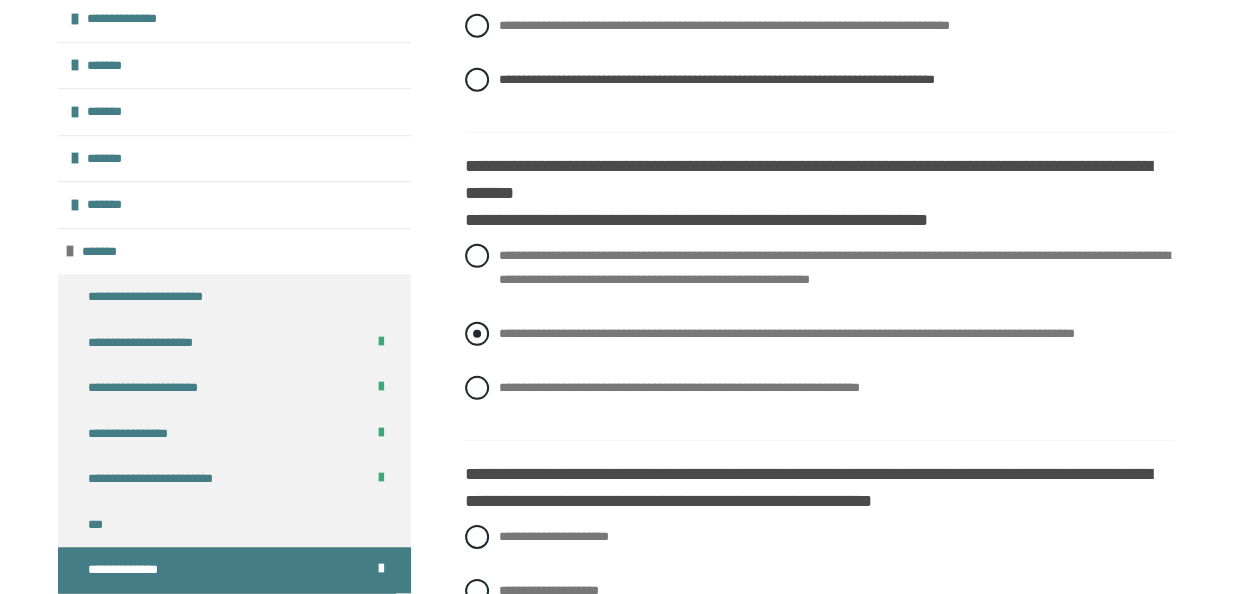 click on "**********" at bounding box center [786, 333] 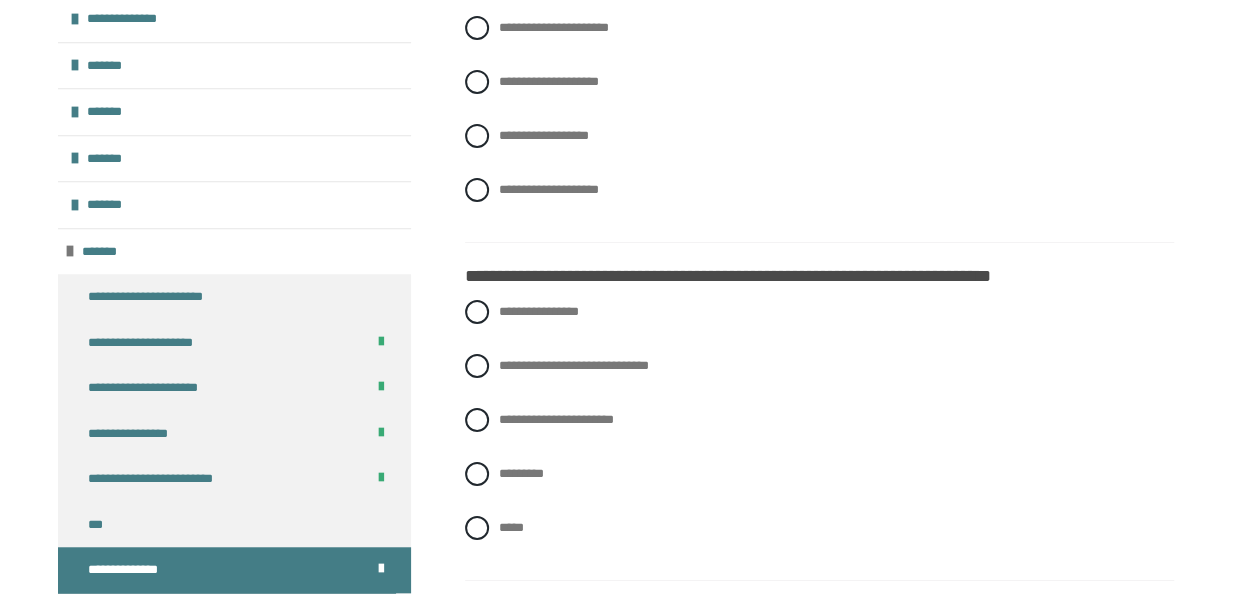 scroll, scrollTop: 3390, scrollLeft: 0, axis: vertical 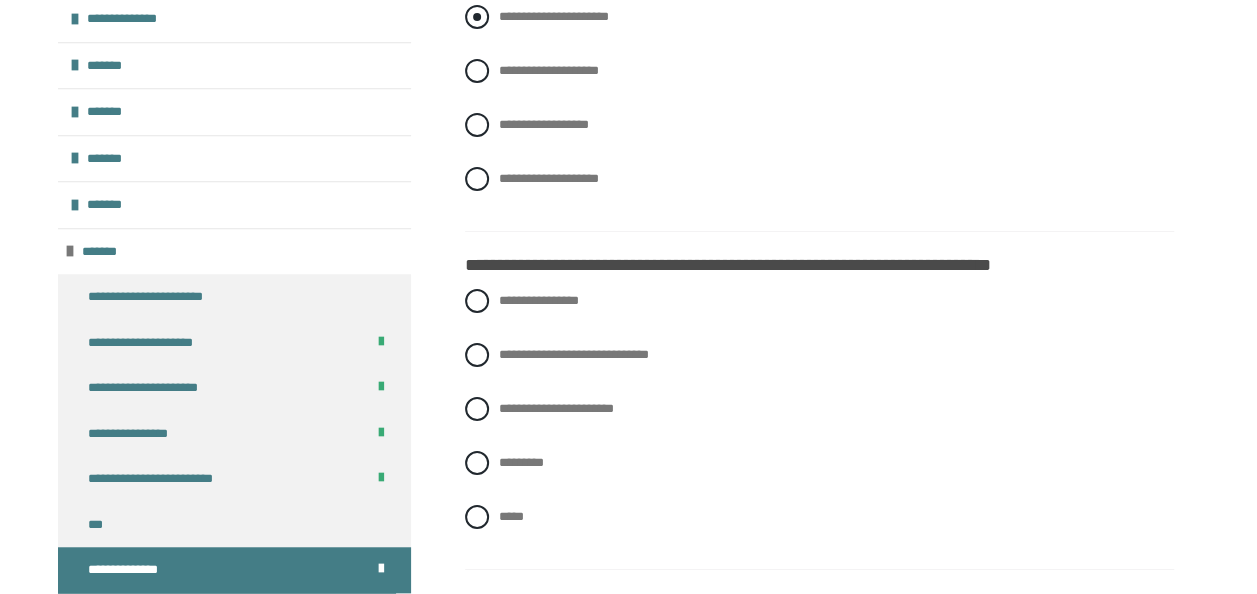 click on "**********" at bounding box center (554, 16) 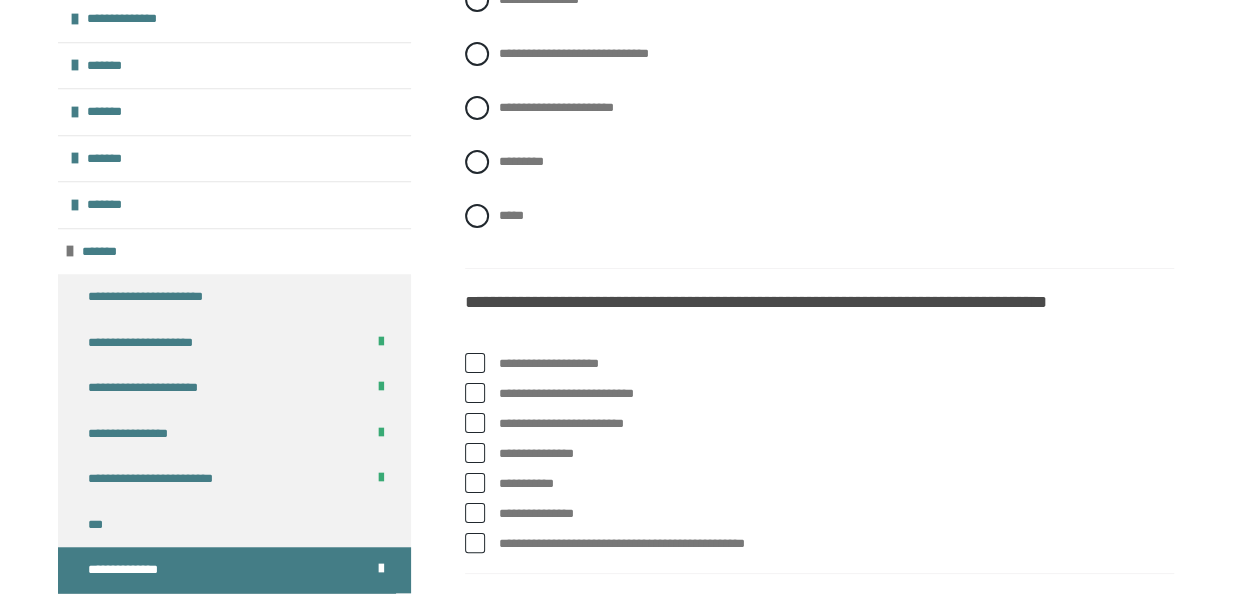 scroll, scrollTop: 3710, scrollLeft: 0, axis: vertical 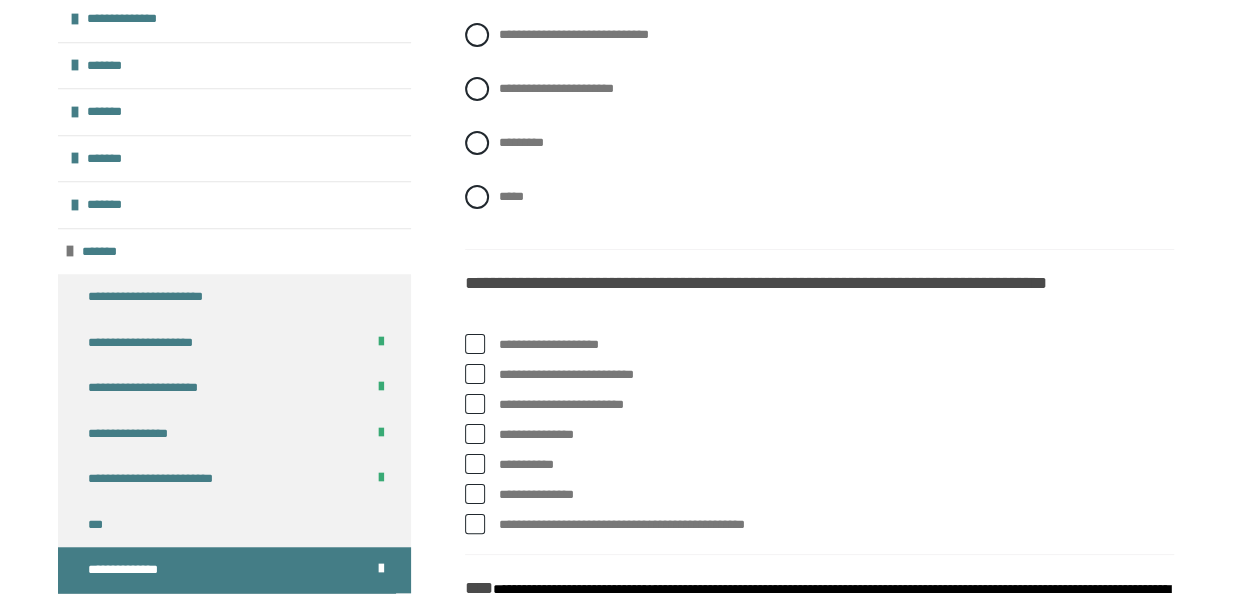 click on "**********" at bounding box center [539, -20] 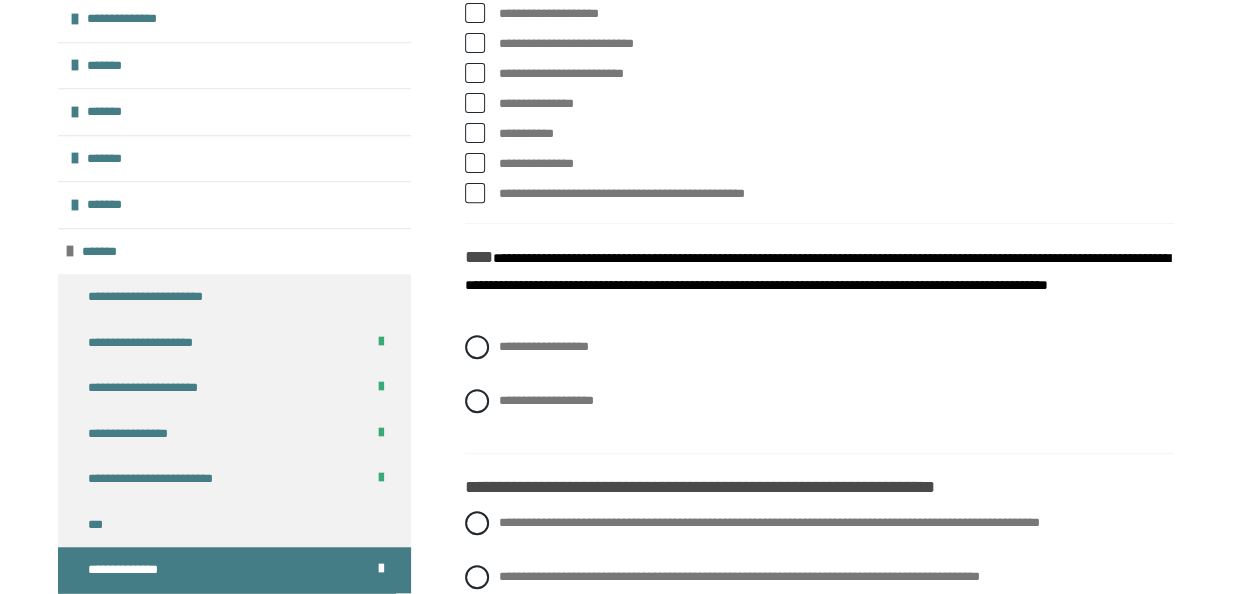 scroll, scrollTop: 4070, scrollLeft: 0, axis: vertical 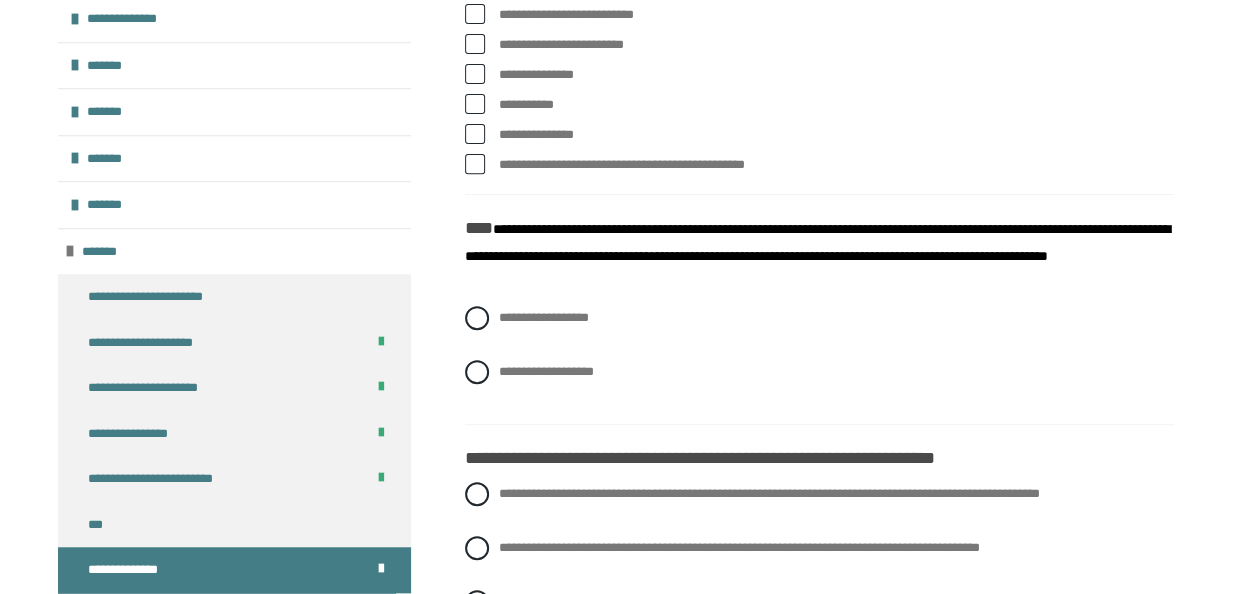 click on "**********" at bounding box center (836, -15) 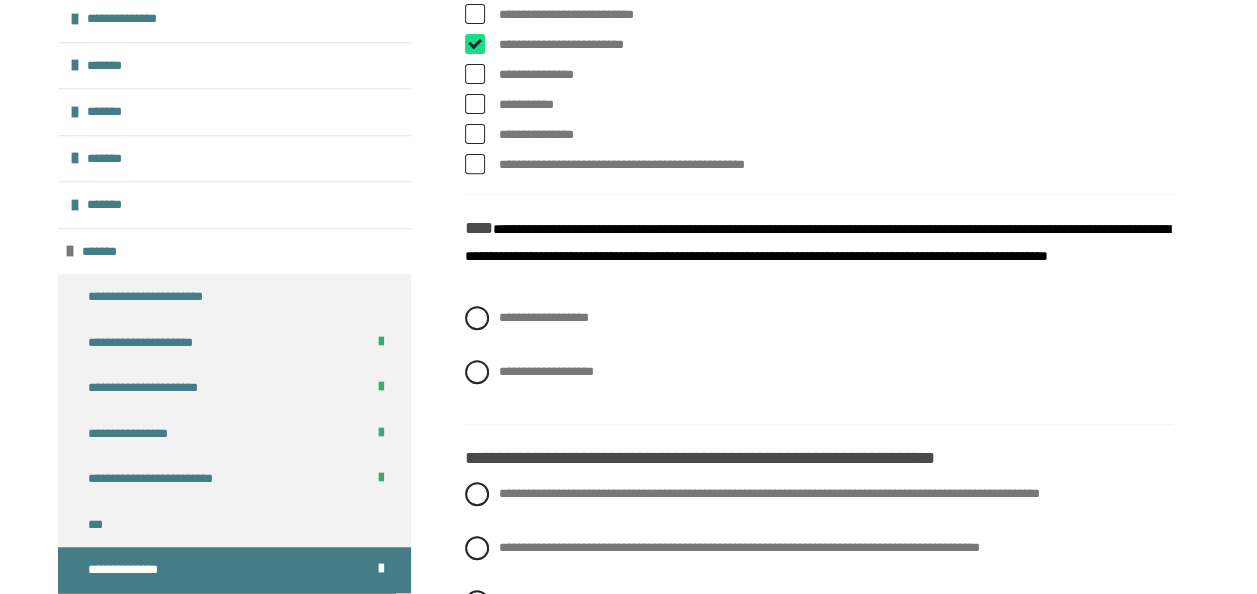 checkbox on "****" 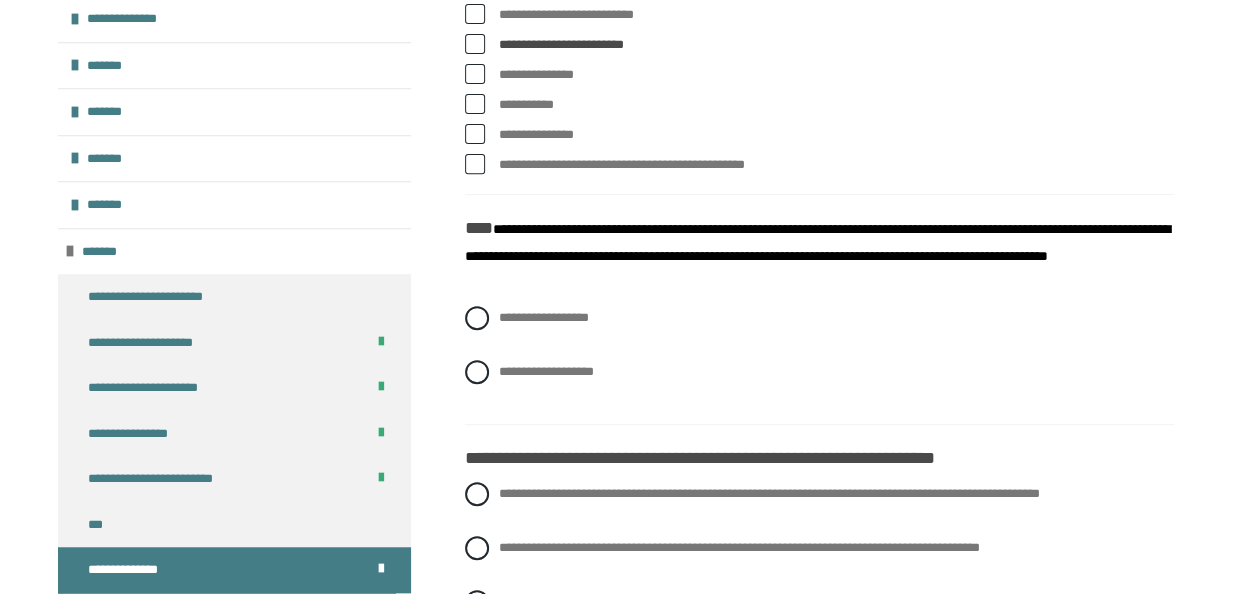click on "**********" at bounding box center [505, 130] 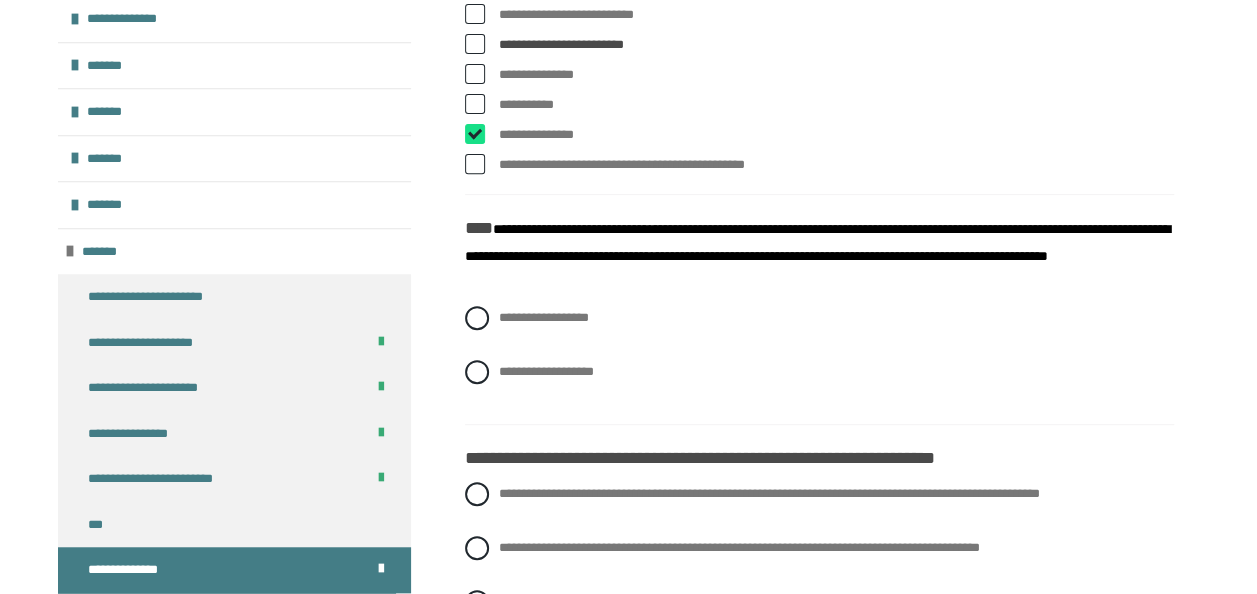 checkbox on "****" 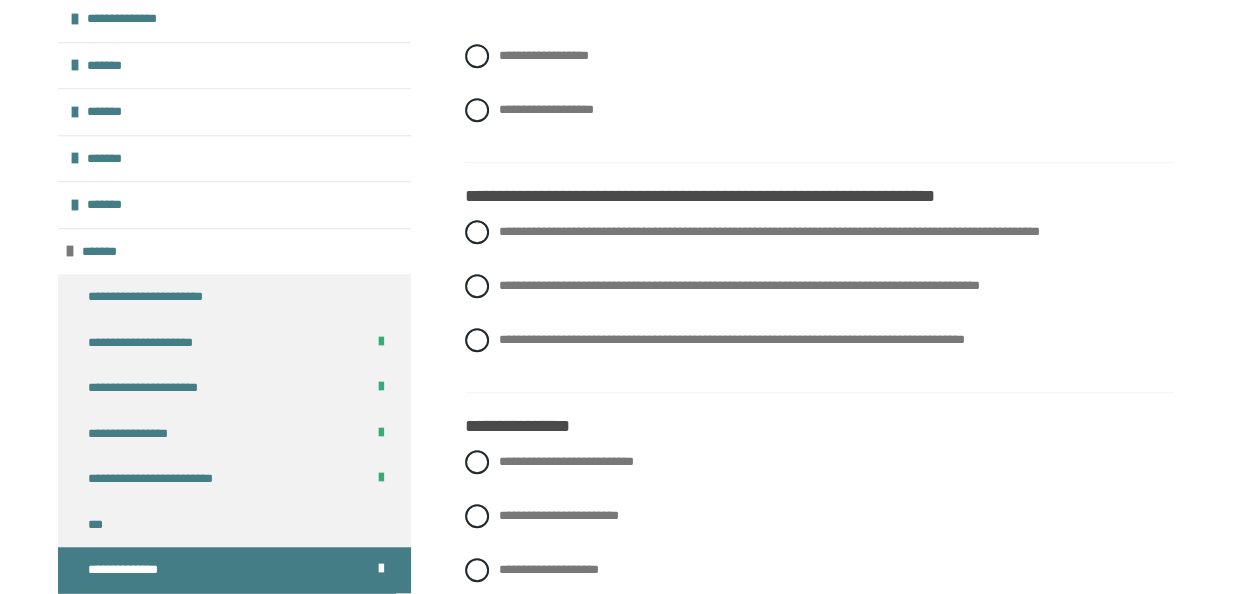 scroll, scrollTop: 4350, scrollLeft: 0, axis: vertical 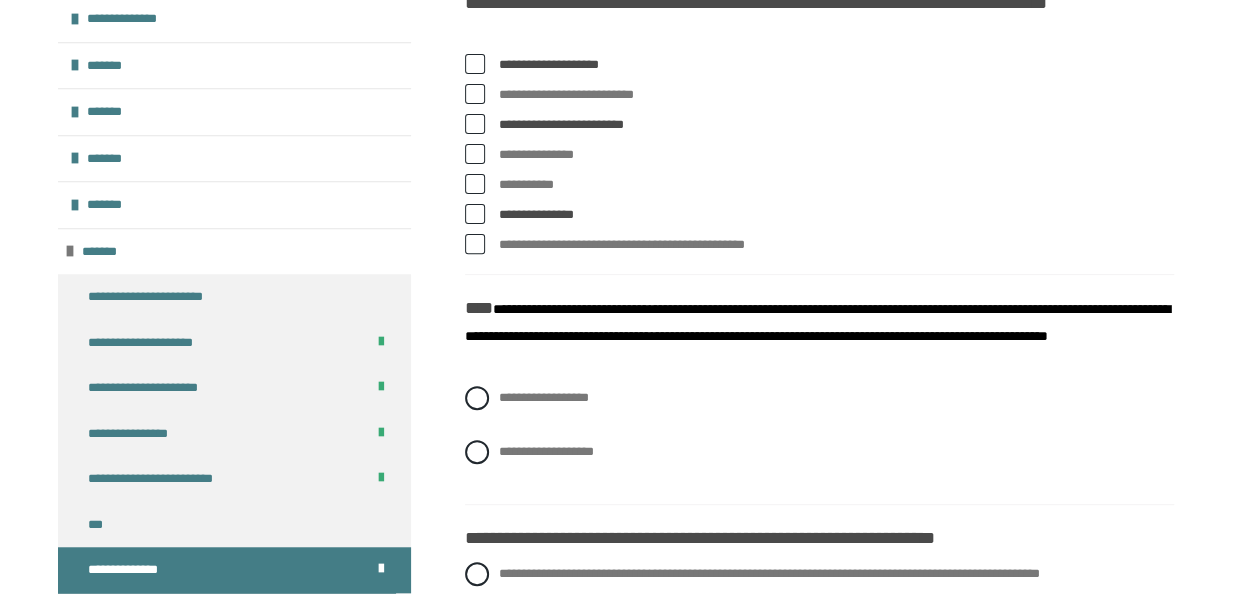 click on "**********" at bounding box center (505, 150) 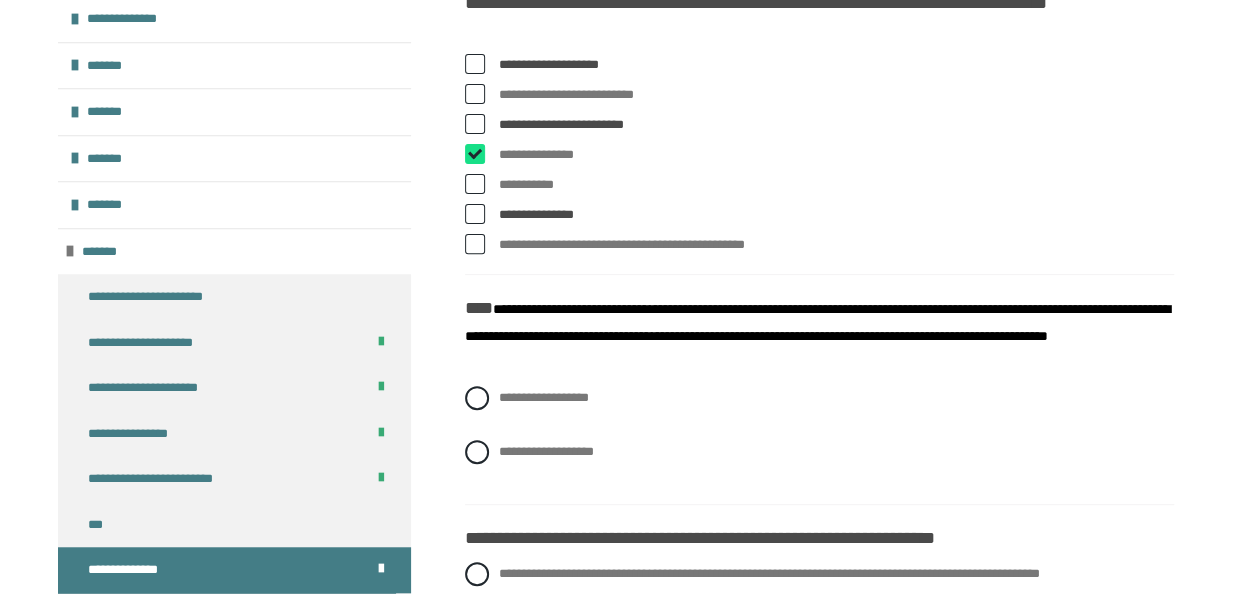 checkbox on "****" 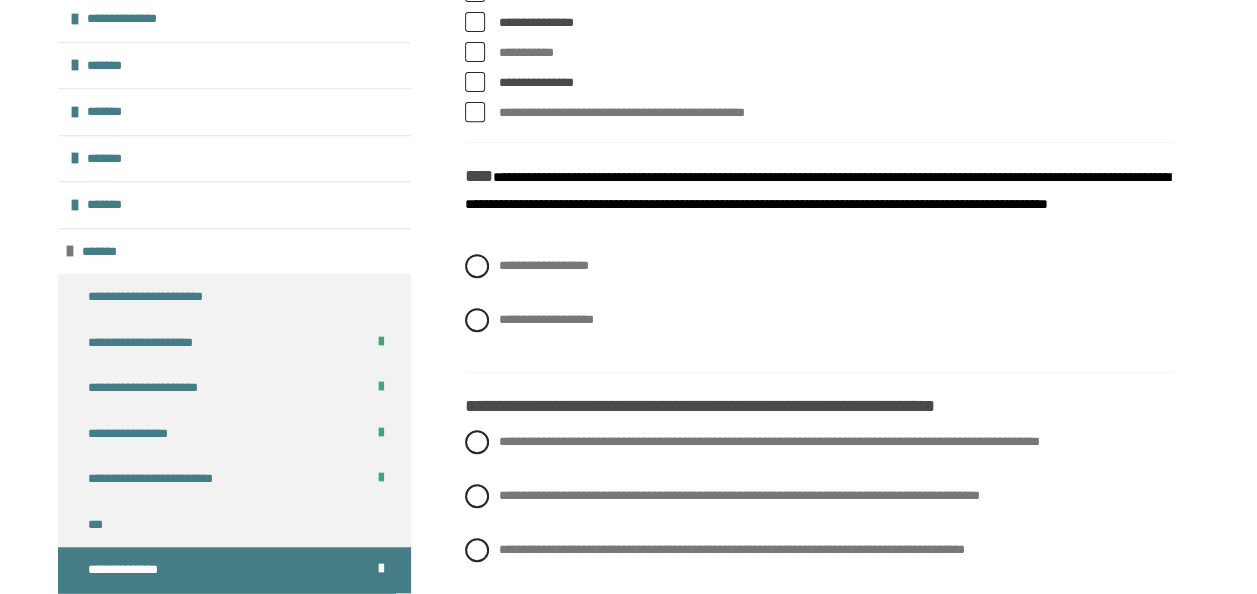 scroll, scrollTop: 4150, scrollLeft: 0, axis: vertical 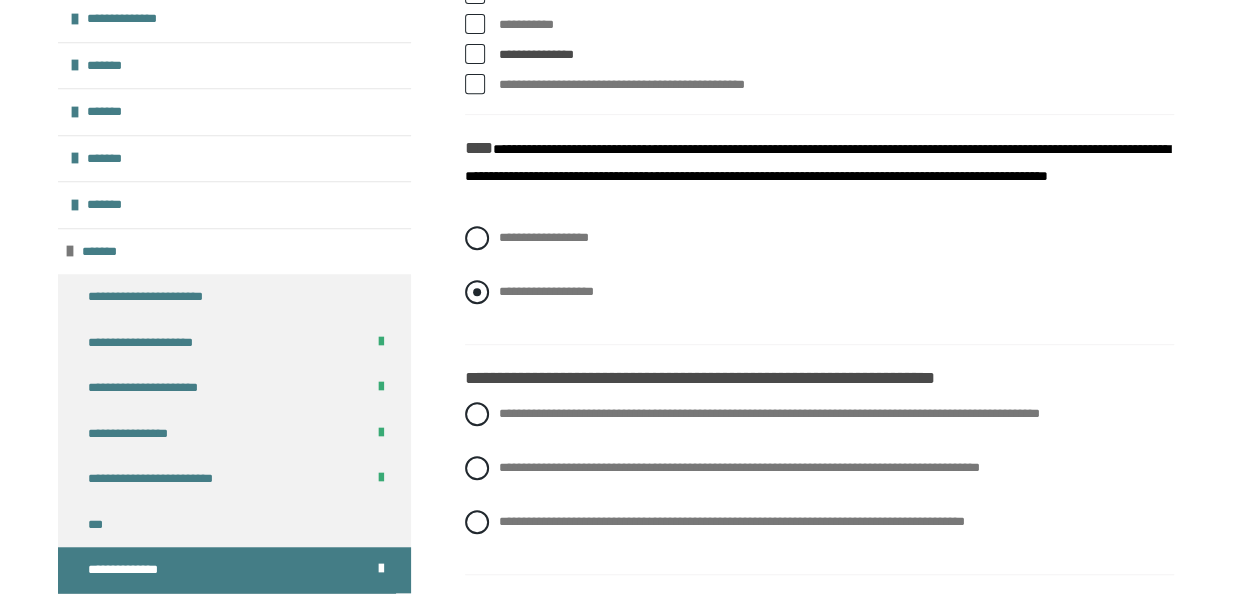 click on "**********" at bounding box center (546, 291) 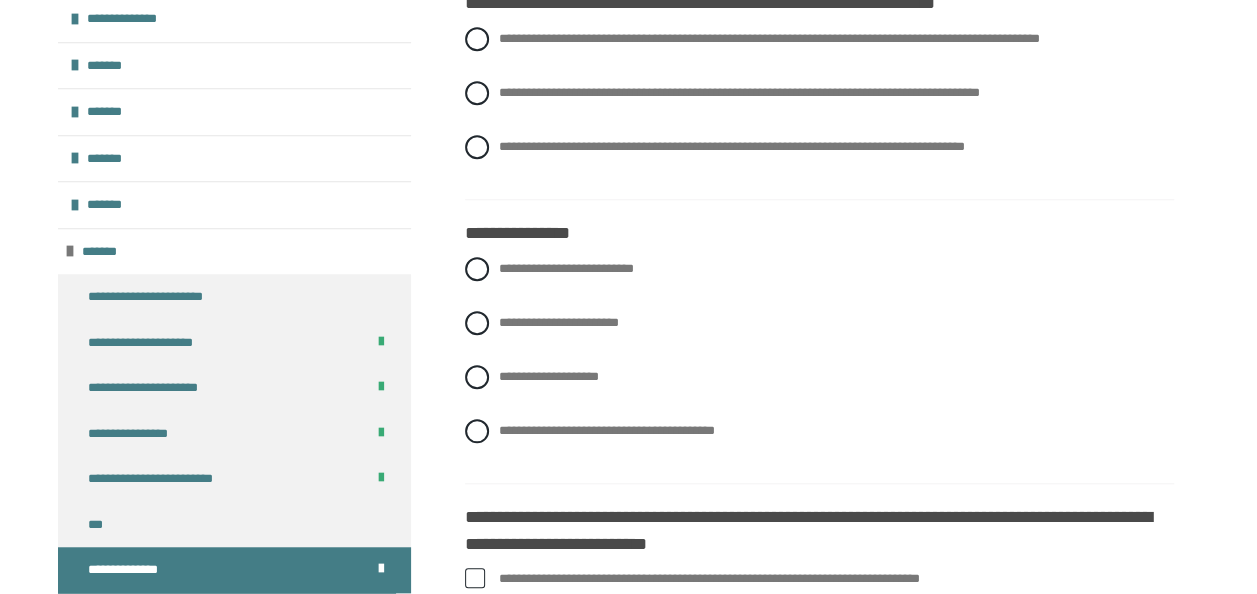 scroll, scrollTop: 4550, scrollLeft: 0, axis: vertical 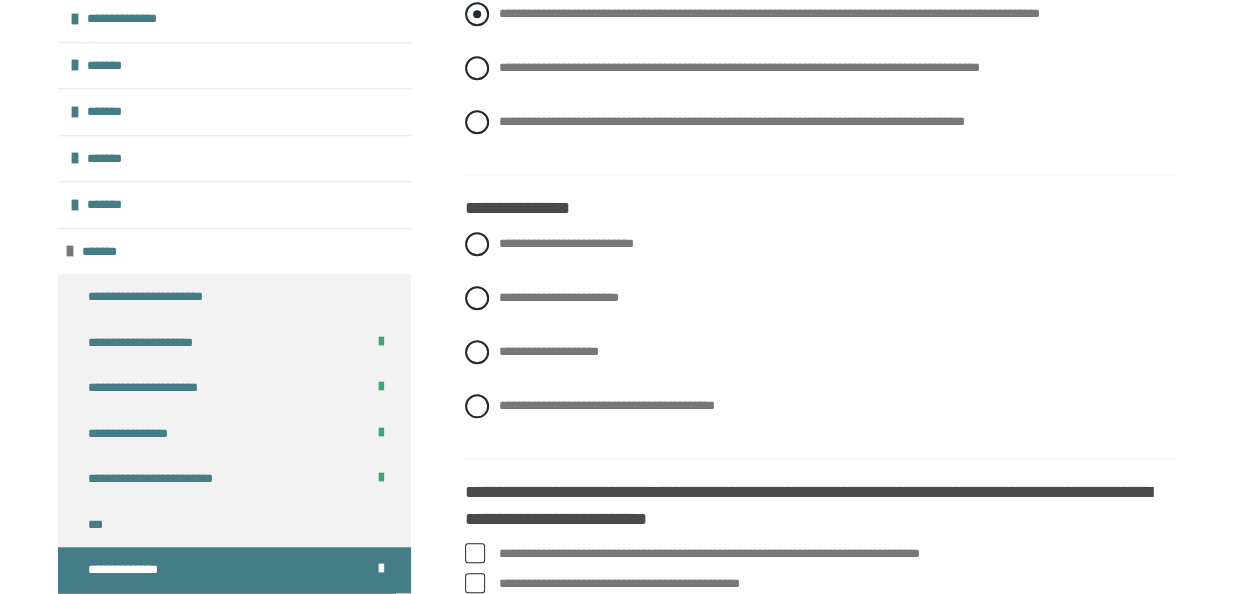 click on "**********" at bounding box center (769, 13) 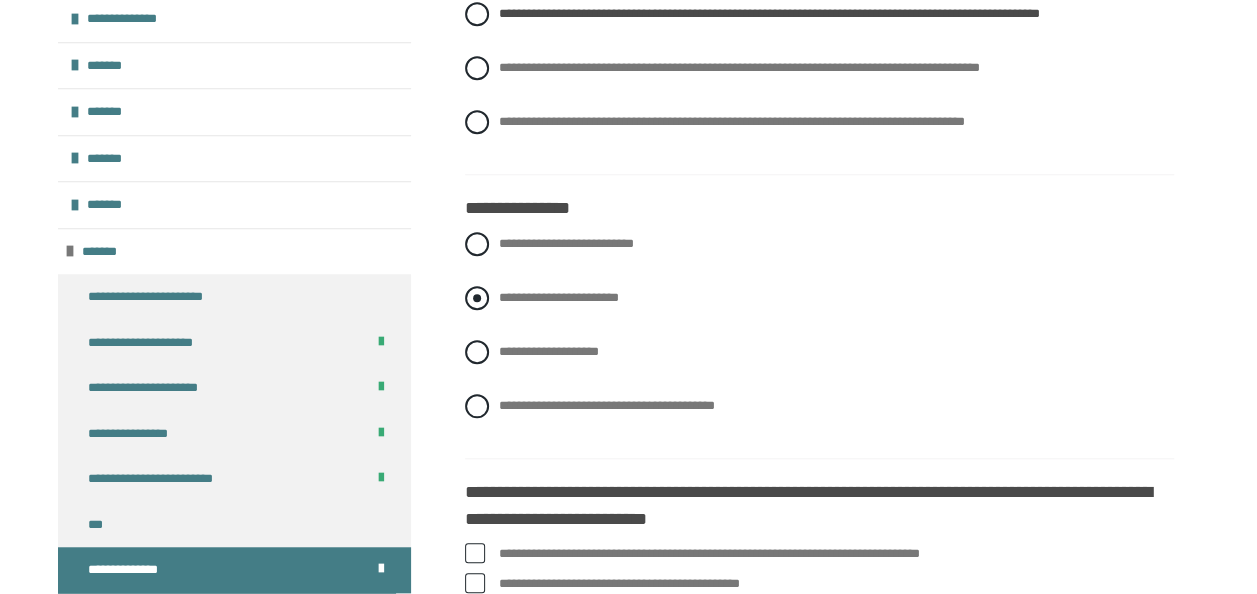 click on "**********" at bounding box center (559, 297) 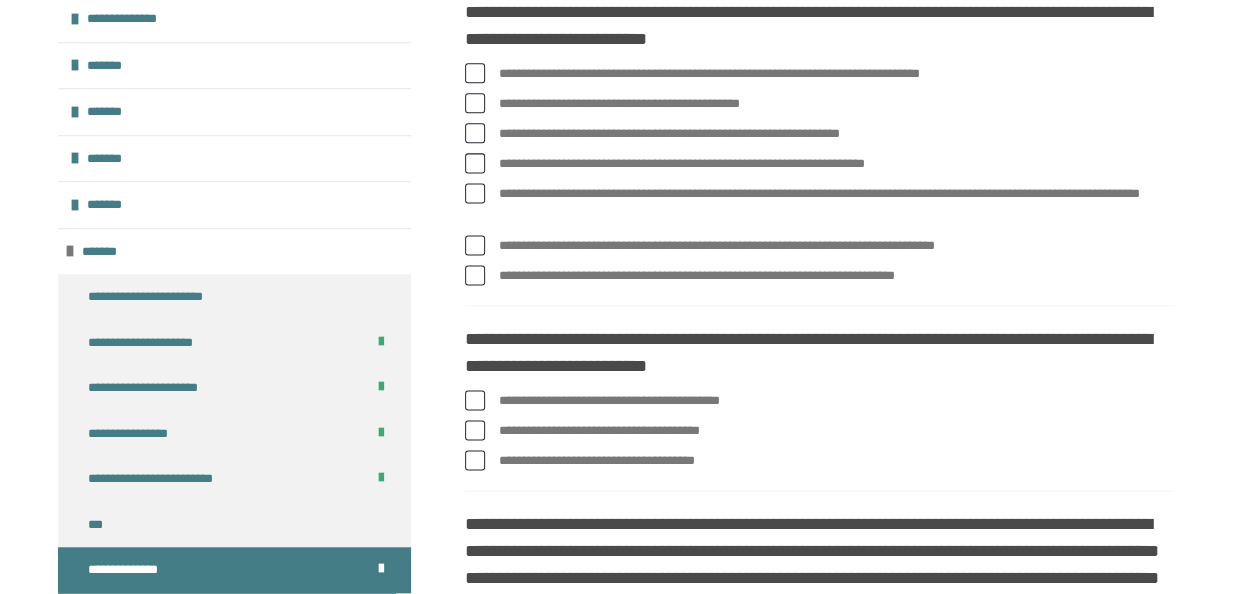 scroll, scrollTop: 5070, scrollLeft: 0, axis: vertical 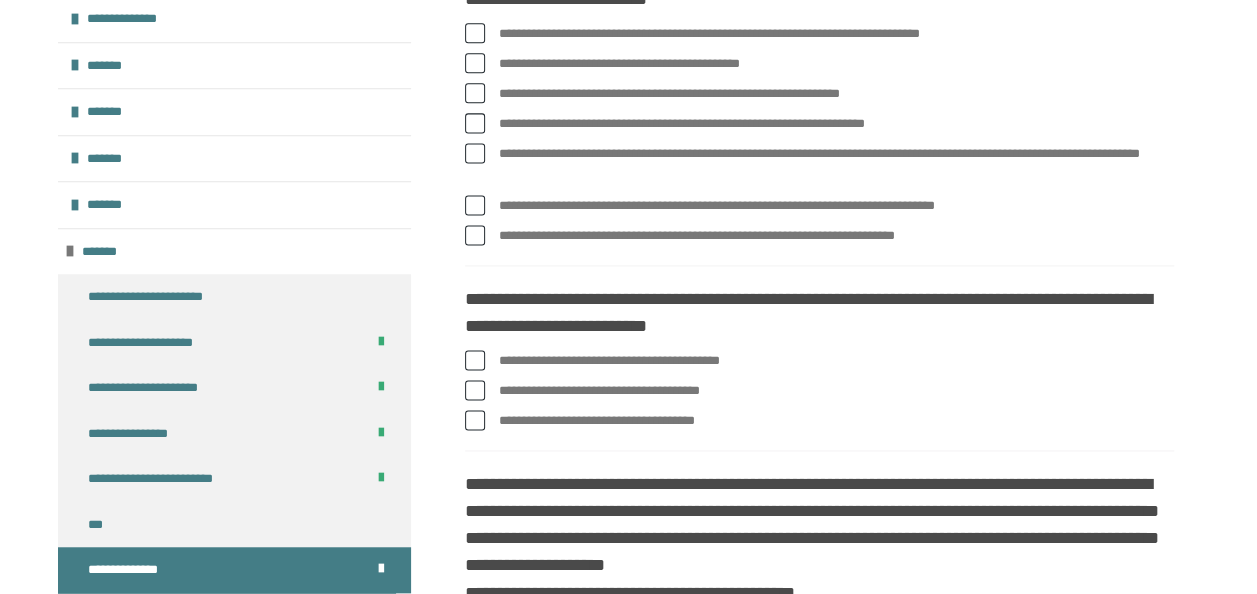 click on "**********" at bounding box center [836, 34] 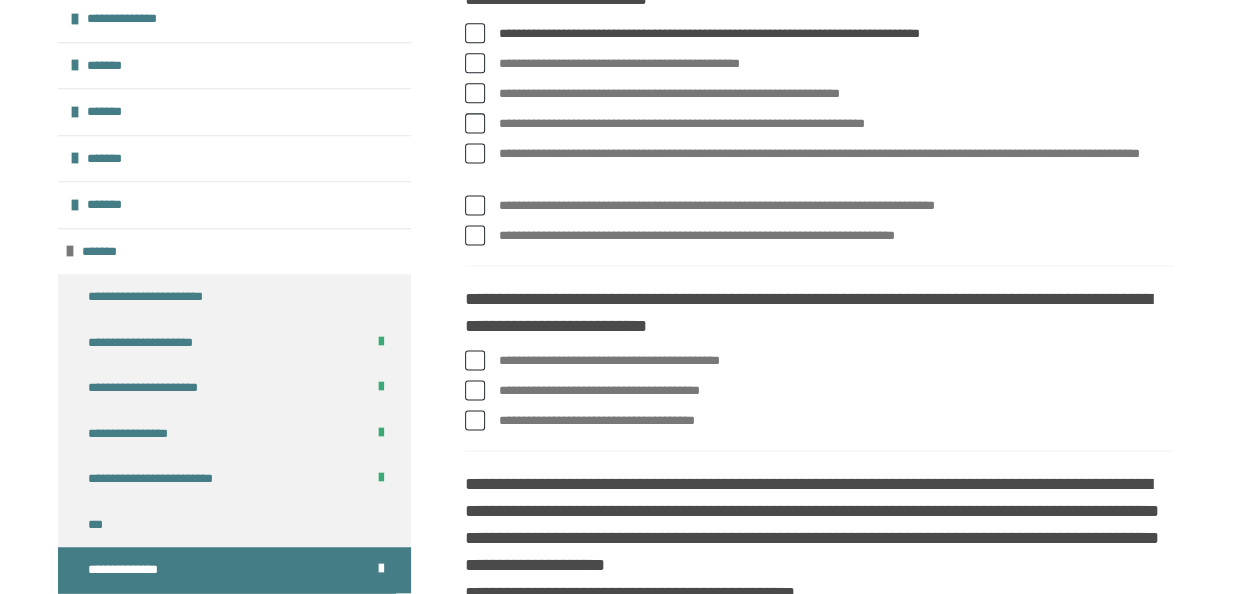 click on "**********" at bounding box center (836, 94) 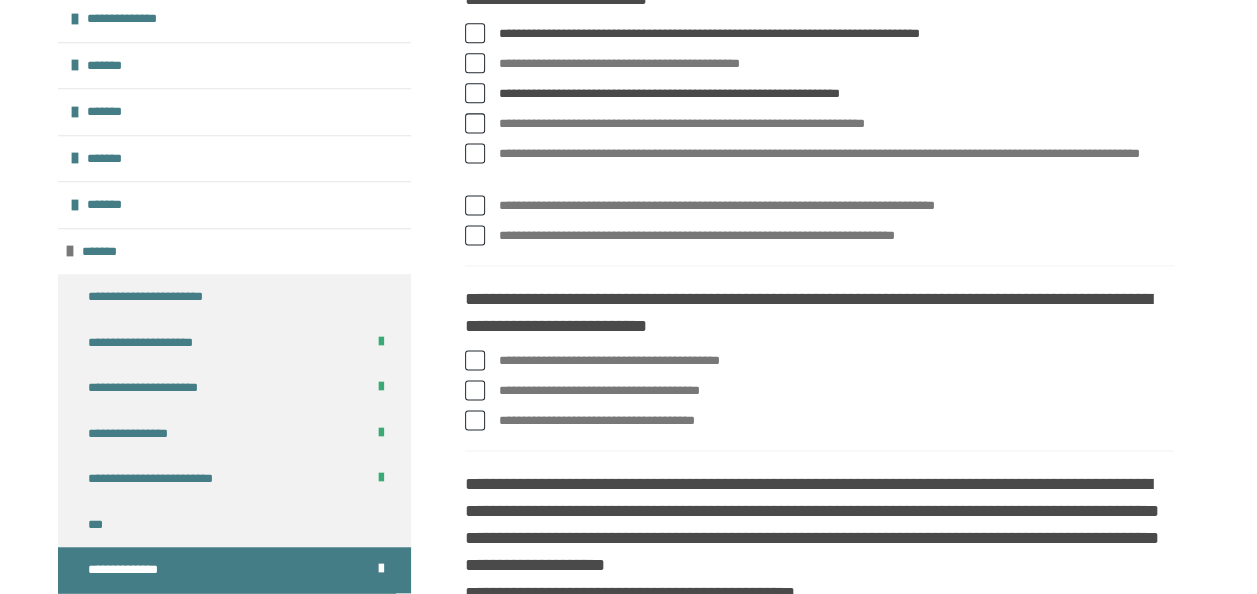 click on "**********" at bounding box center (505, 149) 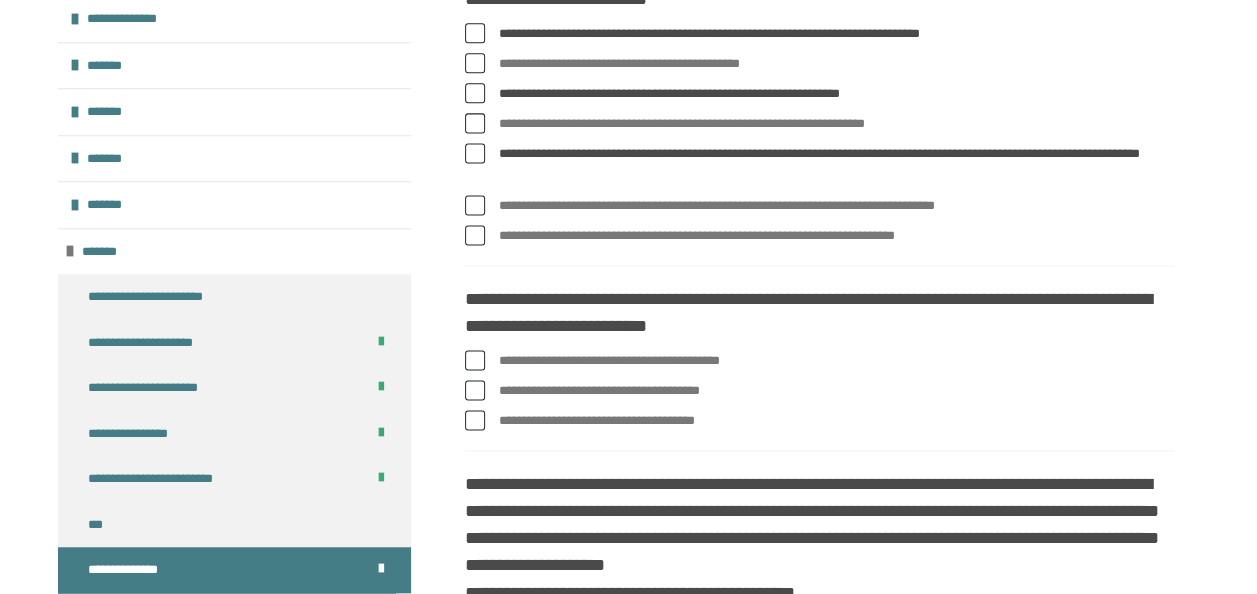 click on "**********" at bounding box center (836, 236) 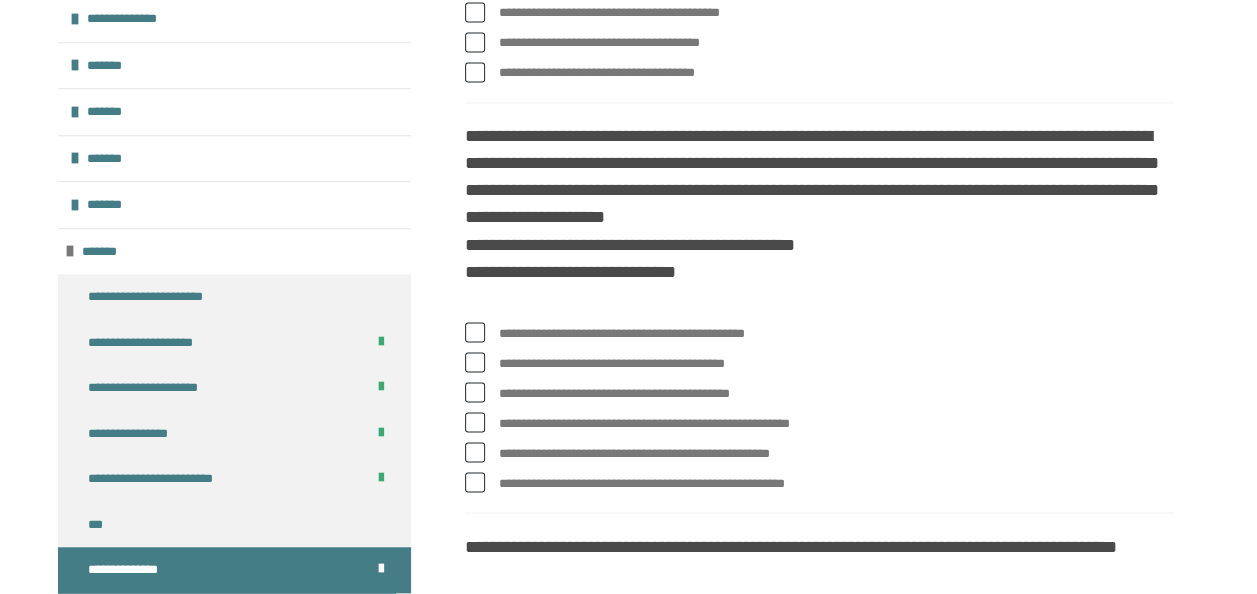 scroll, scrollTop: 5430, scrollLeft: 0, axis: vertical 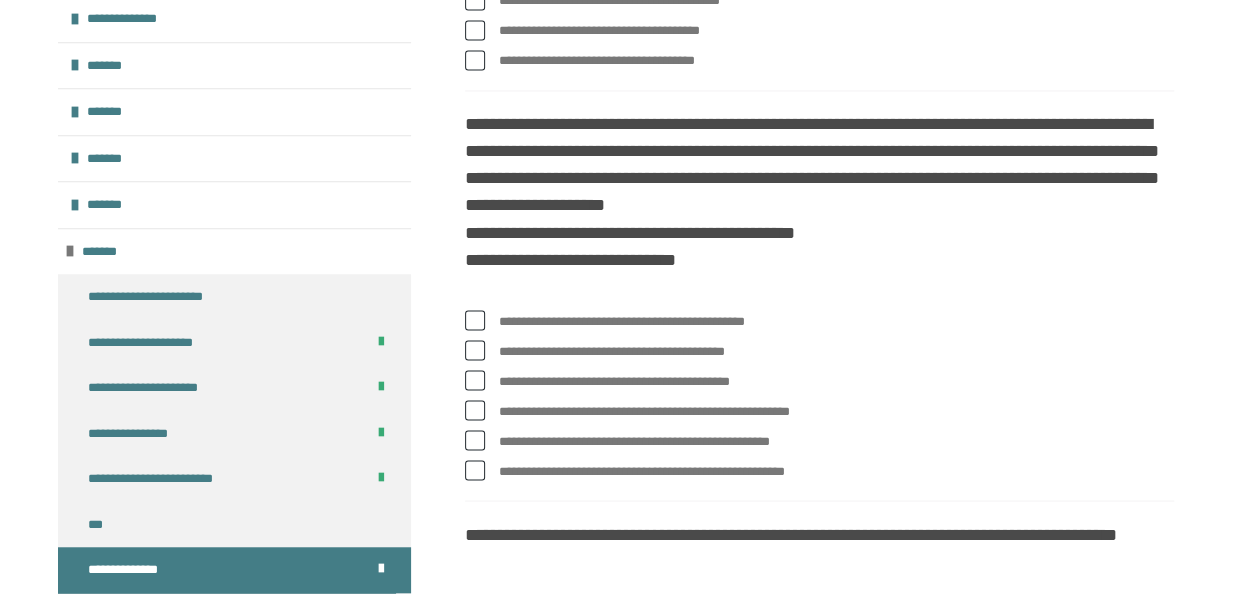 click on "**********" at bounding box center (836, 1) 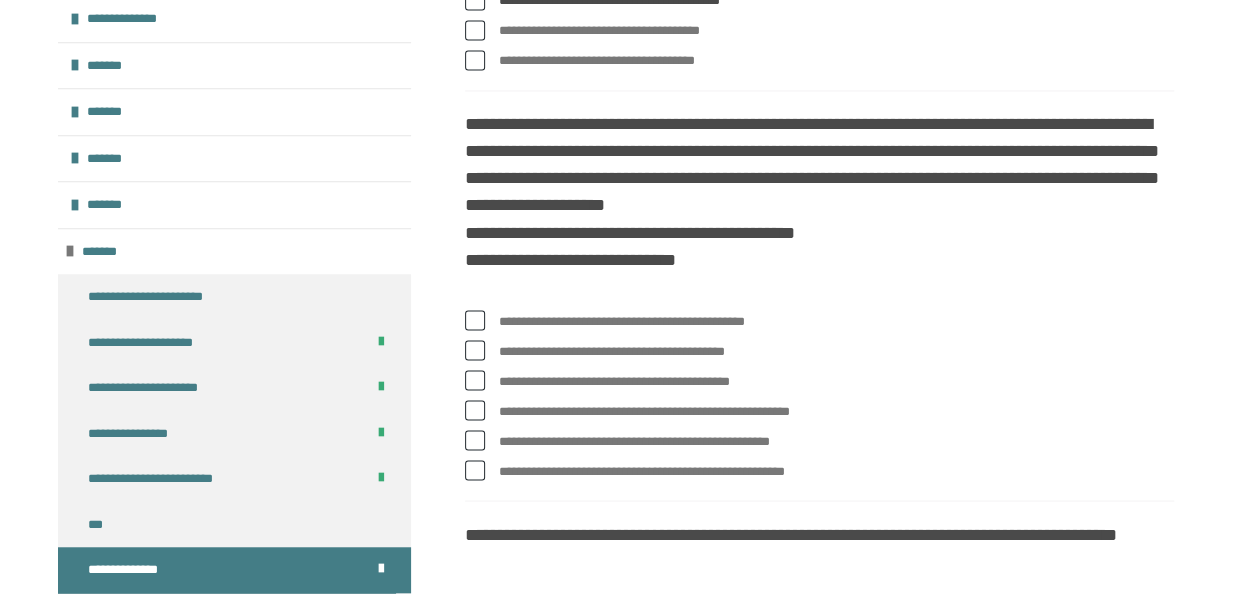 click on "**********" at bounding box center (836, 31) 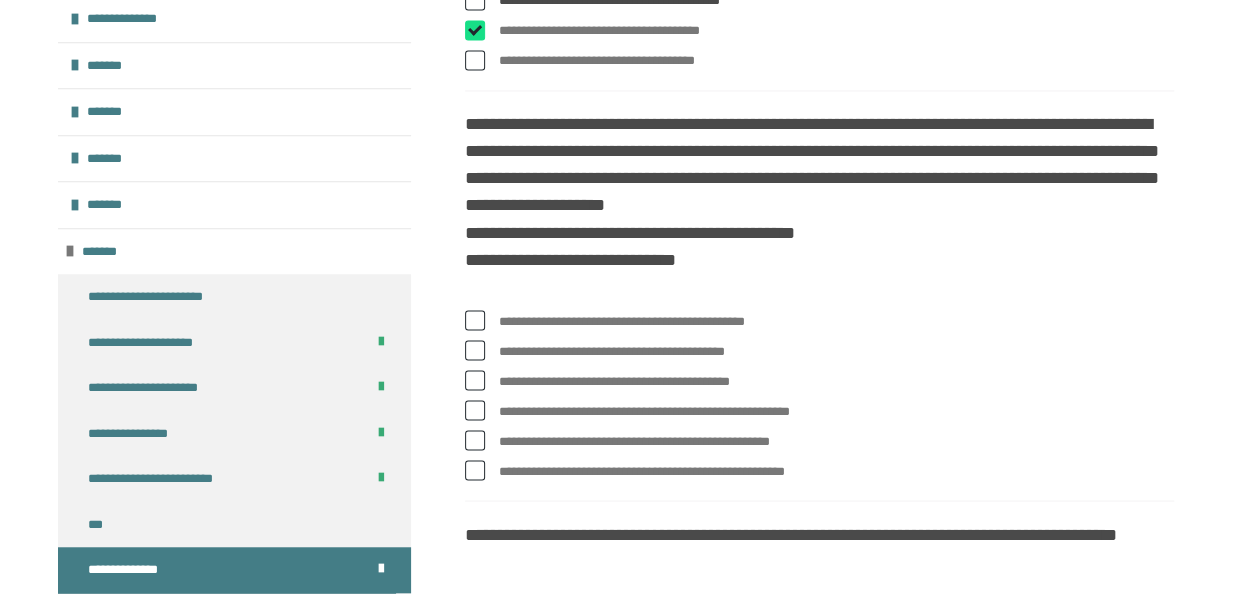 checkbox on "****" 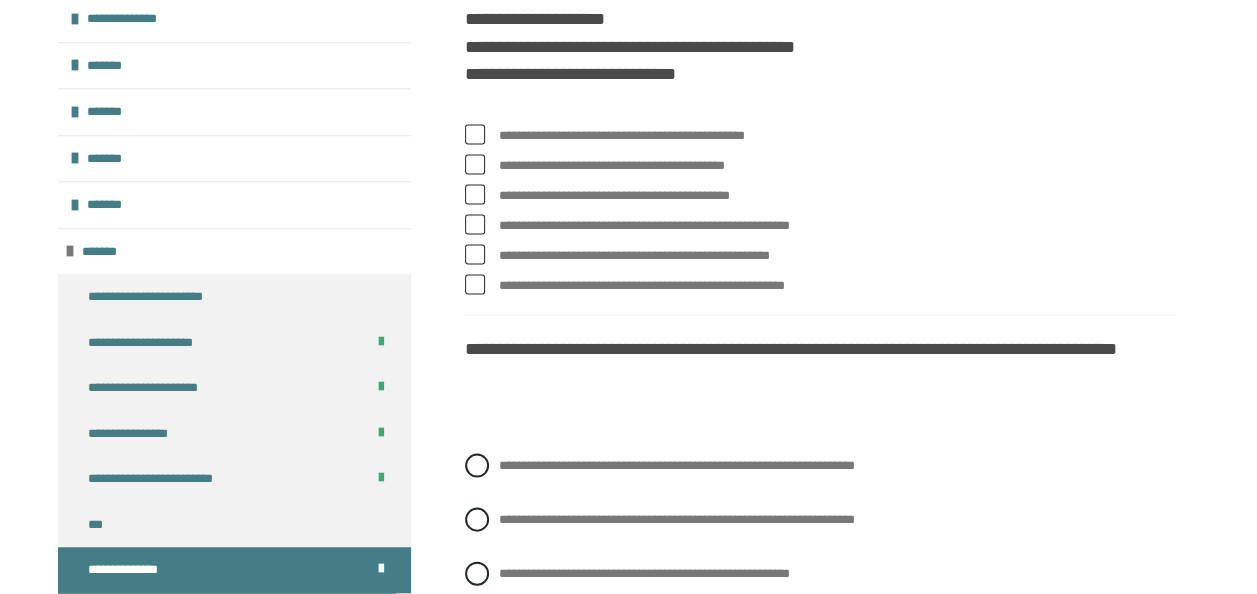scroll, scrollTop: 5630, scrollLeft: 0, axis: vertical 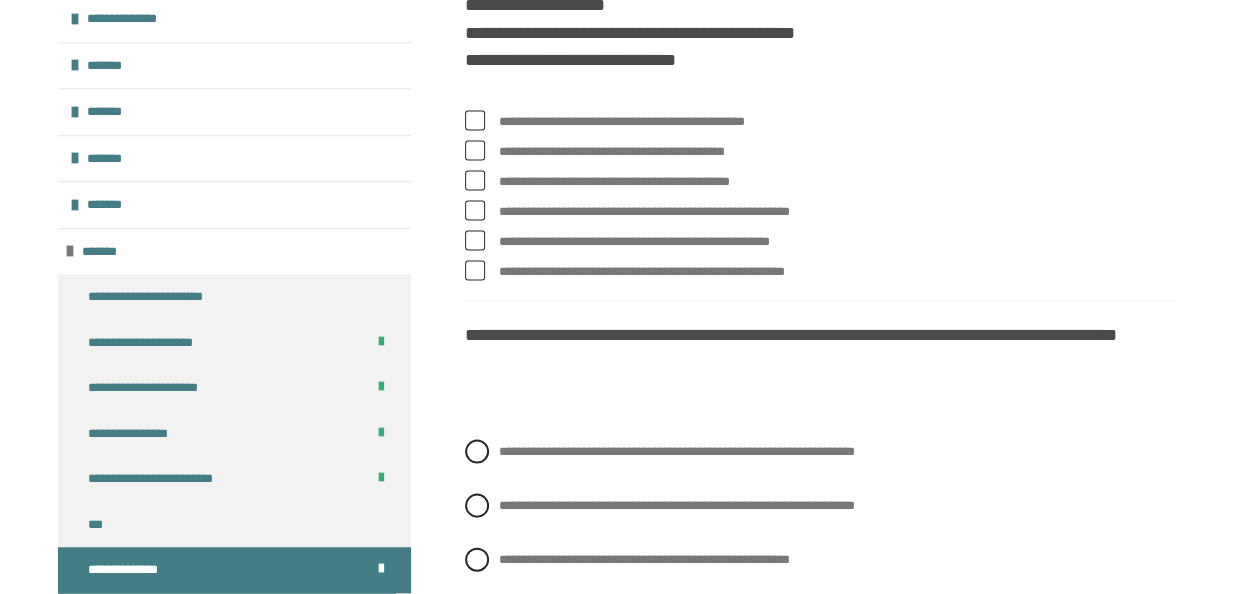 click on "**********" at bounding box center [836, 121] 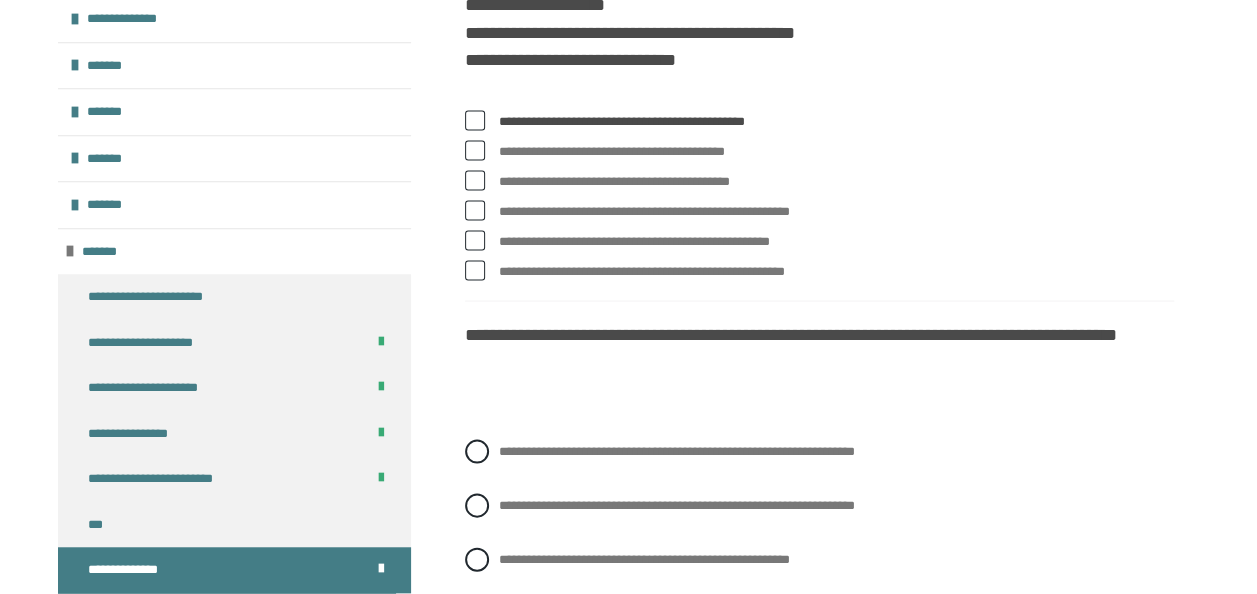 click at bounding box center (475, 240) 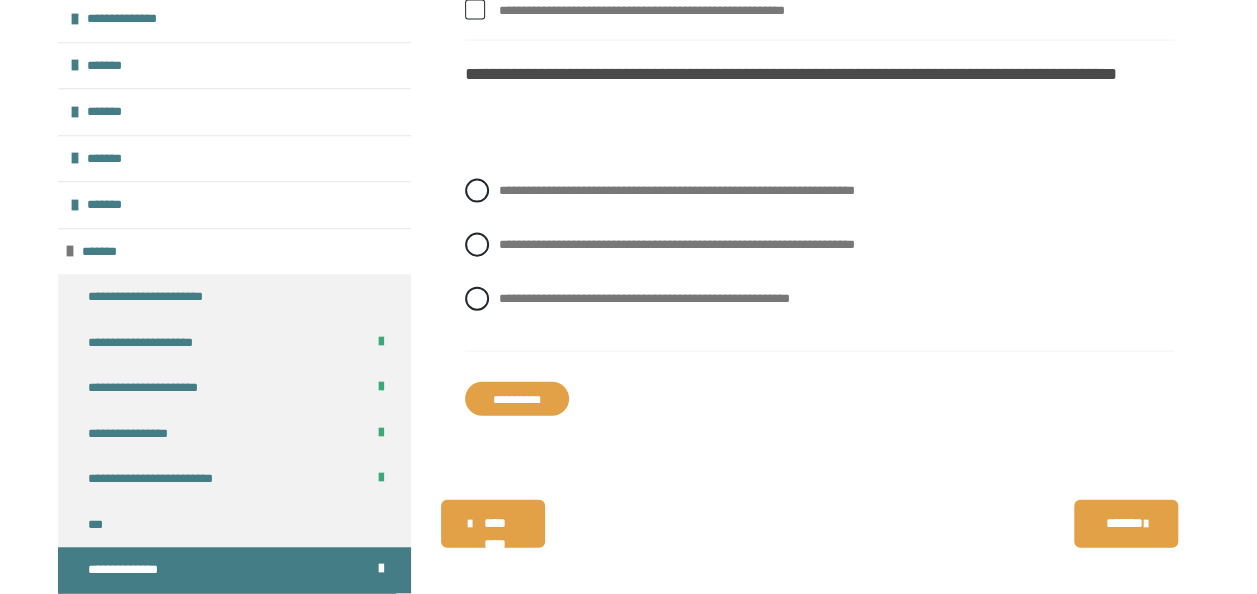 scroll, scrollTop: 5910, scrollLeft: 0, axis: vertical 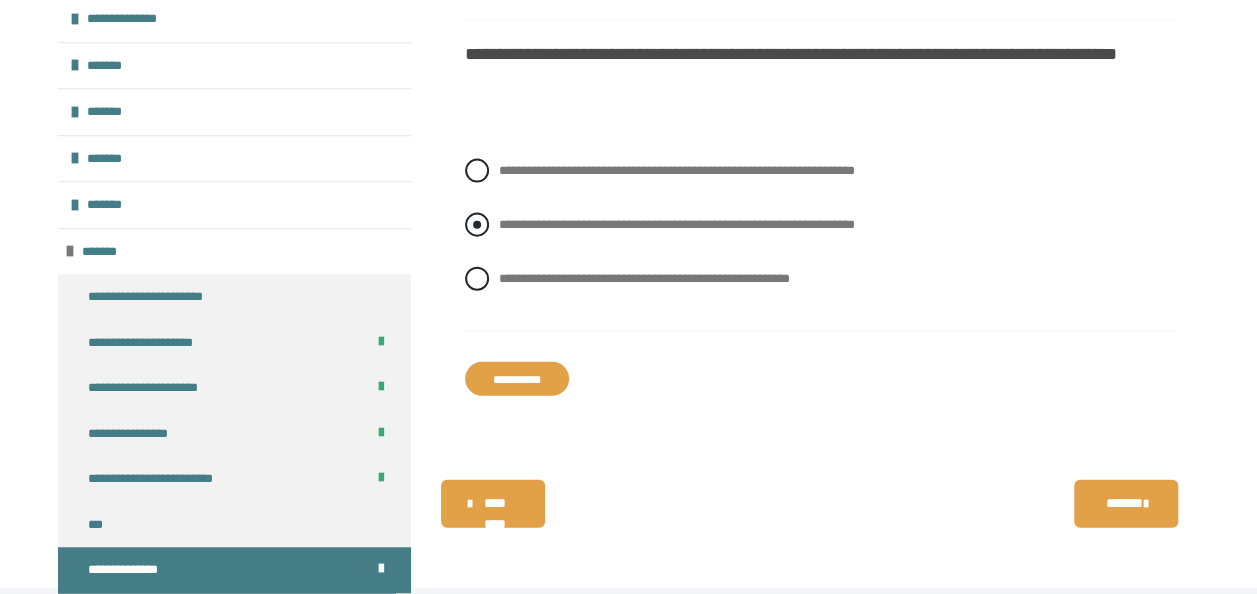 click on "**********" at bounding box center (819, 225) 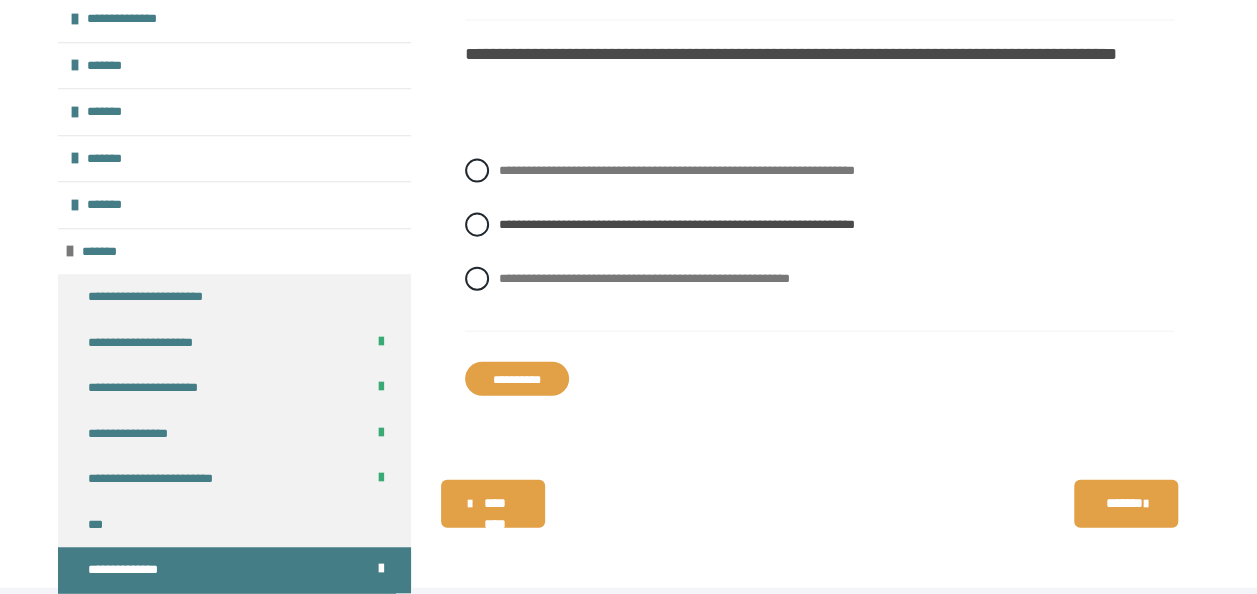 click on "**********" at bounding box center (517, 379) 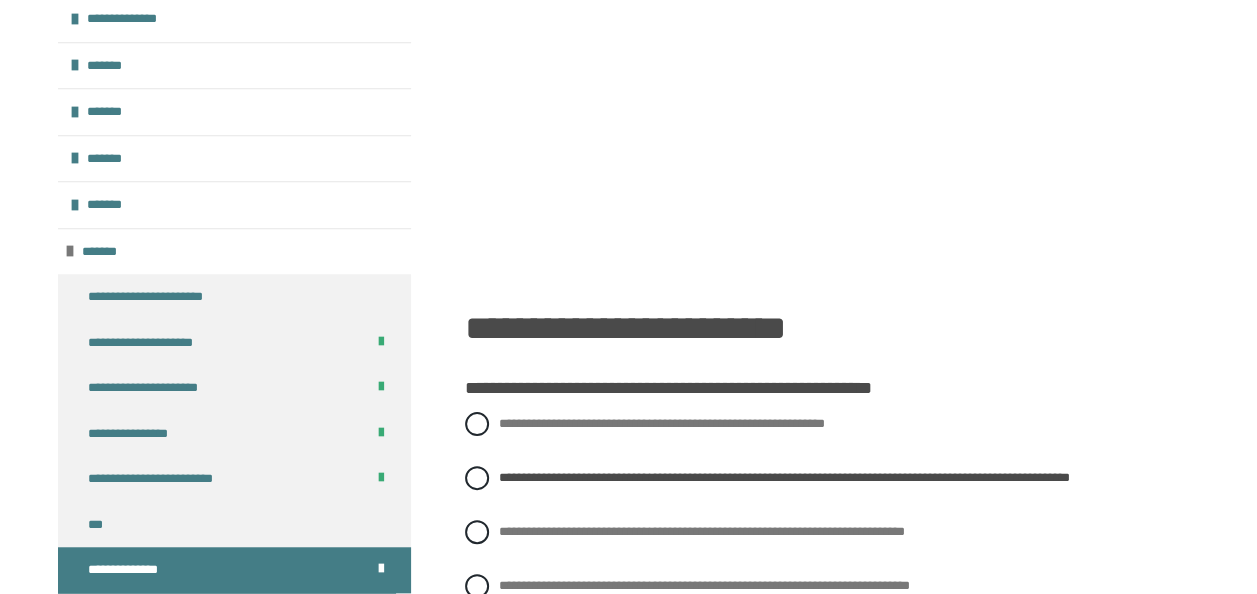 scroll, scrollTop: 0, scrollLeft: 0, axis: both 